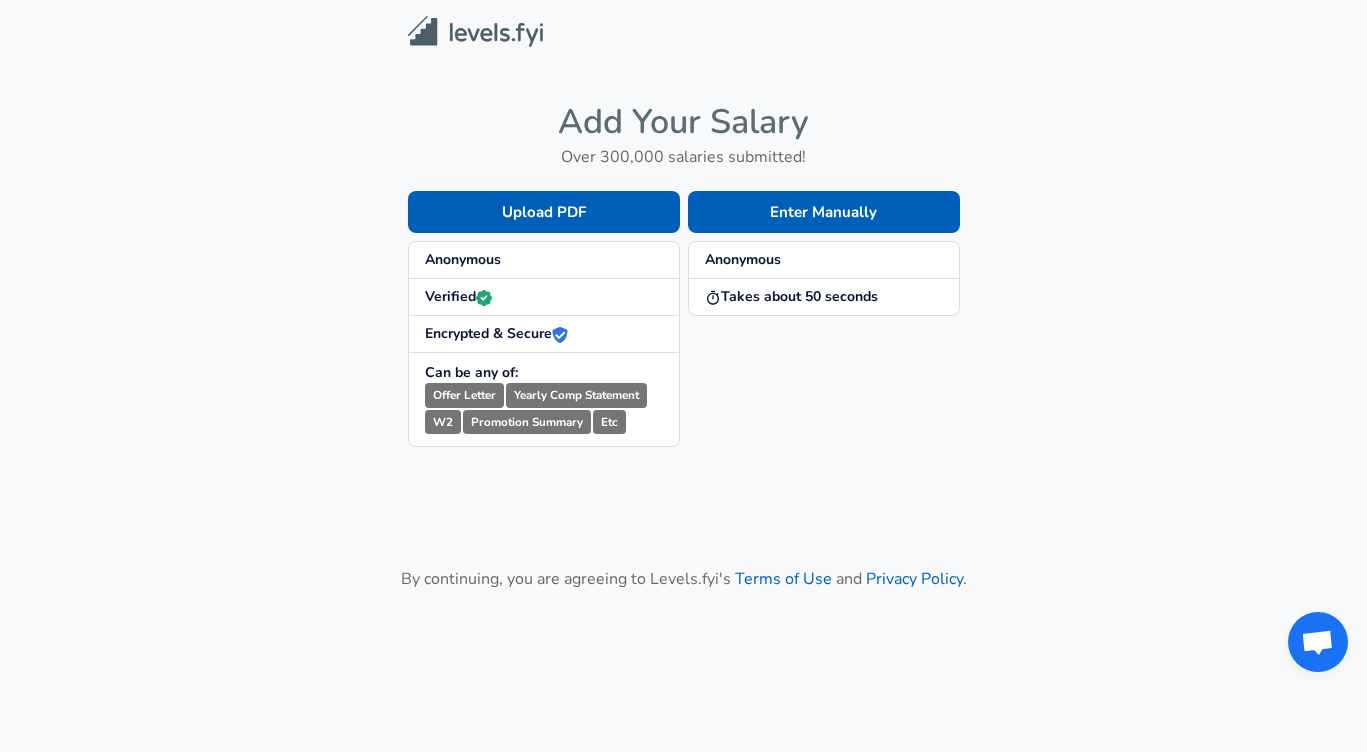 scroll, scrollTop: 0, scrollLeft: 0, axis: both 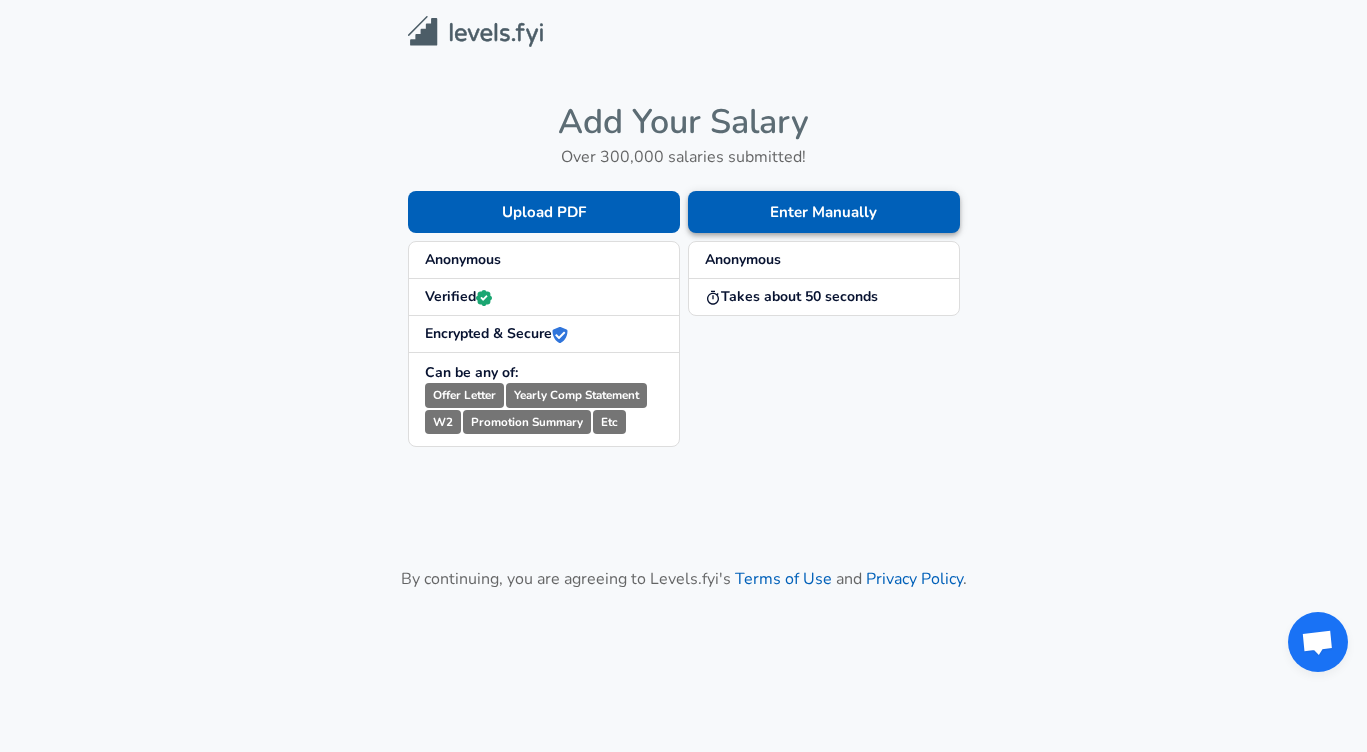 click on "Enter Manually" at bounding box center [544, 212] 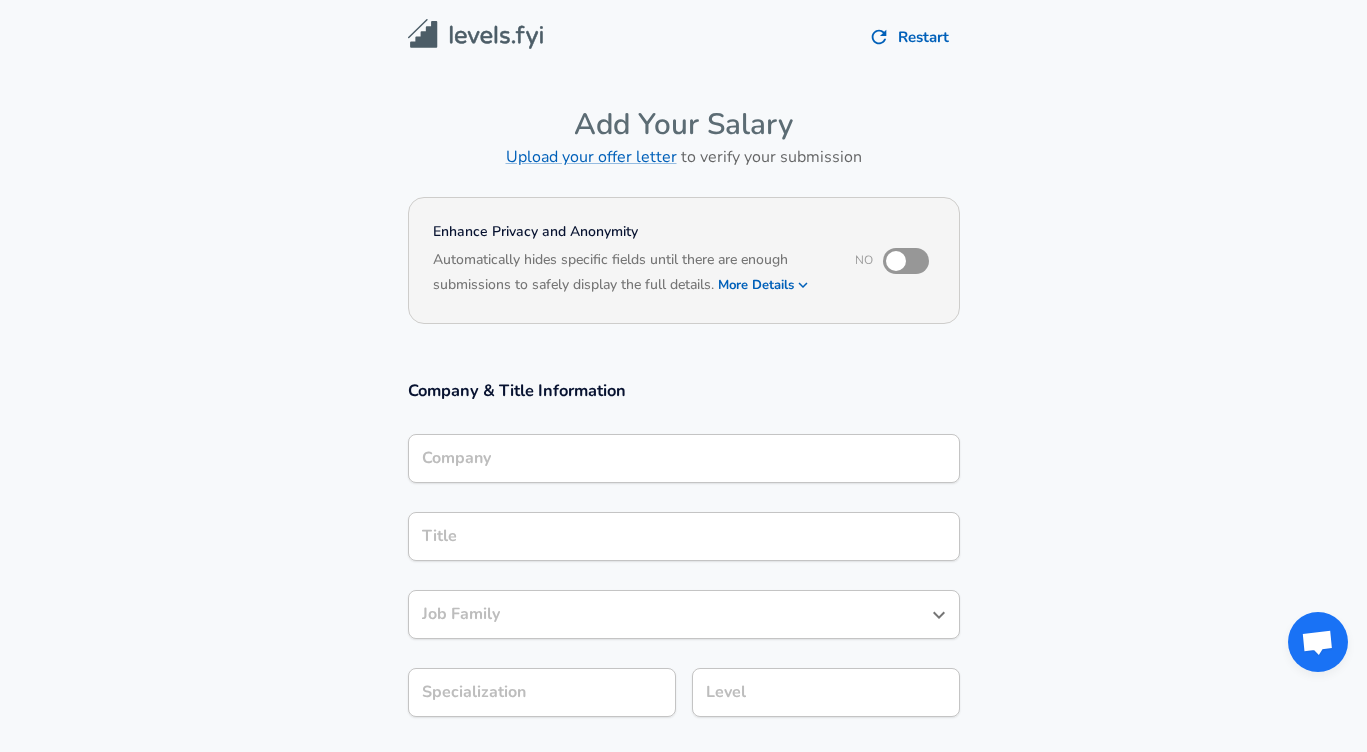 click at bounding box center [896, 261] 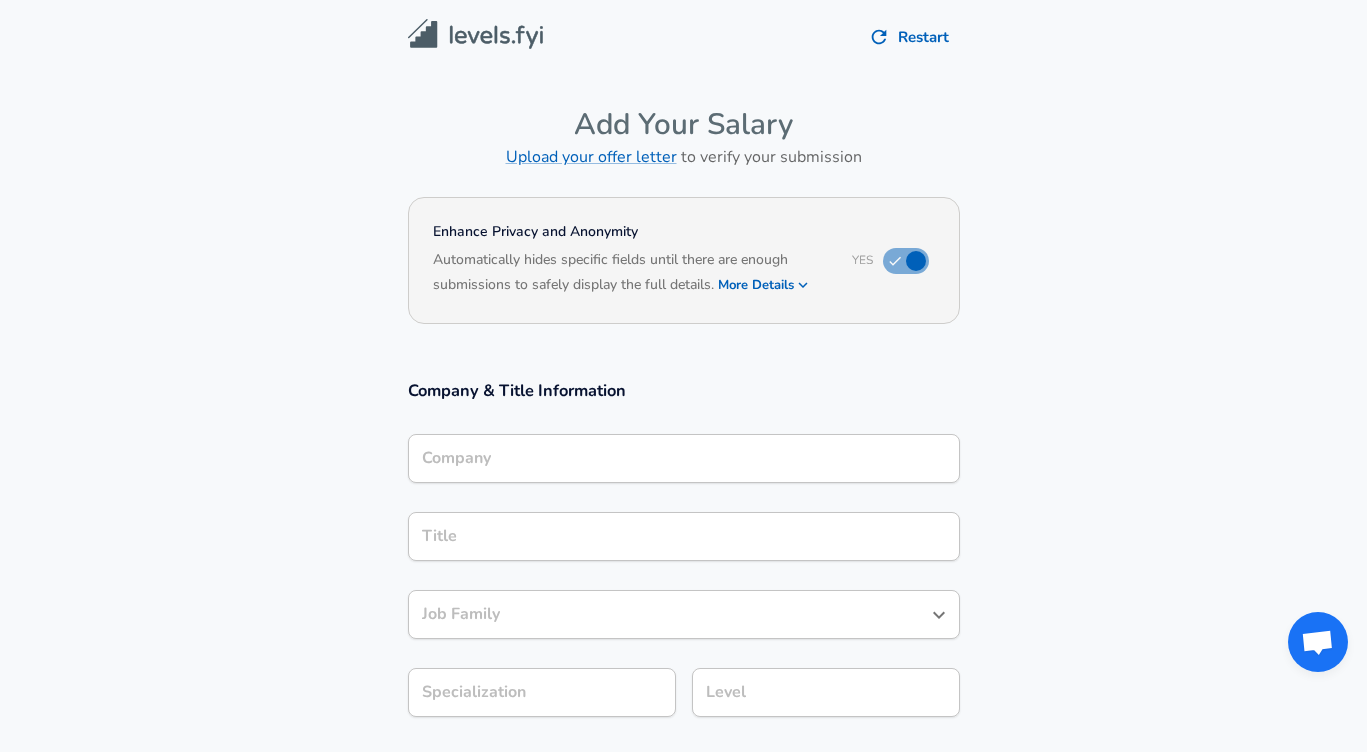 click at bounding box center [916, 261] 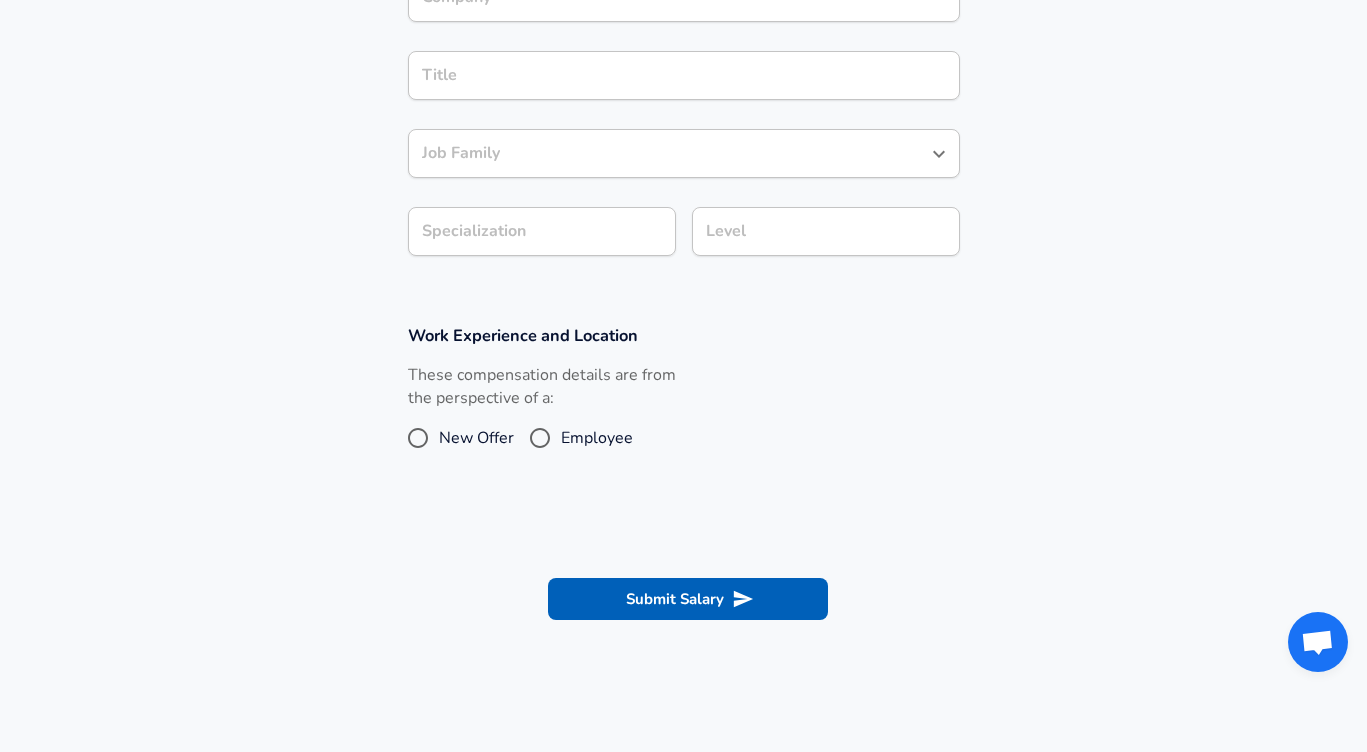 scroll, scrollTop: 488, scrollLeft: 0, axis: vertical 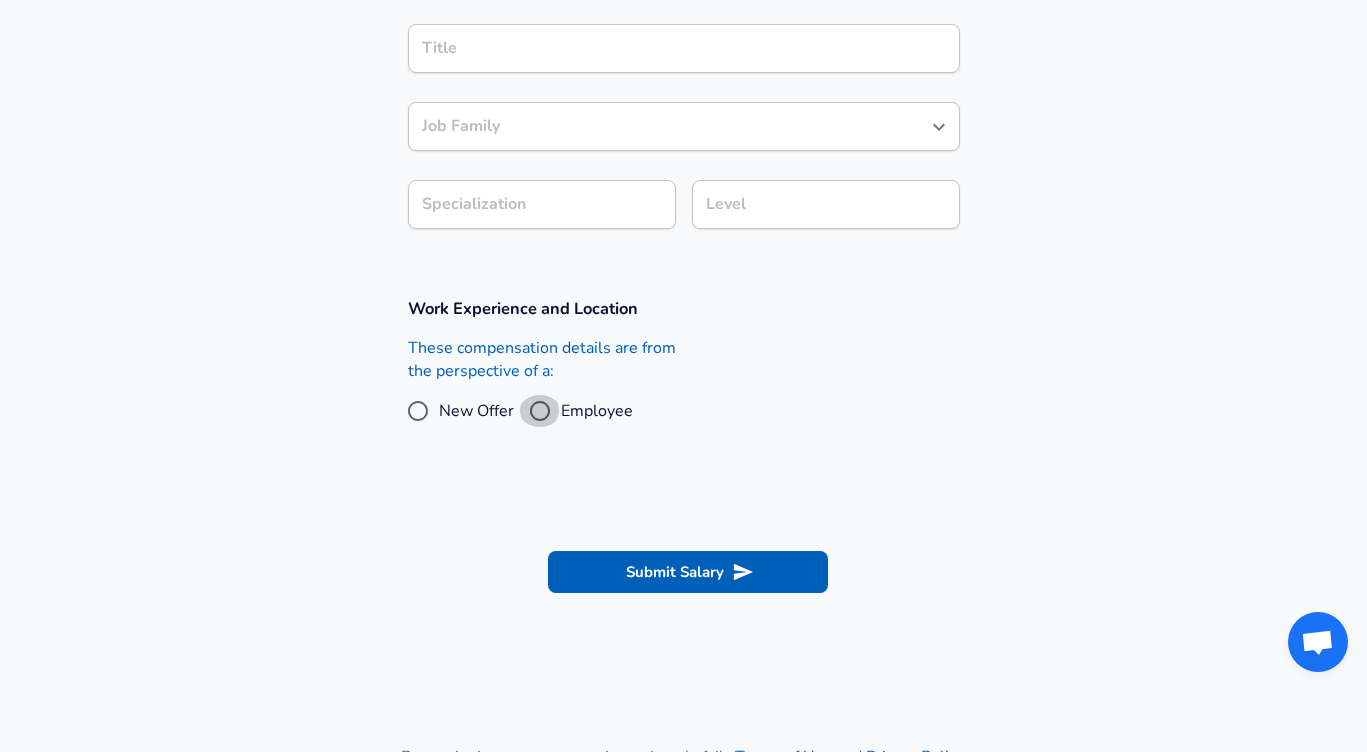click on "Employee" at bounding box center (418, 411) 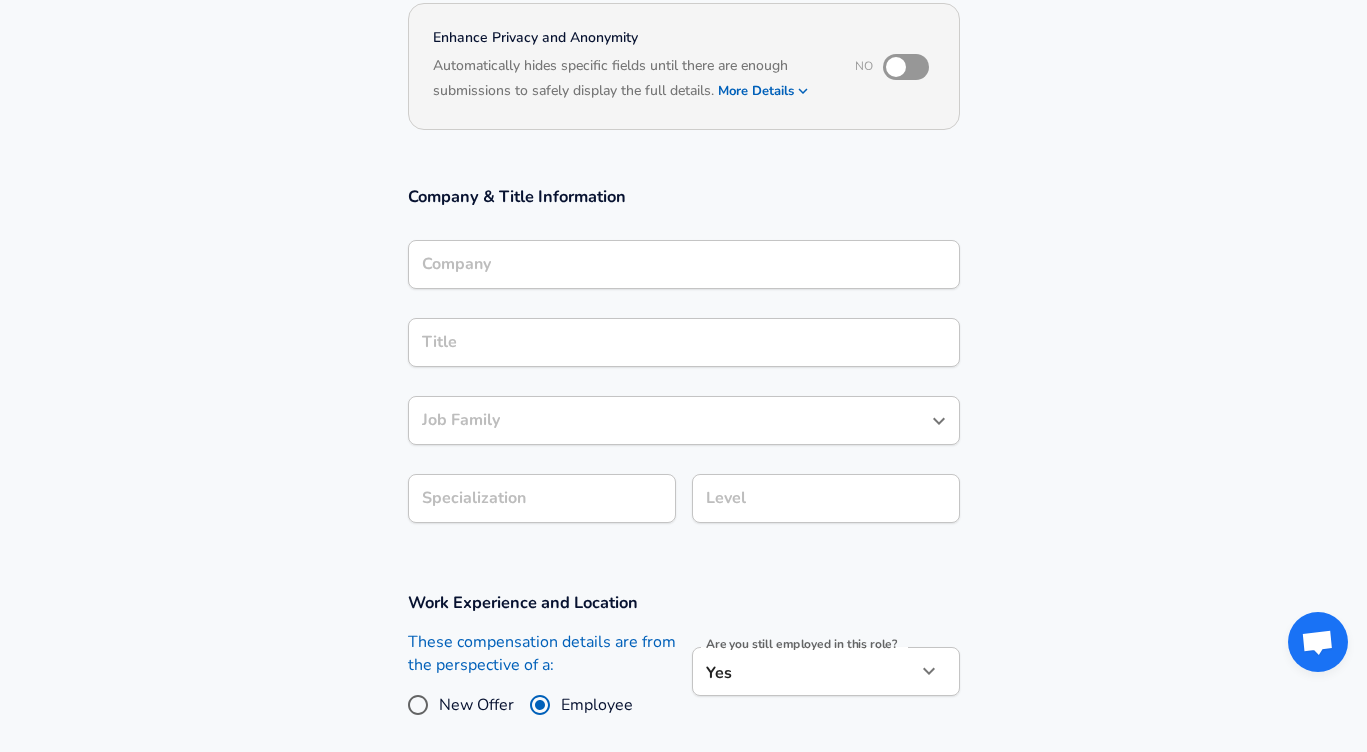 scroll, scrollTop: 179, scrollLeft: 0, axis: vertical 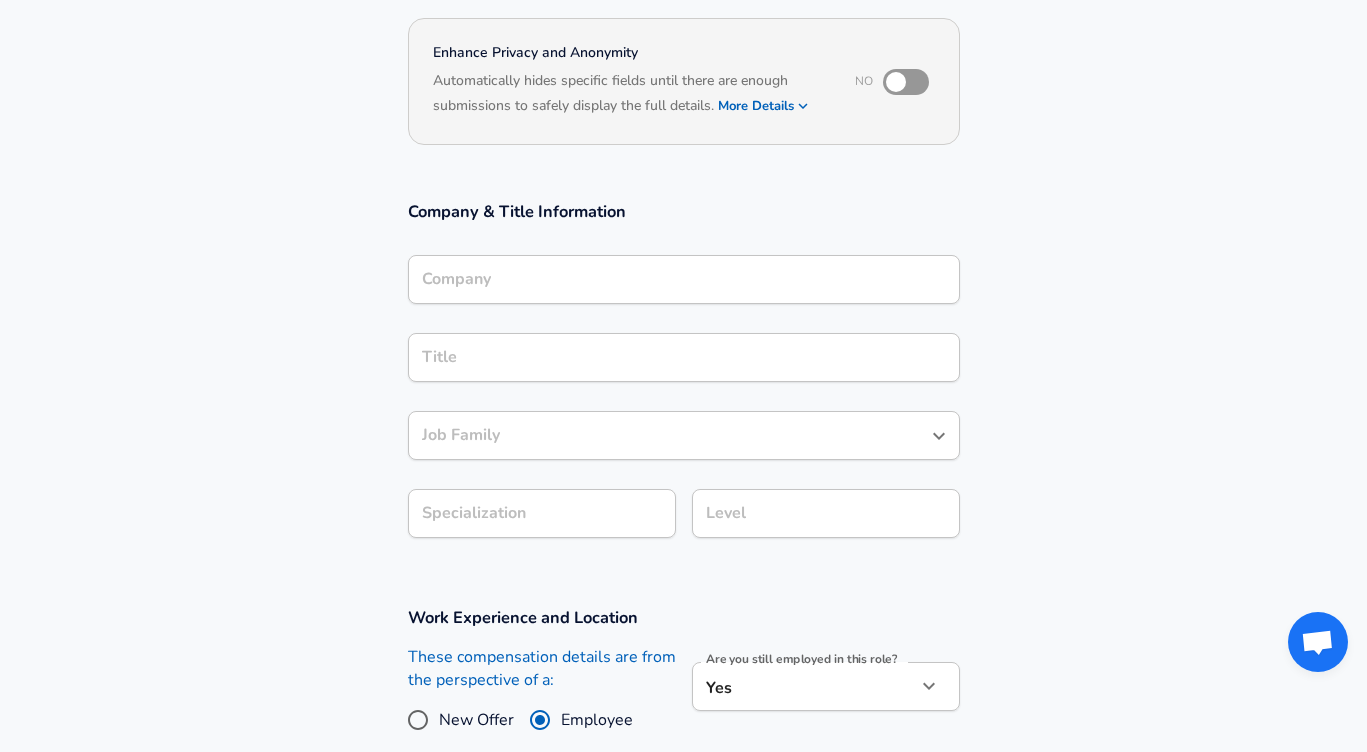 click on "Company" at bounding box center [684, 279] 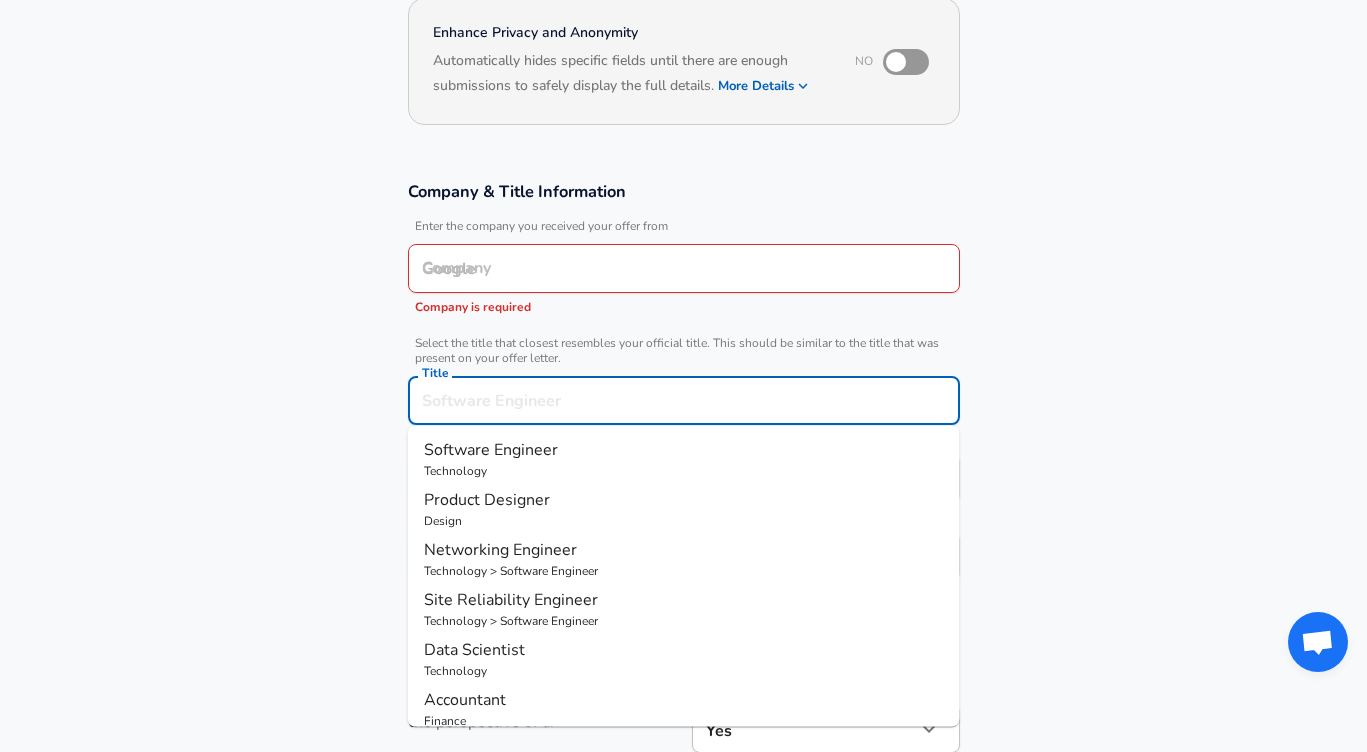 scroll, scrollTop: 239, scrollLeft: 0, axis: vertical 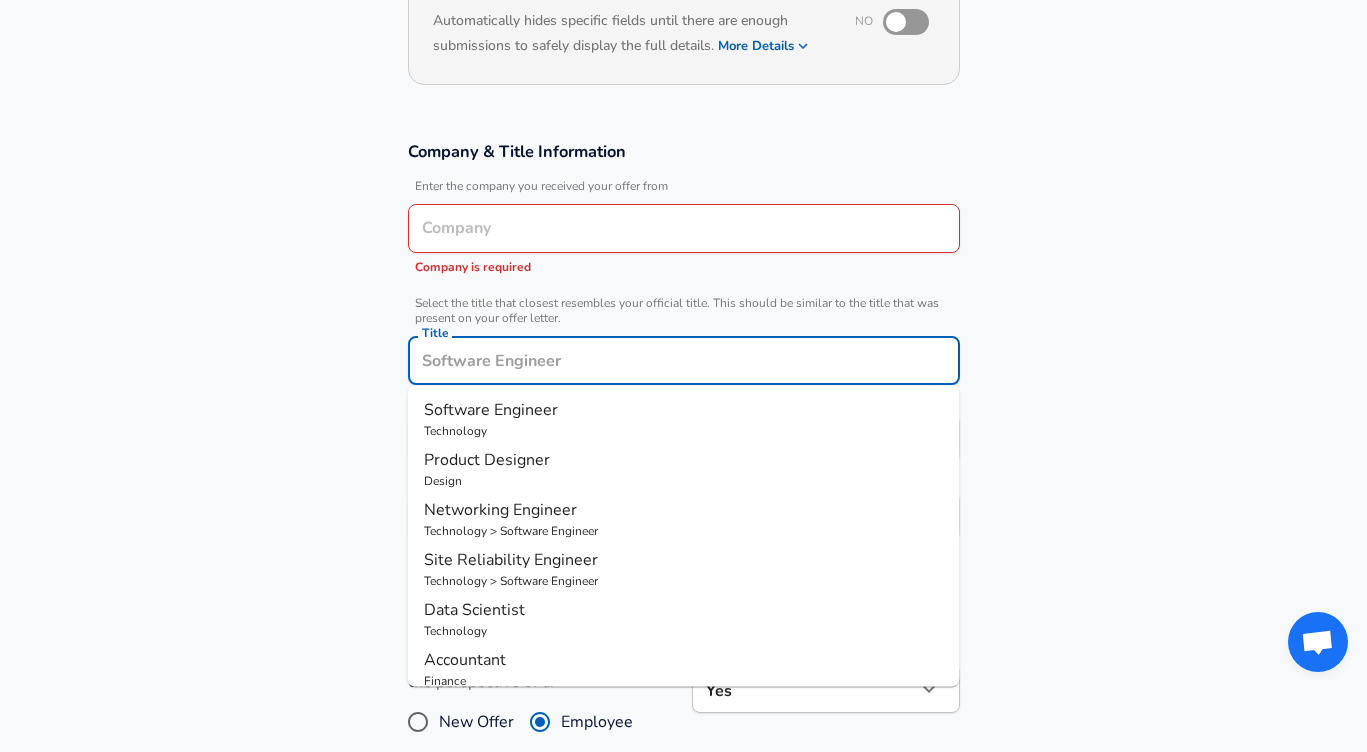 click on "Title" at bounding box center [684, 360] 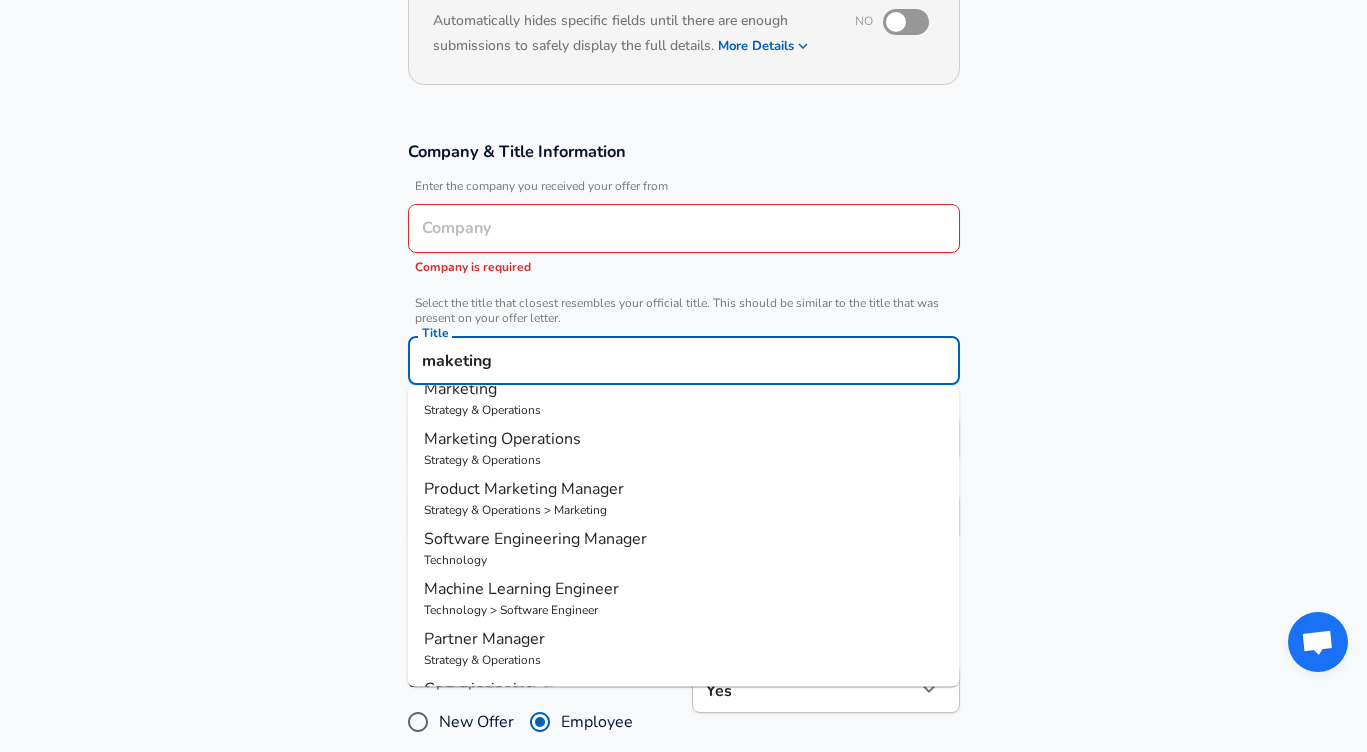 scroll, scrollTop: 0, scrollLeft: 0, axis: both 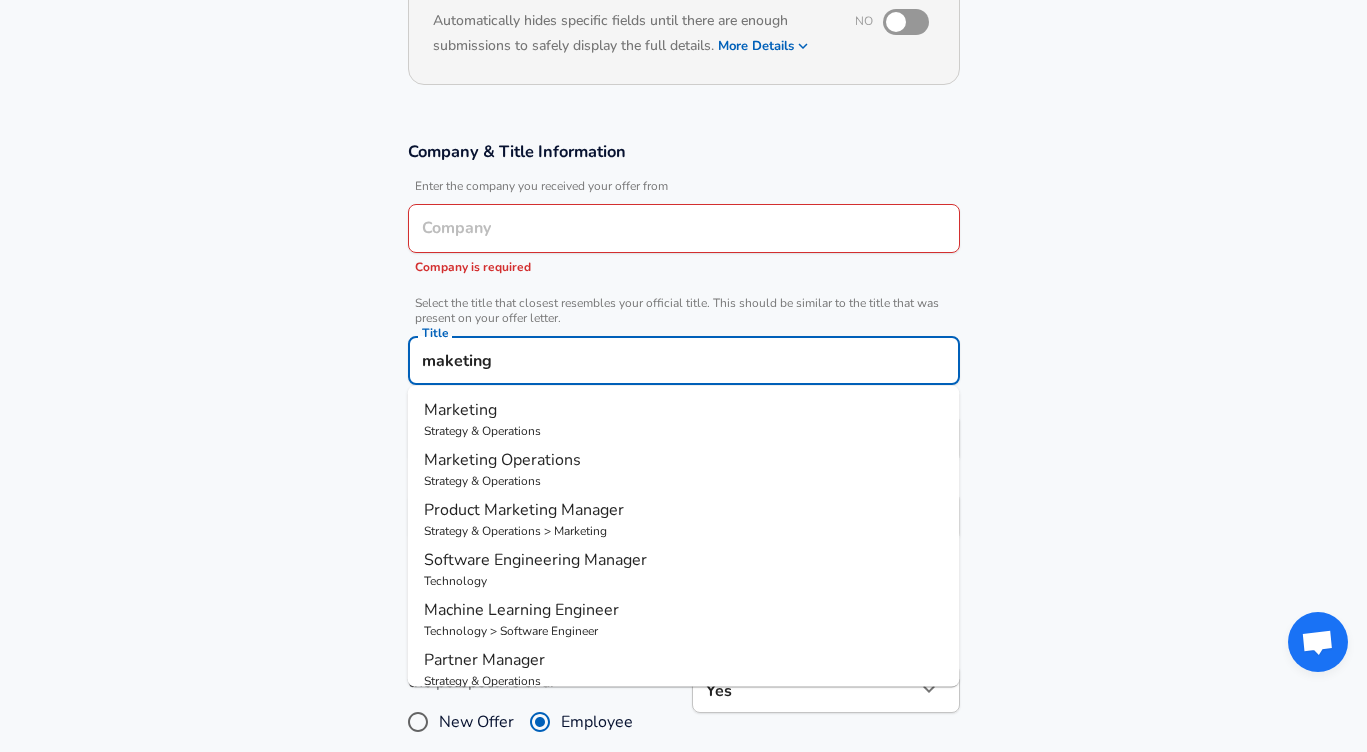 click on "Marketing" at bounding box center [460, 410] 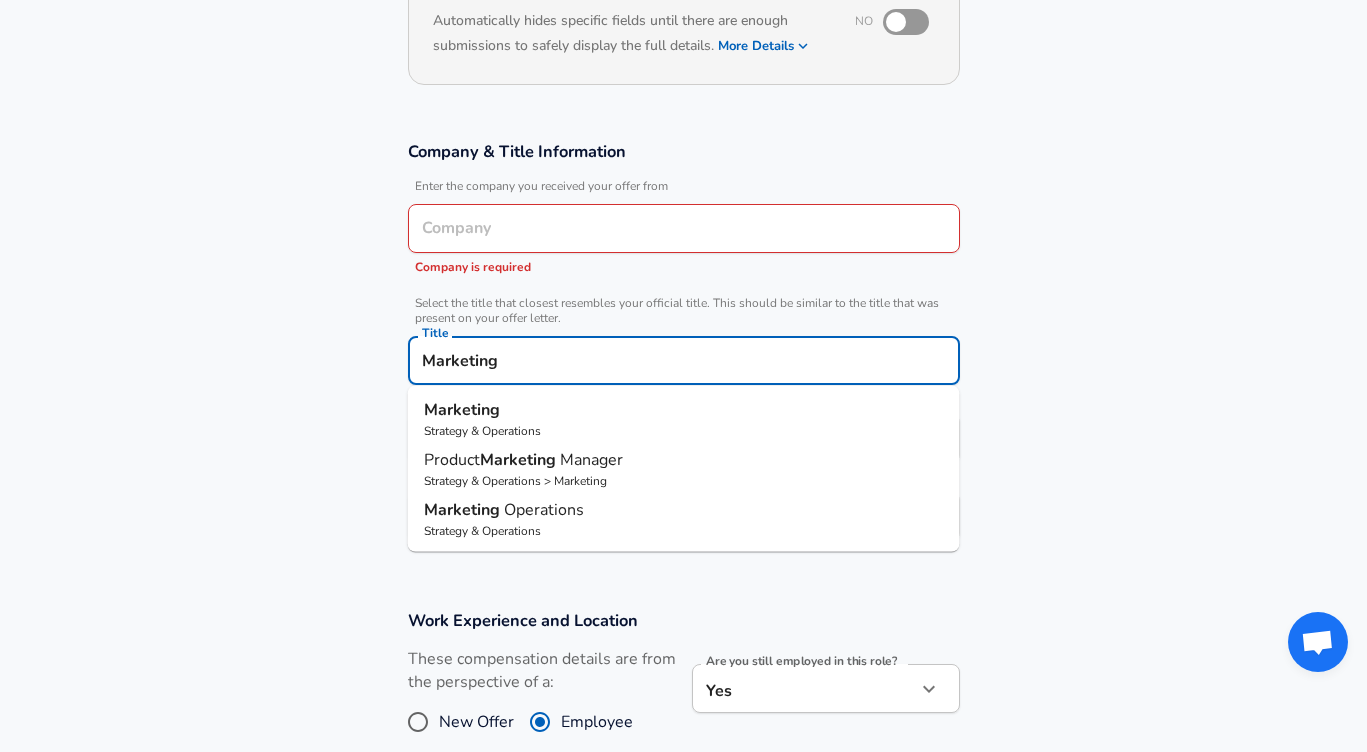 scroll, scrollTop: 0, scrollLeft: 0, axis: both 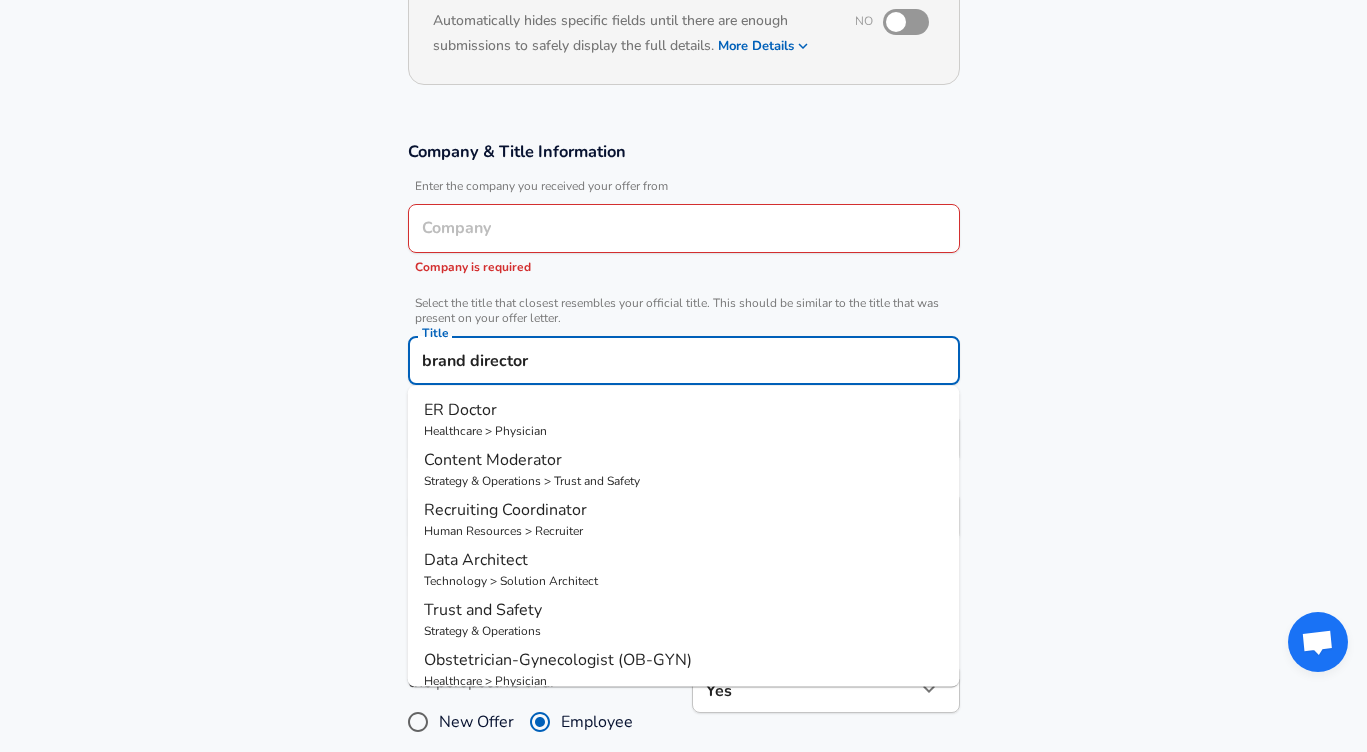 click on "Company & Title Information   Enter the company you received your offer from Company Company Company is required   Select the title that closest resembles your official title. This should be similar to the title that was present on your offer letter. Title brand director Title ER Doctor Healthcare > Physician Content Moderator Strategy & Operations > Trust and Safety Recruiting Coordinator Human Resources > Recruiter Data Architect Technology > Solution Architect Trust and Safety Strategy & Operations Obstetrician-Gynecologist (OB-GYN) Healthcare > Physician Business Development Business Auditor Finance > Accountant Trust and Safety Analyst Strategy & Operations Infectious Disease Physician Healthcare > Physician Job Family Marketing Job Family Specialization Specialization Level Level" at bounding box center (683, 351) 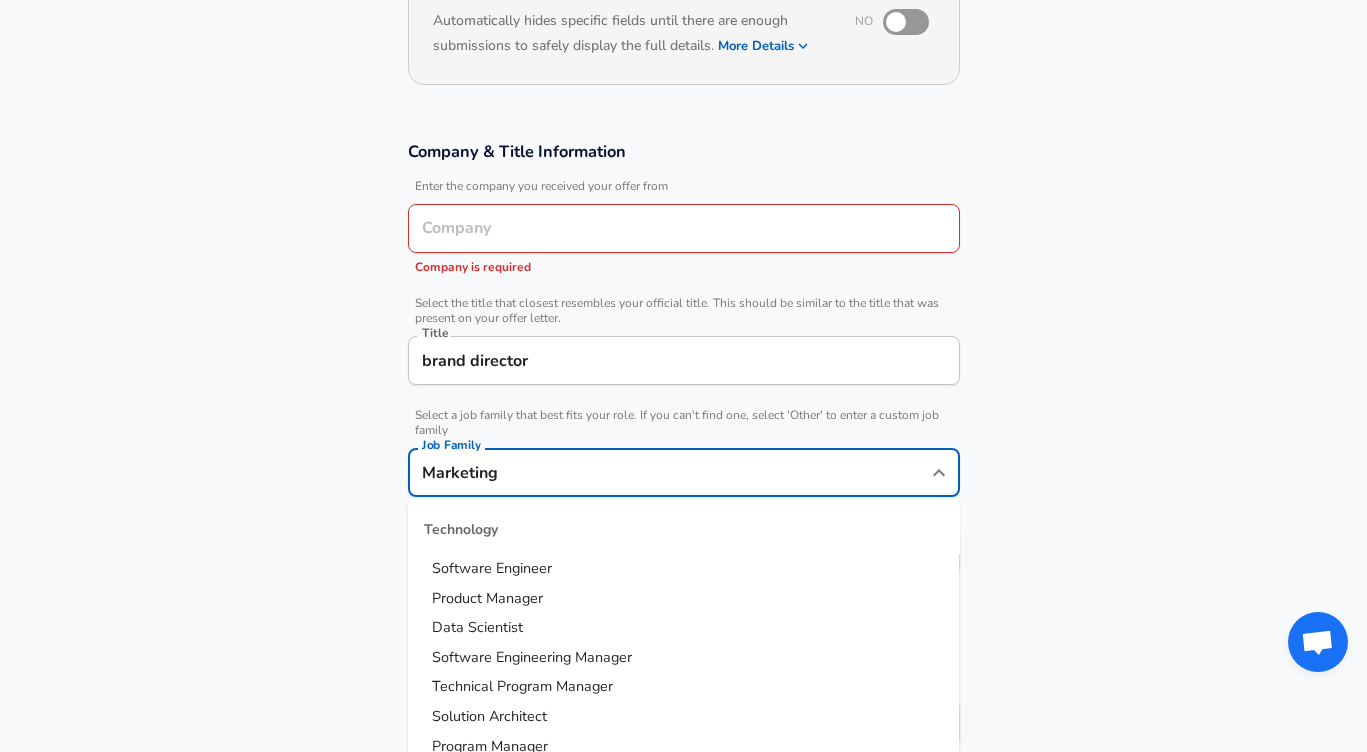 click on "Marketing Job Family" at bounding box center [684, 472] 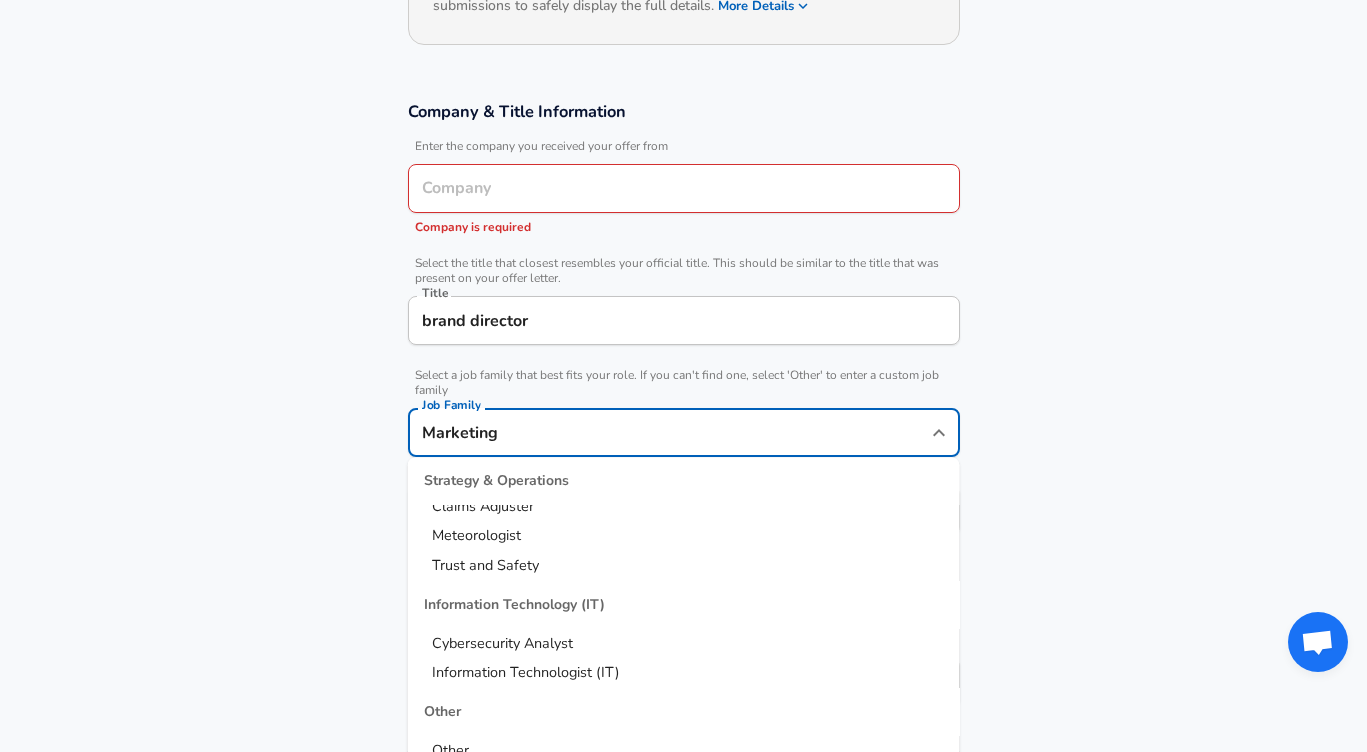 scroll, scrollTop: 2691, scrollLeft: 0, axis: vertical 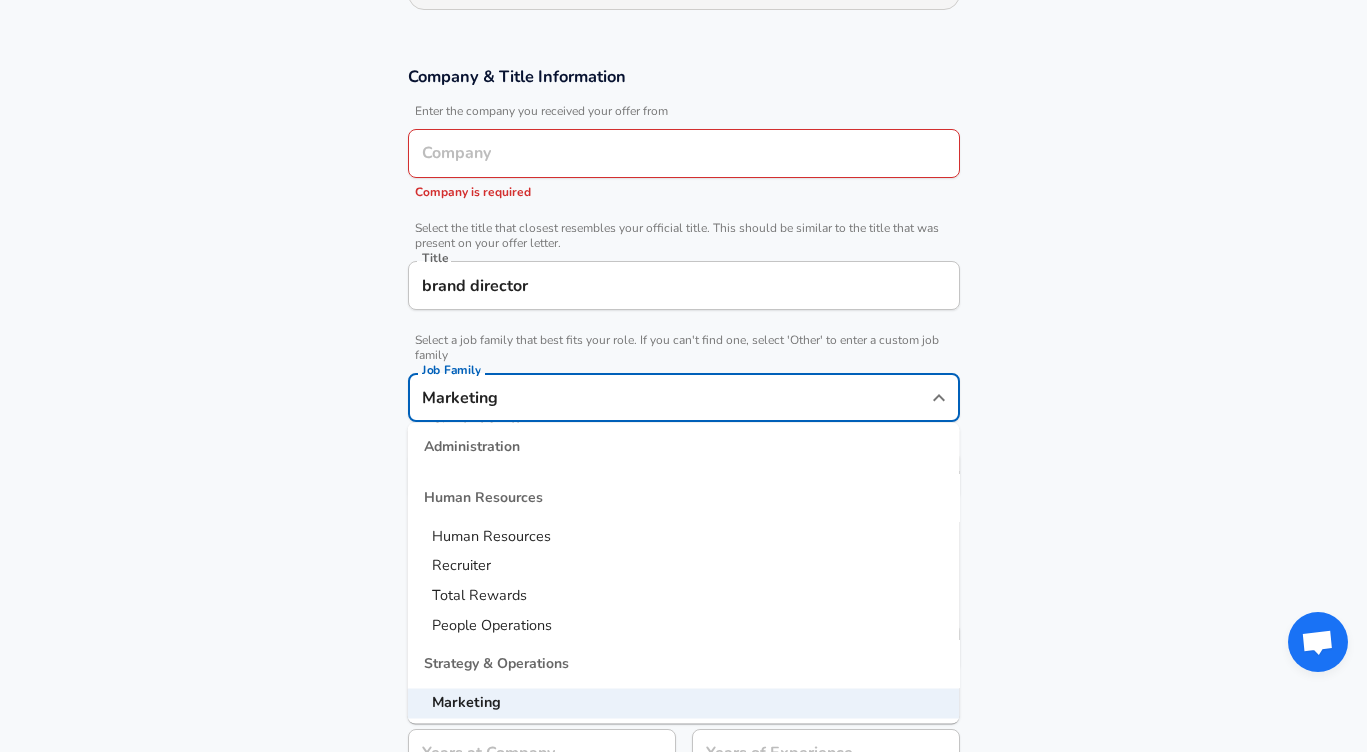 click on "brand director" at bounding box center [684, 285] 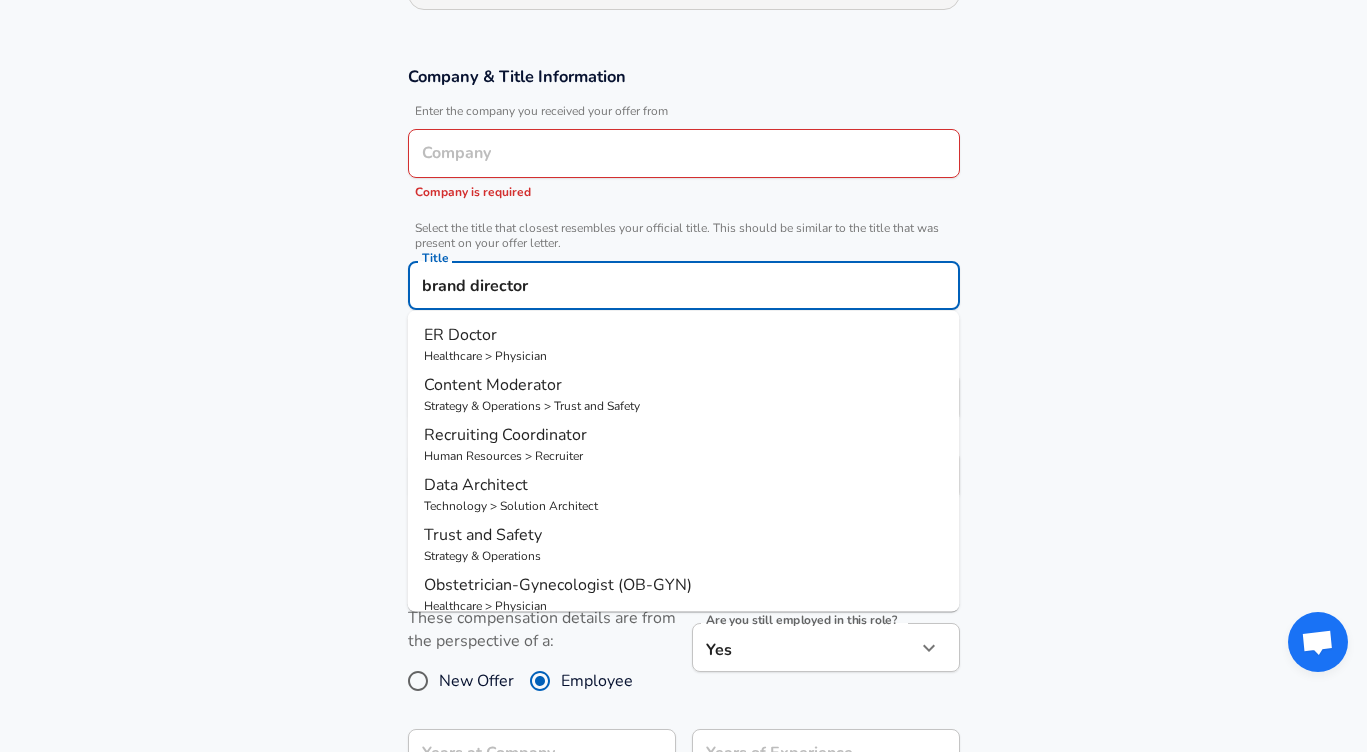 click on "brand director" at bounding box center (684, 285) 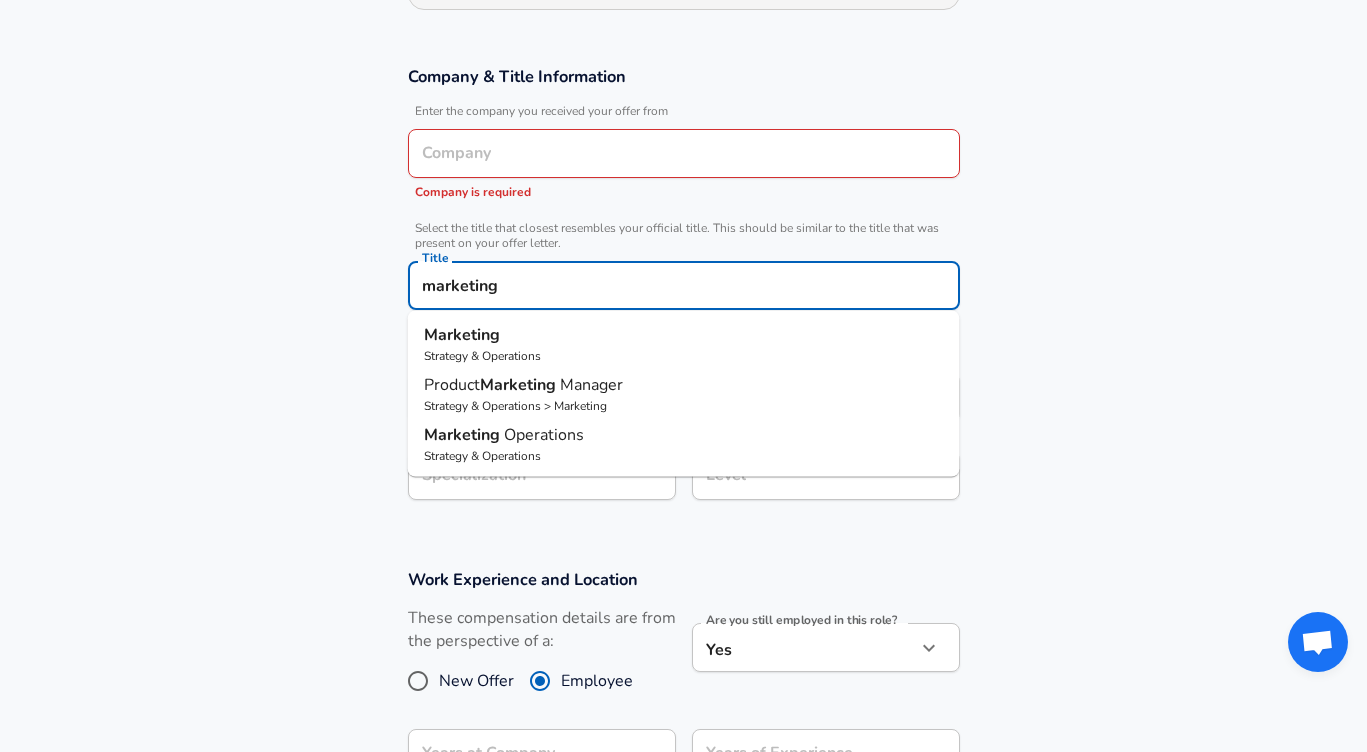 click on "Marketing" at bounding box center [684, 335] 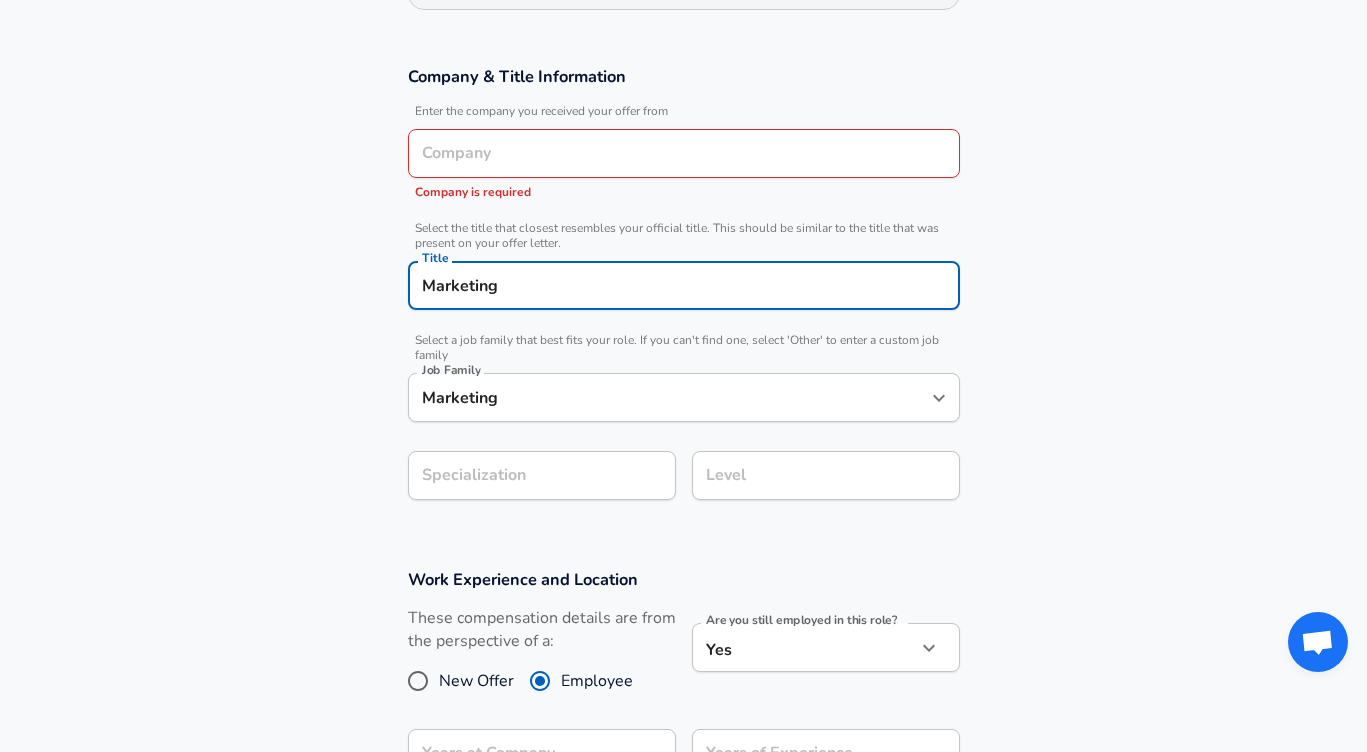 type on "Marketing" 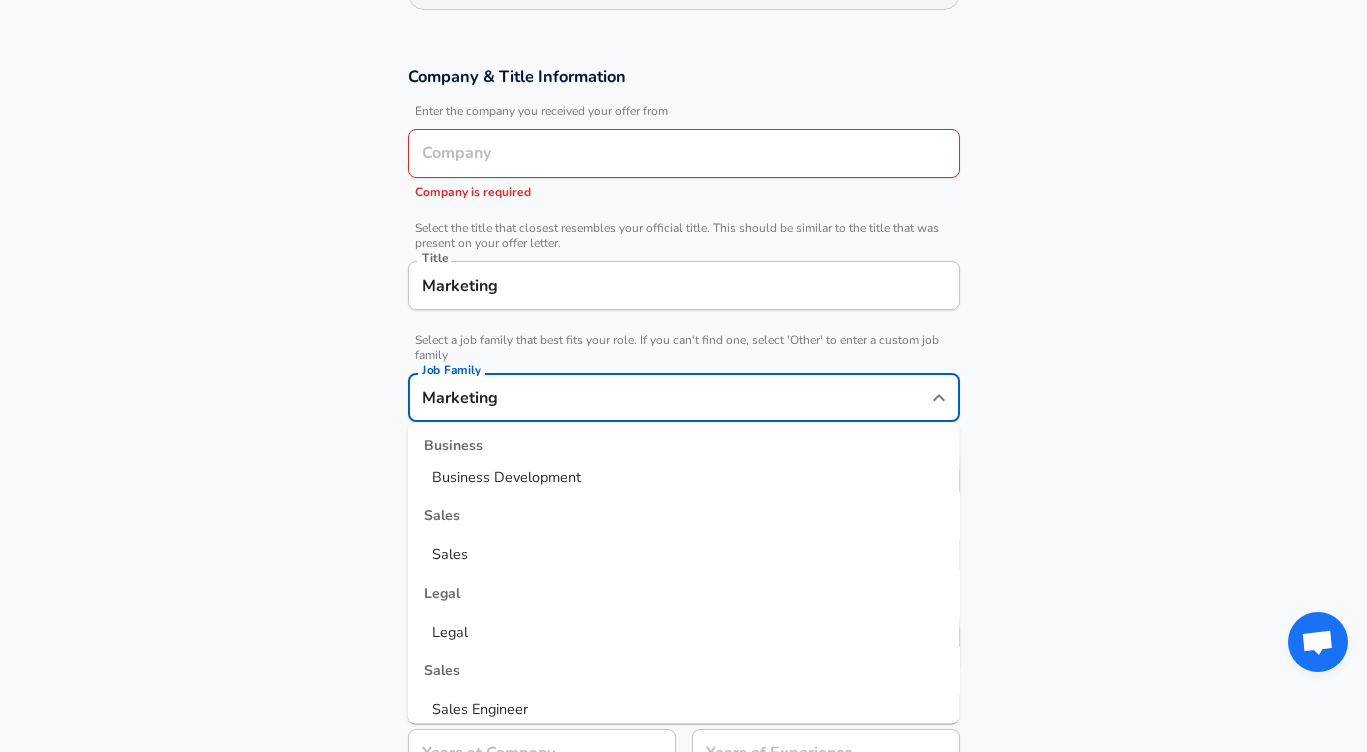 scroll, scrollTop: 812, scrollLeft: 0, axis: vertical 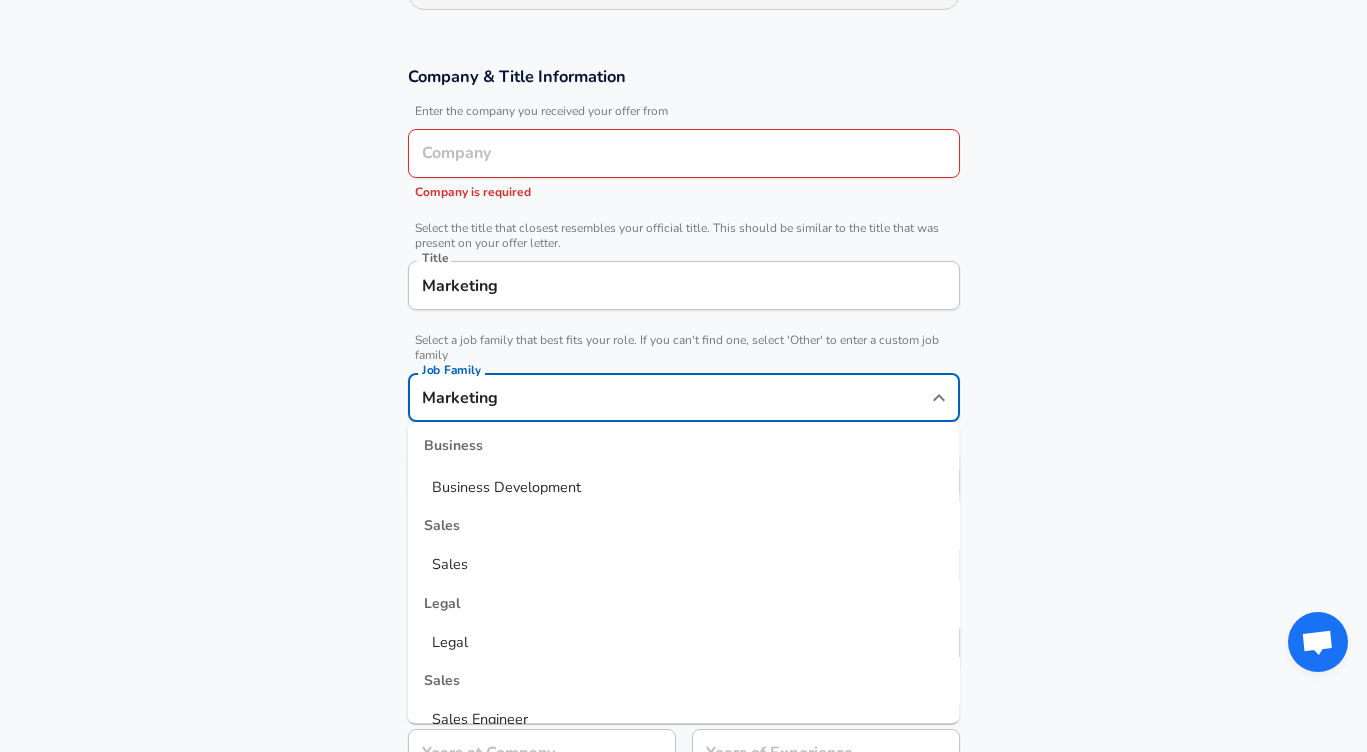 click on "Business Development" at bounding box center [684, 488] 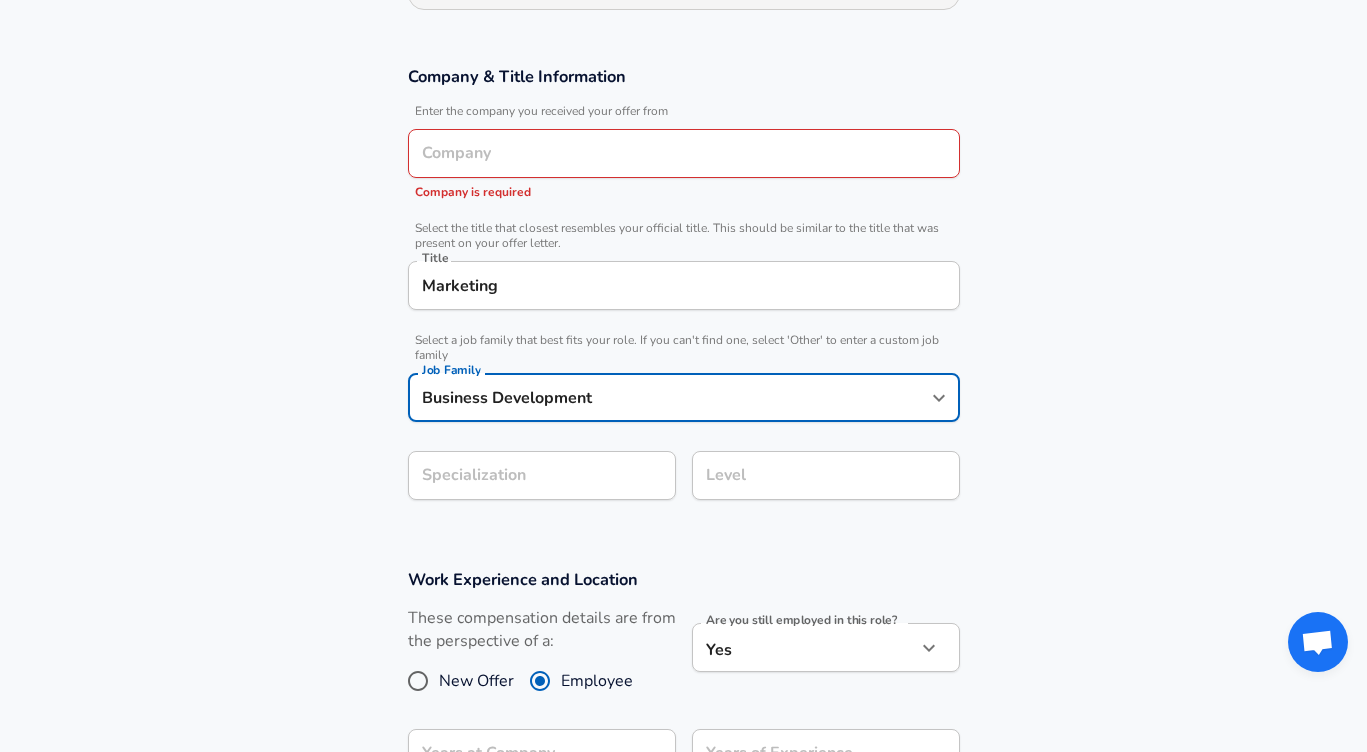 click on "Company & Title Information   Enter the company you received your offer from Company Company Company is required   Select the title that closest resembles your official title. This should be similar to the title that was present on your offer letter. Title Marketing Title   Select a job family that best fits your role. If you can't find one, select 'Other' to enter a custom job family Job Family Business Development Job Family Specialization Specialization Level Level" at bounding box center (683, 293) 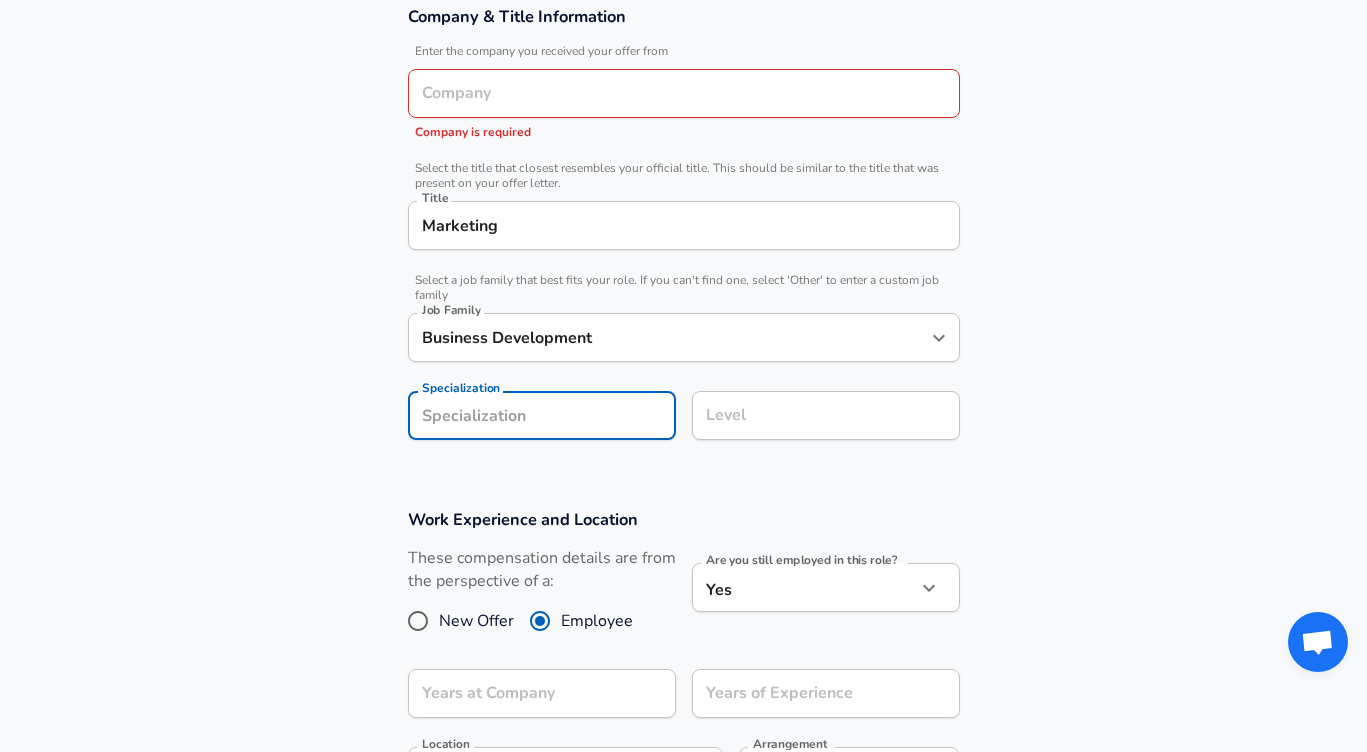 click on "Level" at bounding box center (826, 415) 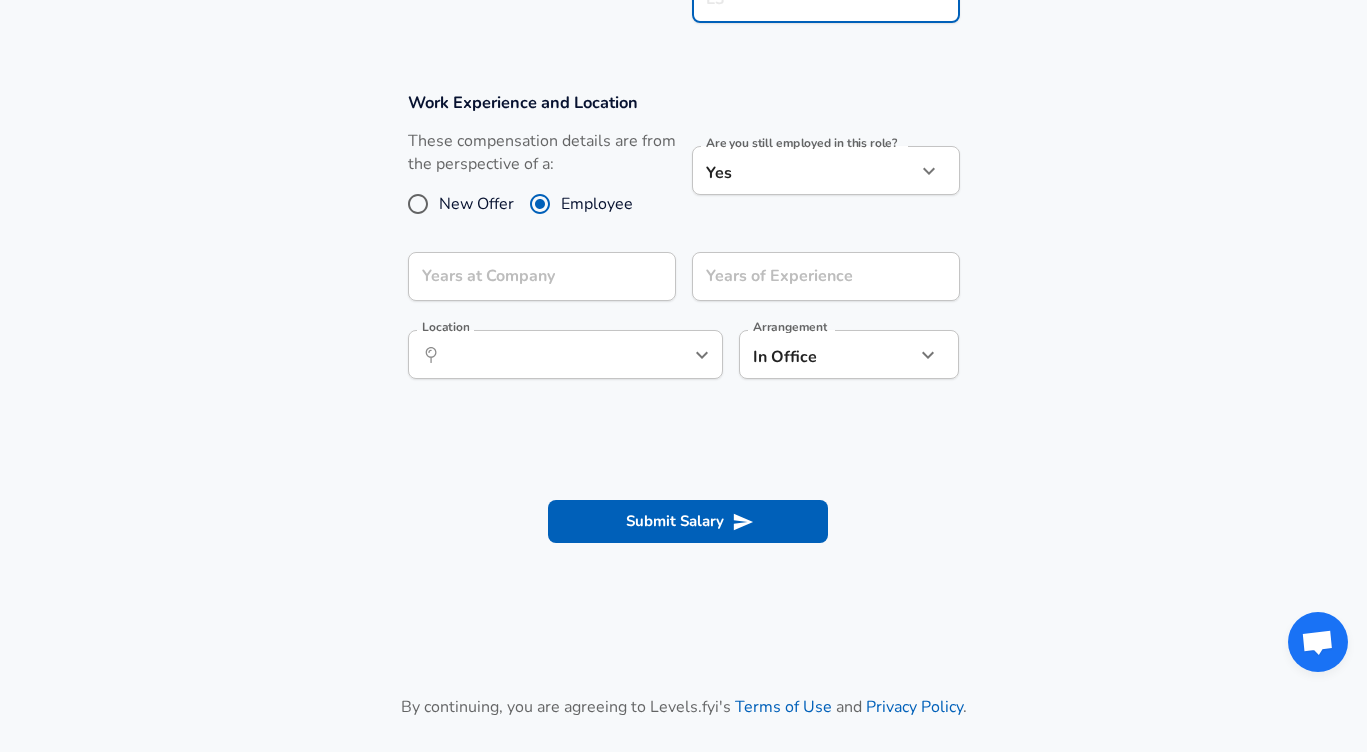 scroll, scrollTop: 0, scrollLeft: 0, axis: both 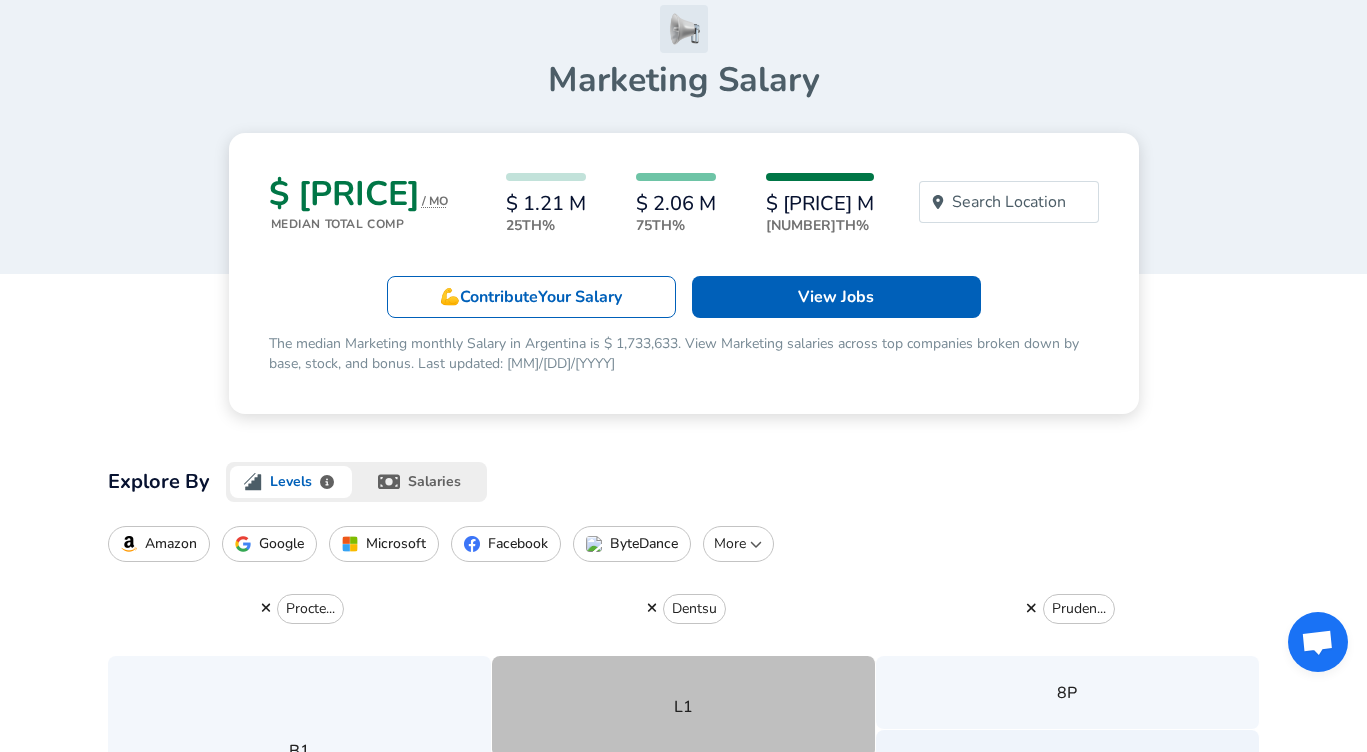 click on "salaries" at bounding box center [421, 482] 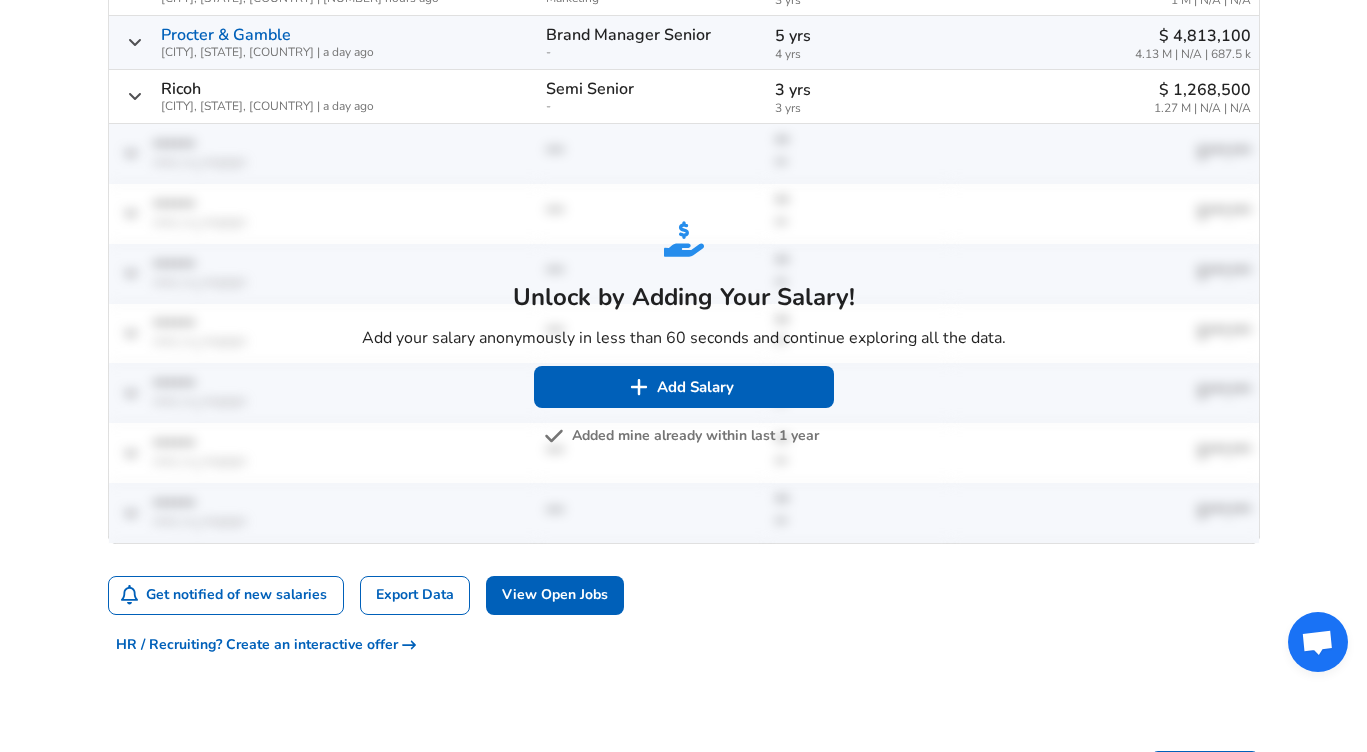 scroll, scrollTop: 903, scrollLeft: 0, axis: vertical 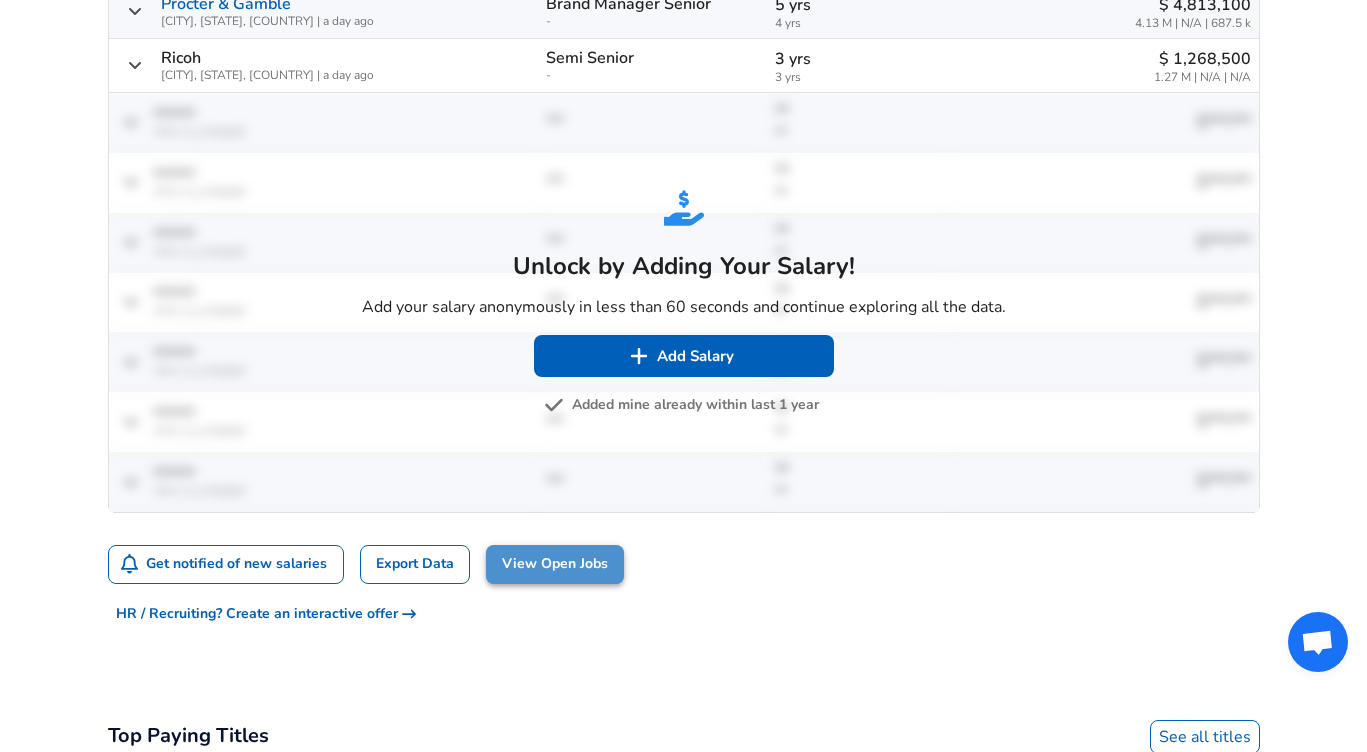 click on "View Open Jobs" at bounding box center [555, 564] 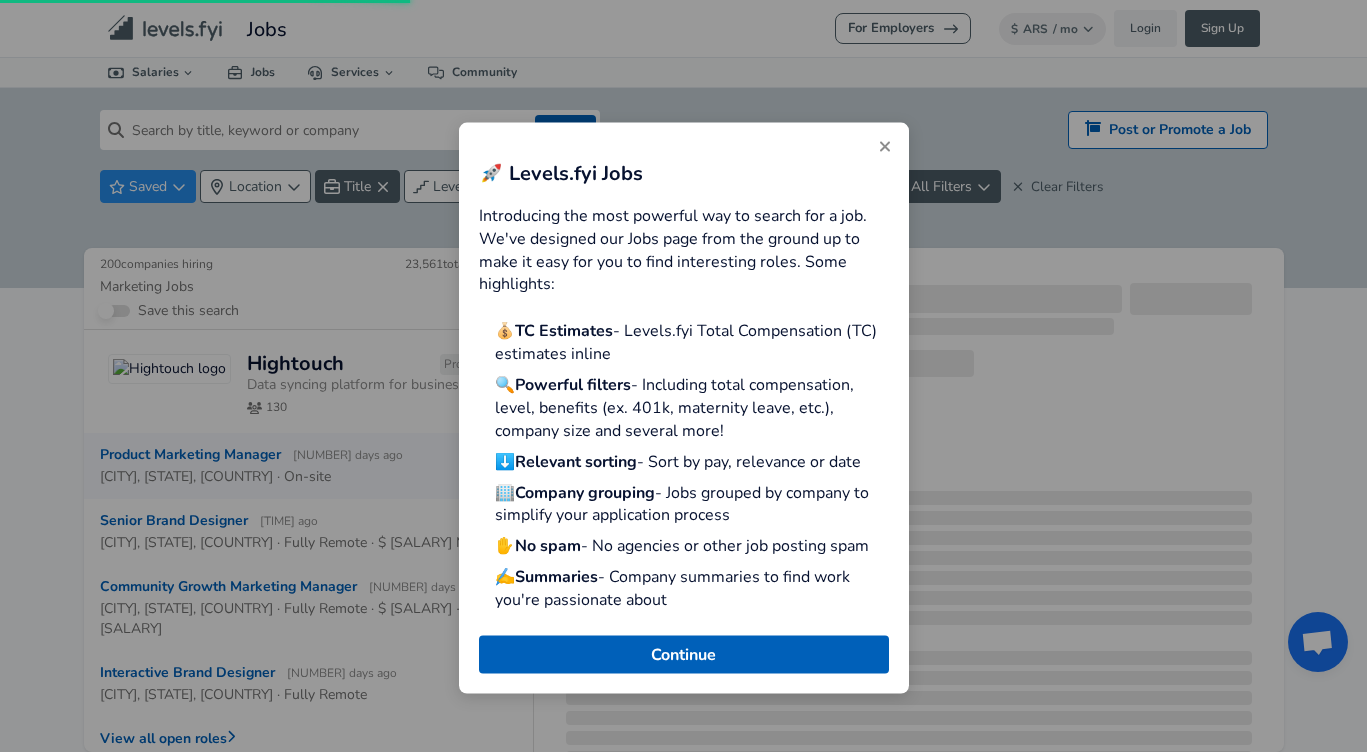 scroll, scrollTop: 0, scrollLeft: 0, axis: both 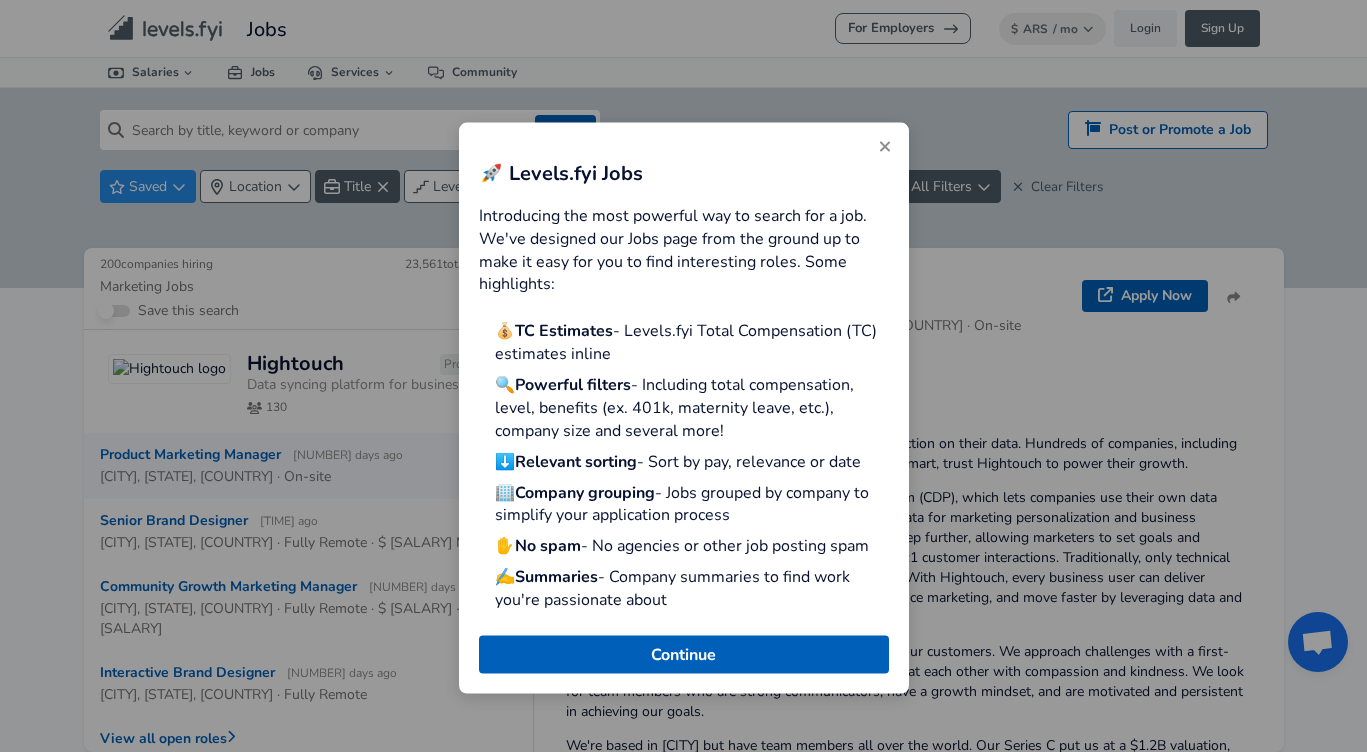 click at bounding box center (884, 147) 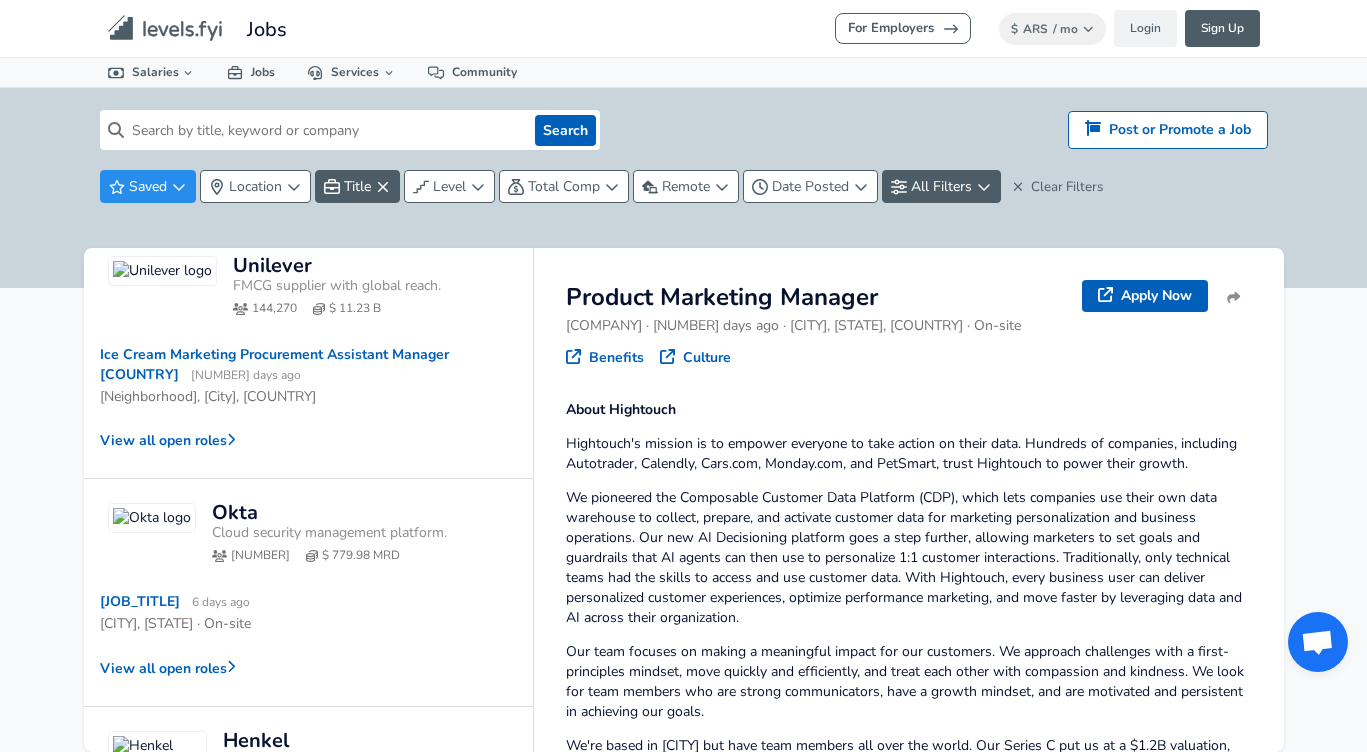 scroll, scrollTop: 0, scrollLeft: 0, axis: both 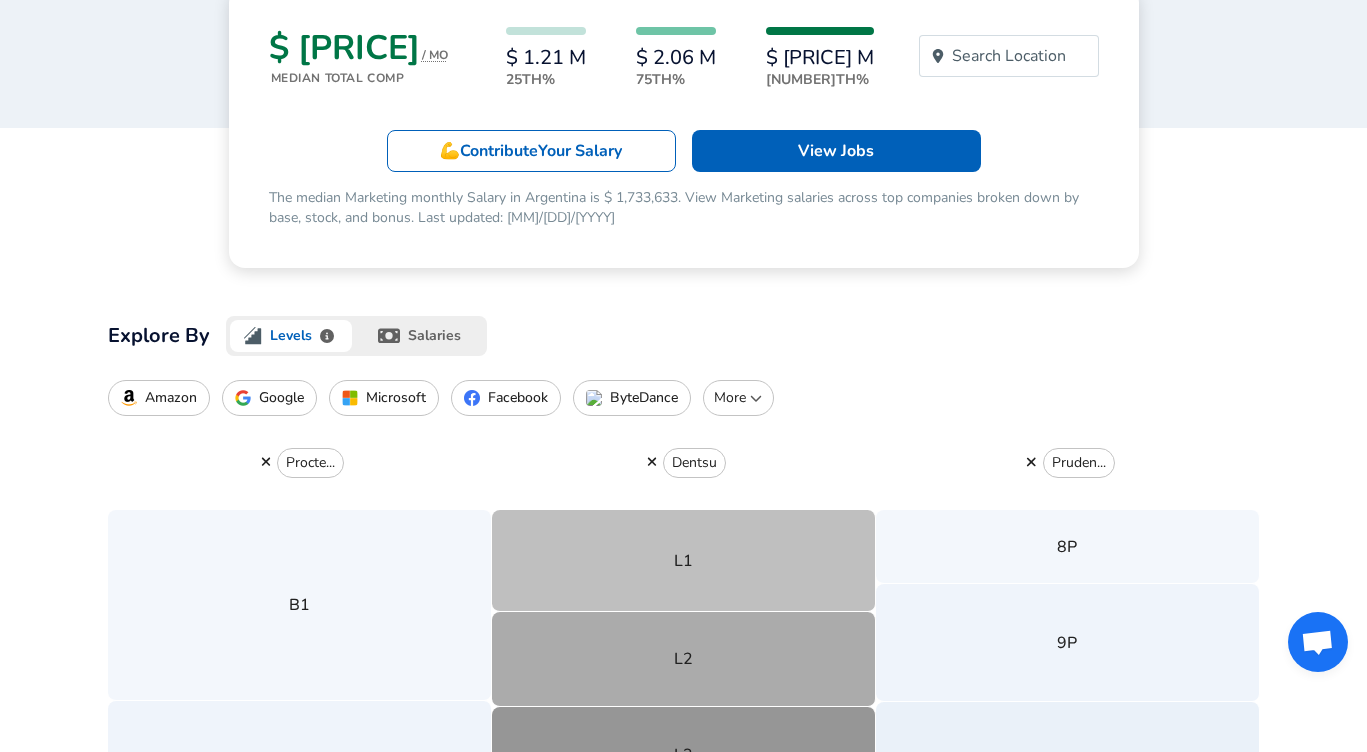 click on "salaries" at bounding box center [421, 336] 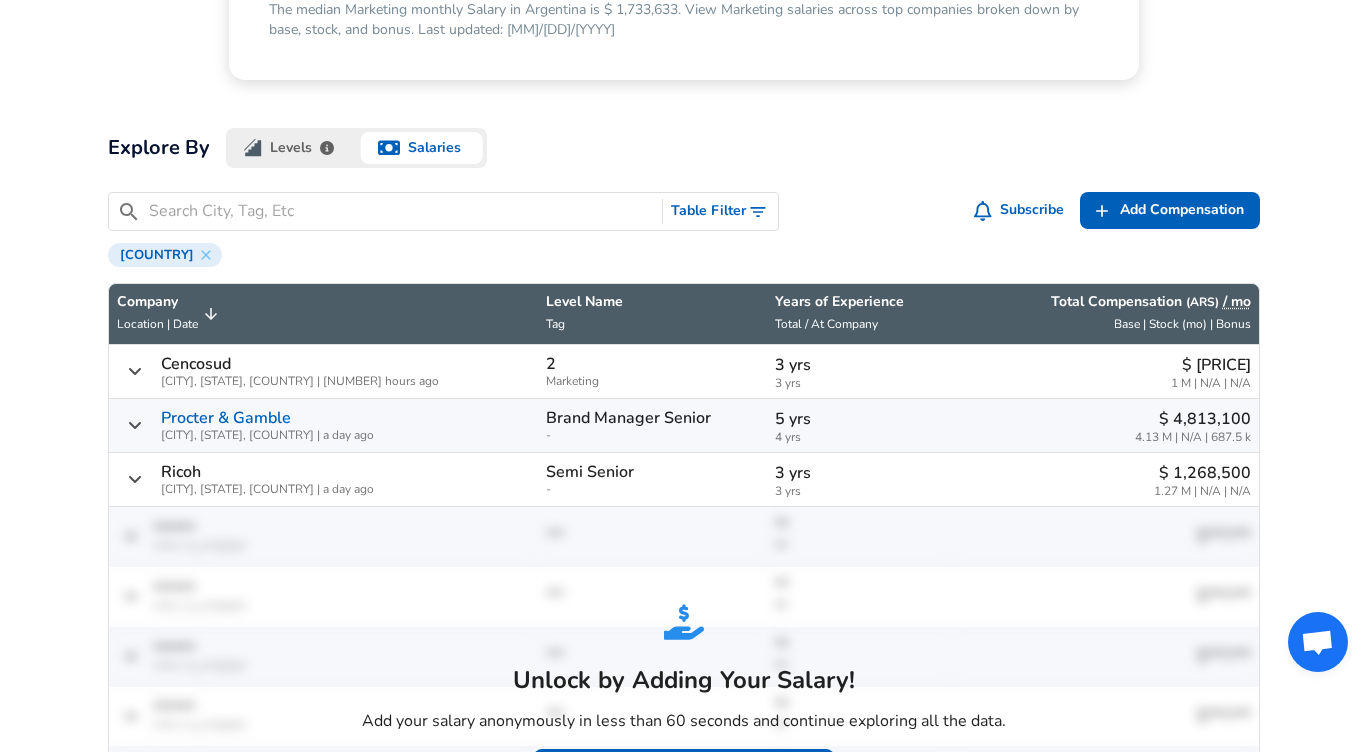 scroll, scrollTop: 487, scrollLeft: 0, axis: vertical 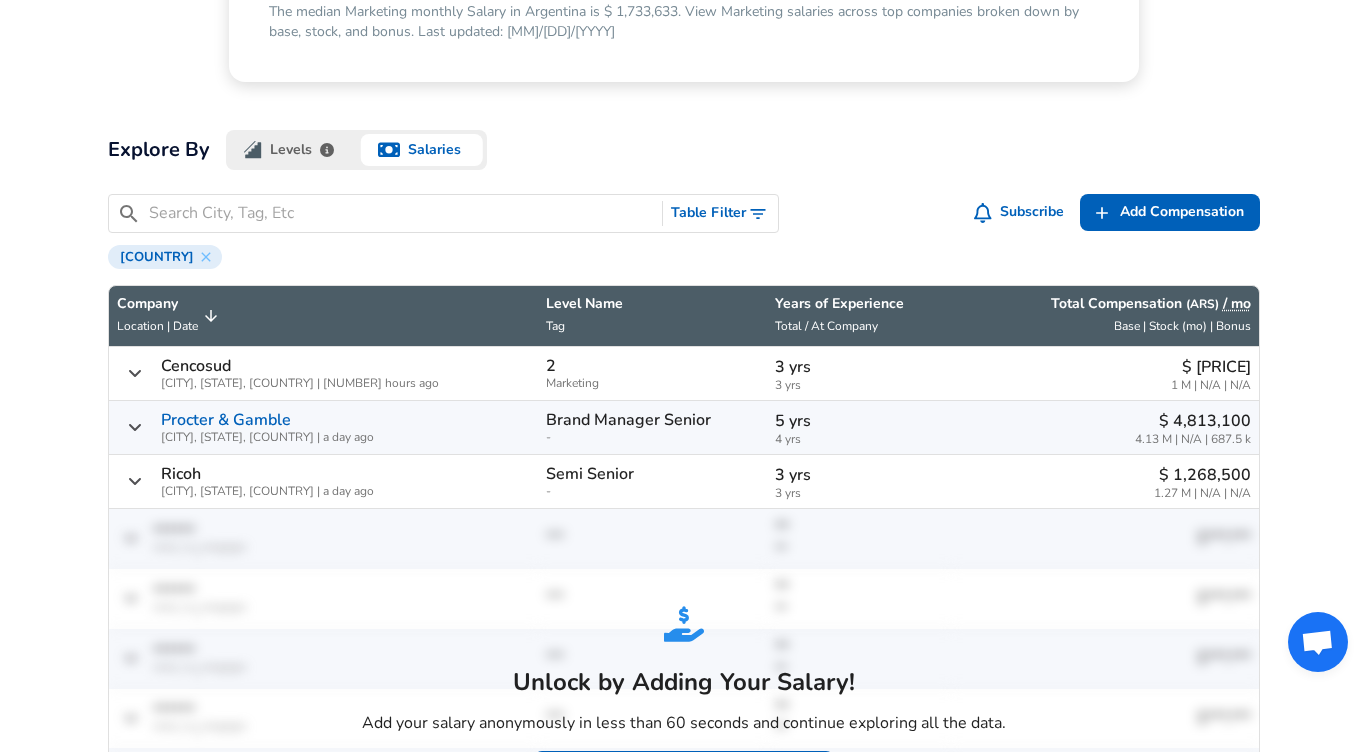 click at bounding box center [135, 373] 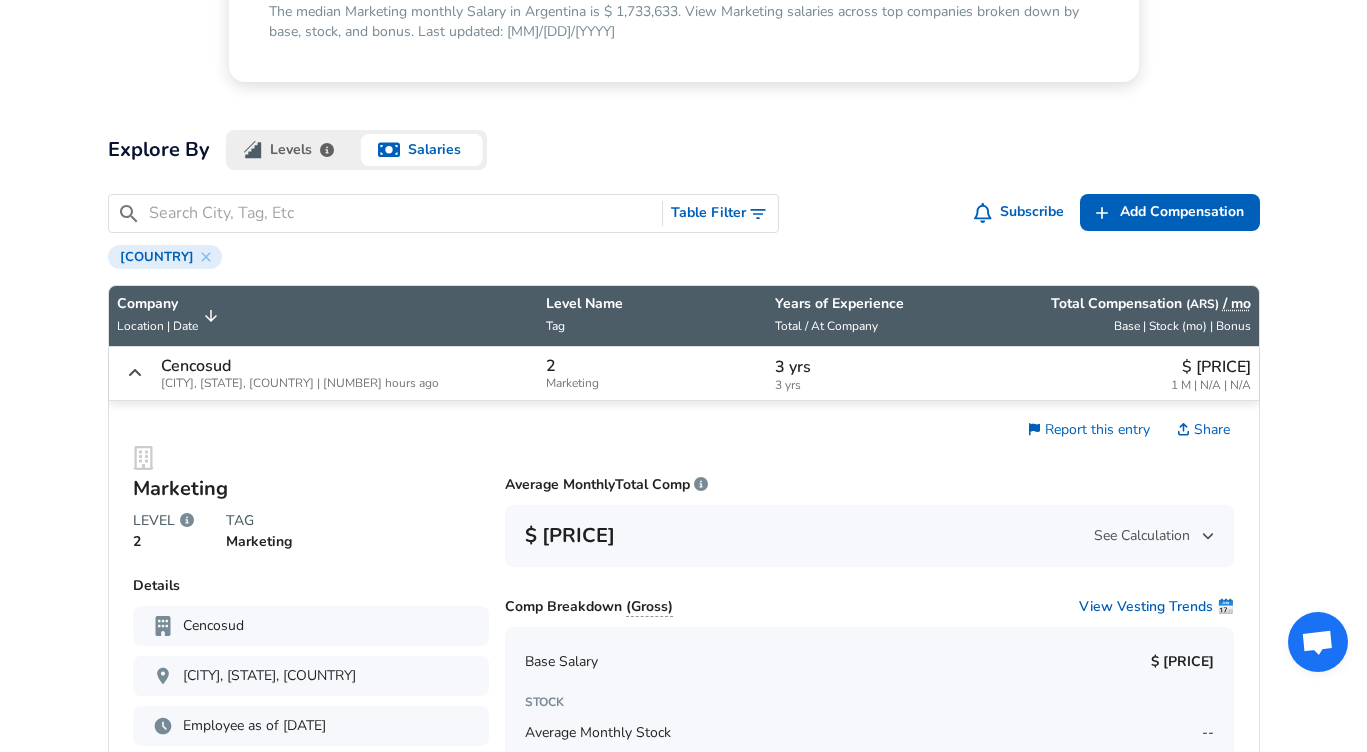 click at bounding box center [134, 372] 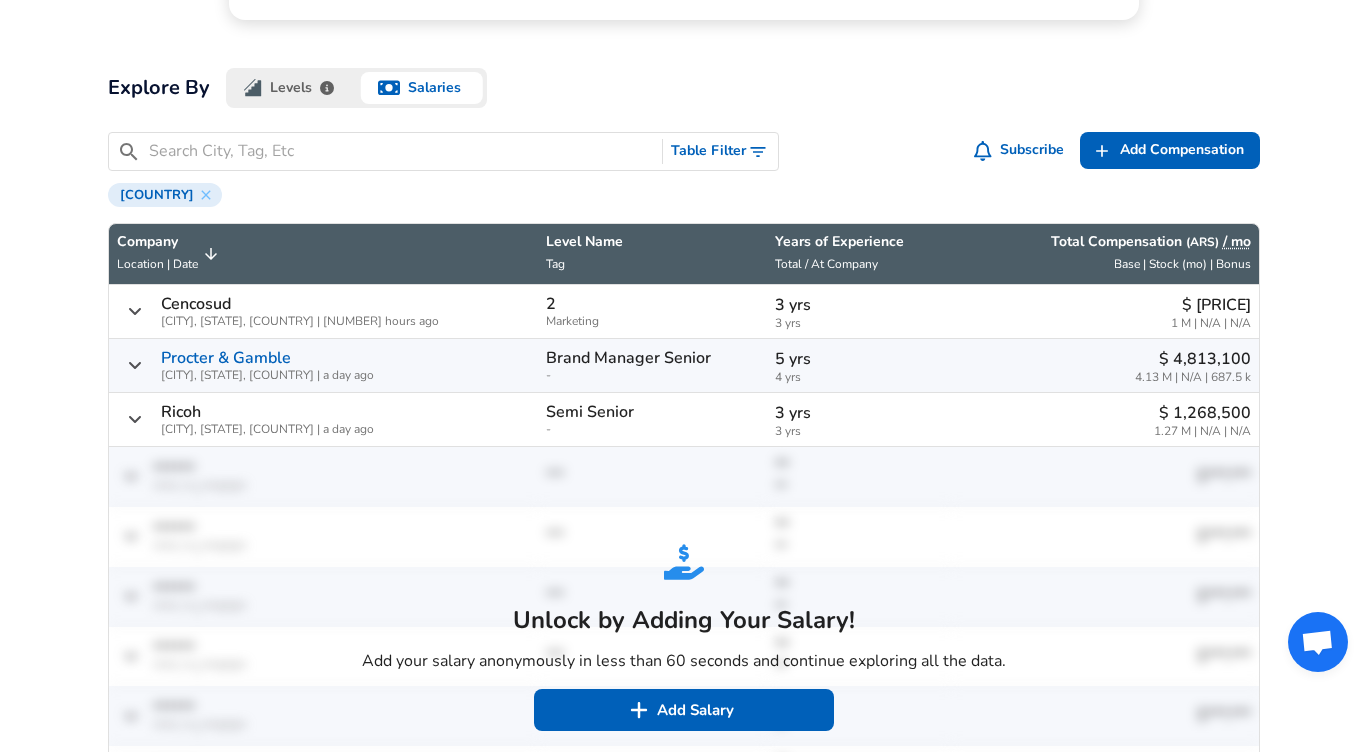 scroll, scrollTop: 557, scrollLeft: 0, axis: vertical 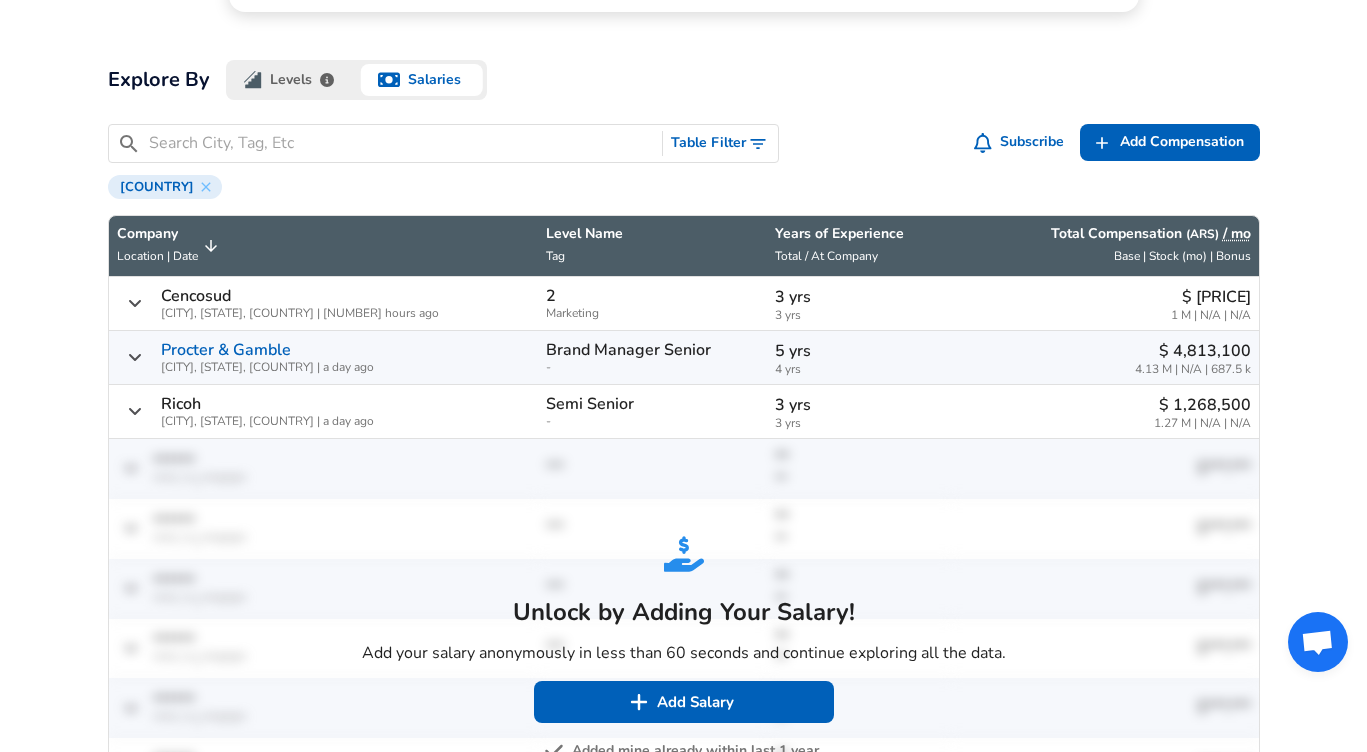 click at bounding box center [135, 303] 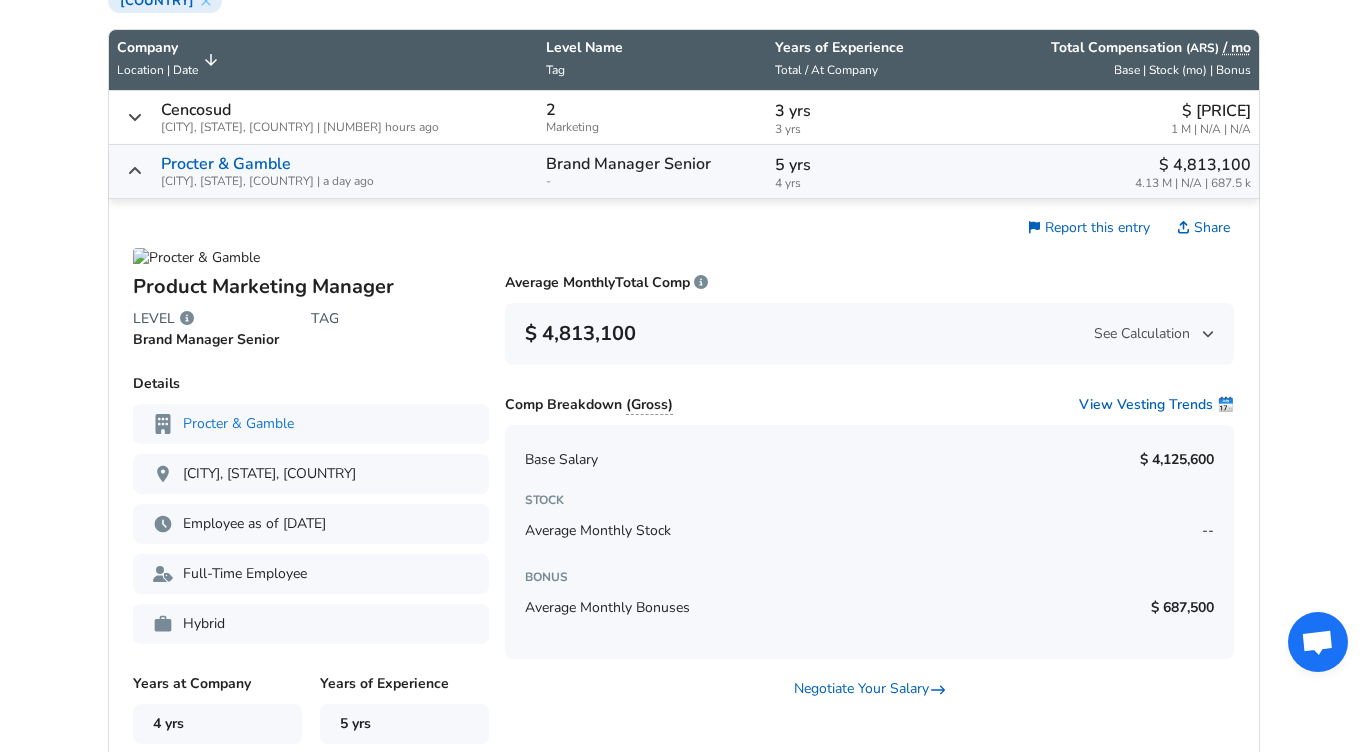 scroll, scrollTop: 745, scrollLeft: 0, axis: vertical 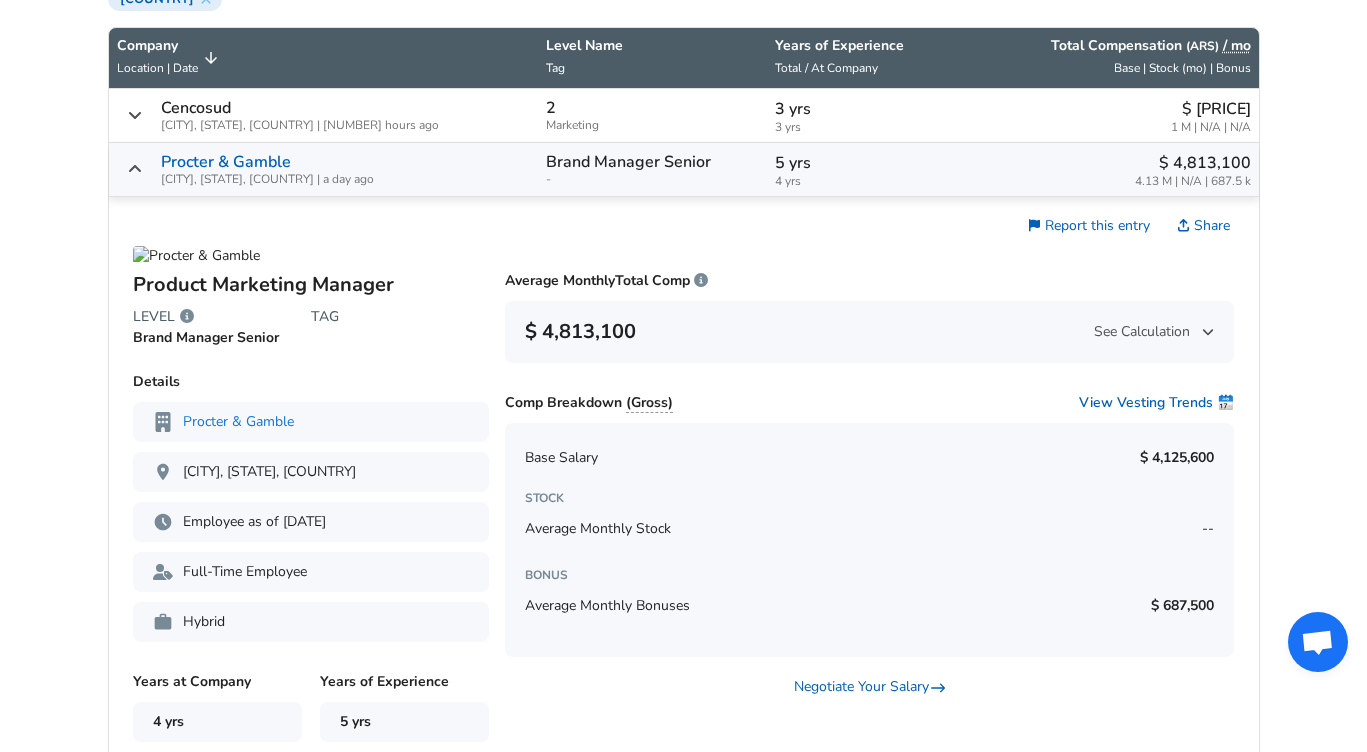 click at bounding box center [1208, 332] 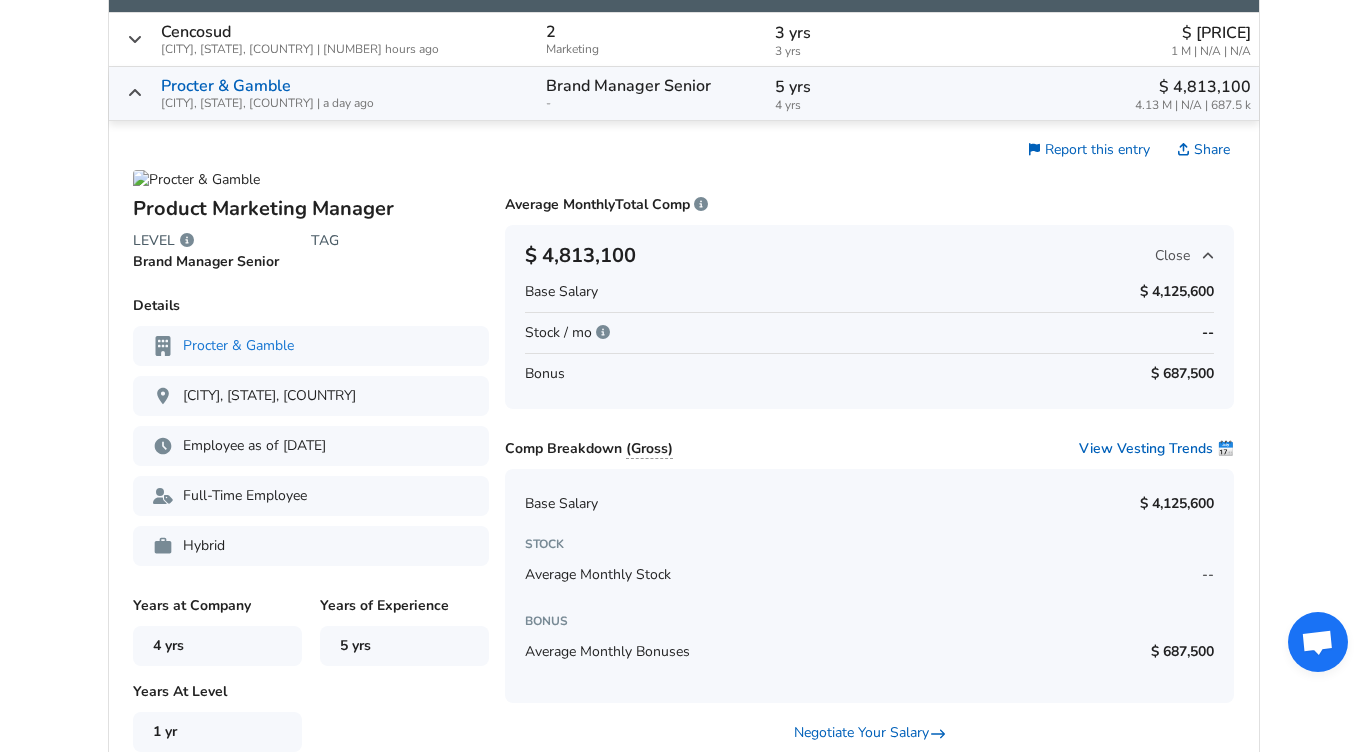 scroll, scrollTop: 820, scrollLeft: 0, axis: vertical 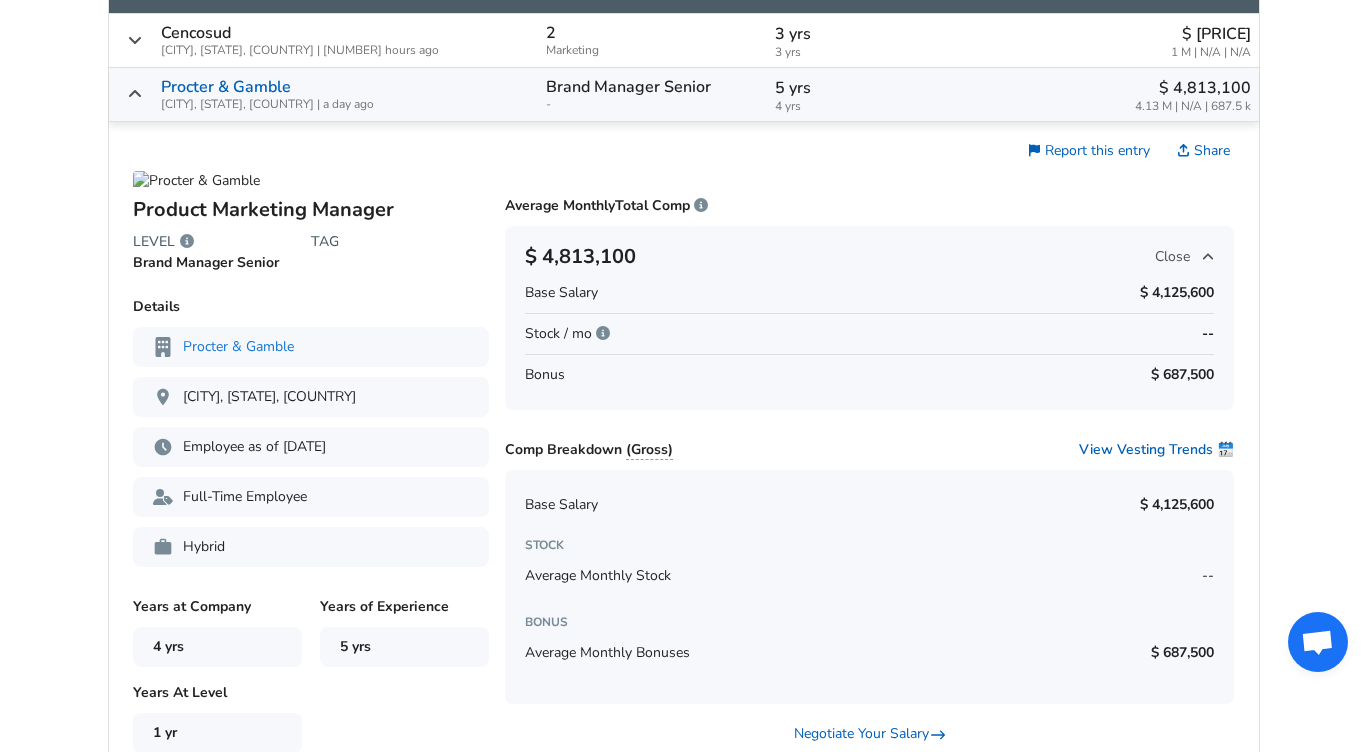 click at bounding box center [1208, 257] 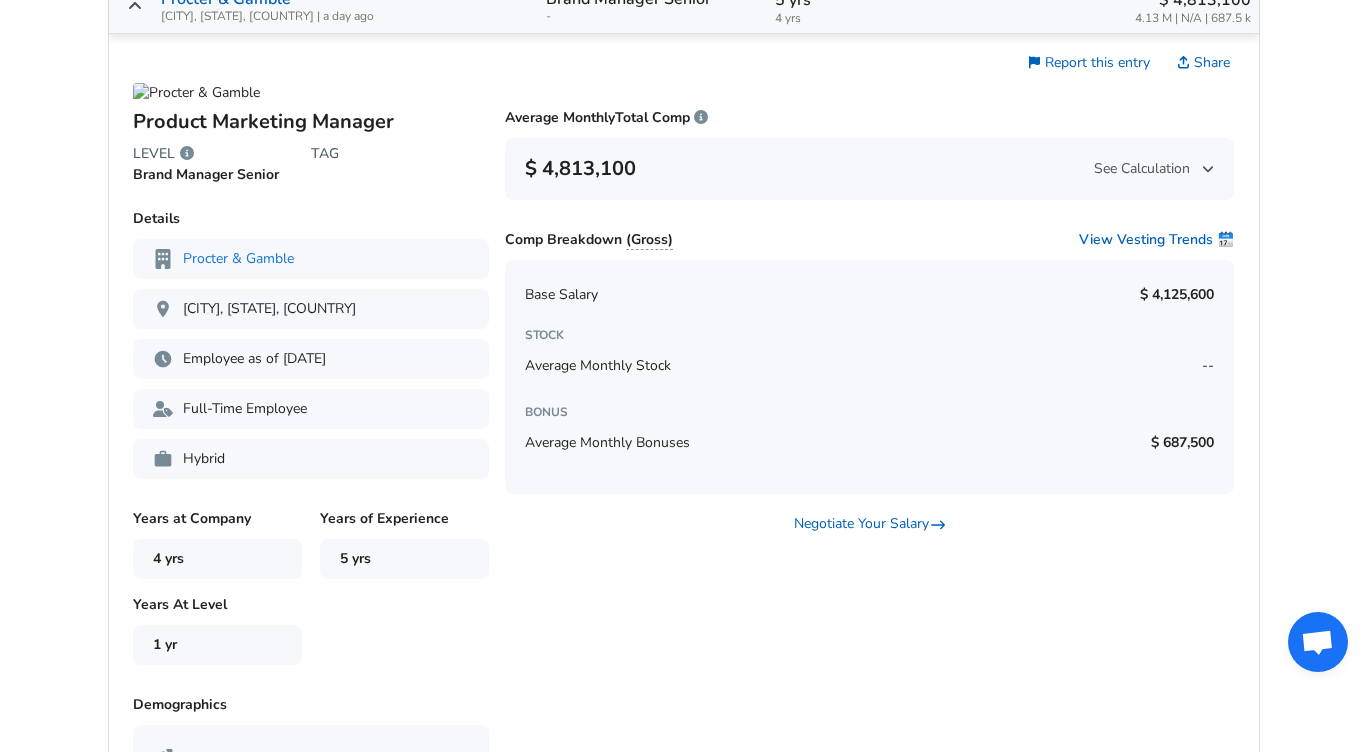 scroll, scrollTop: 912, scrollLeft: 0, axis: vertical 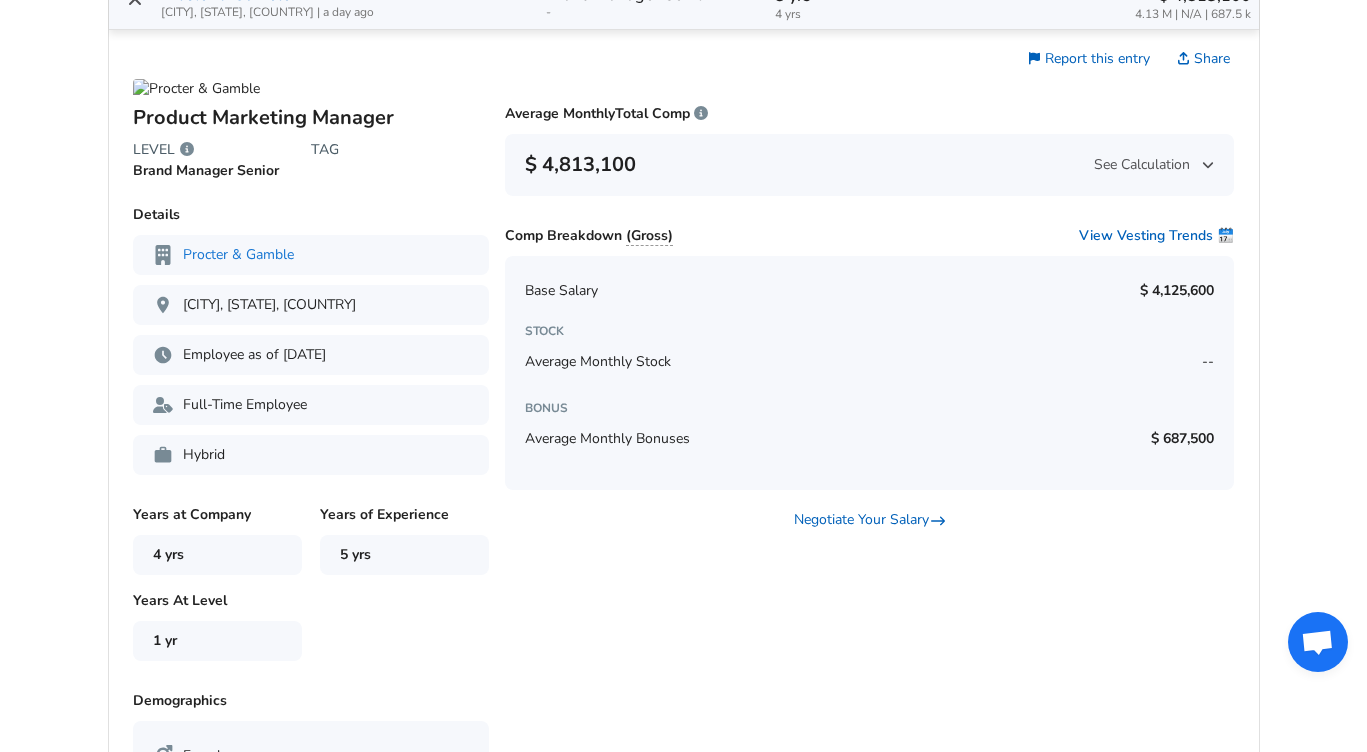 click on "[NUMBER] yrs" at bounding box center (217, 555) 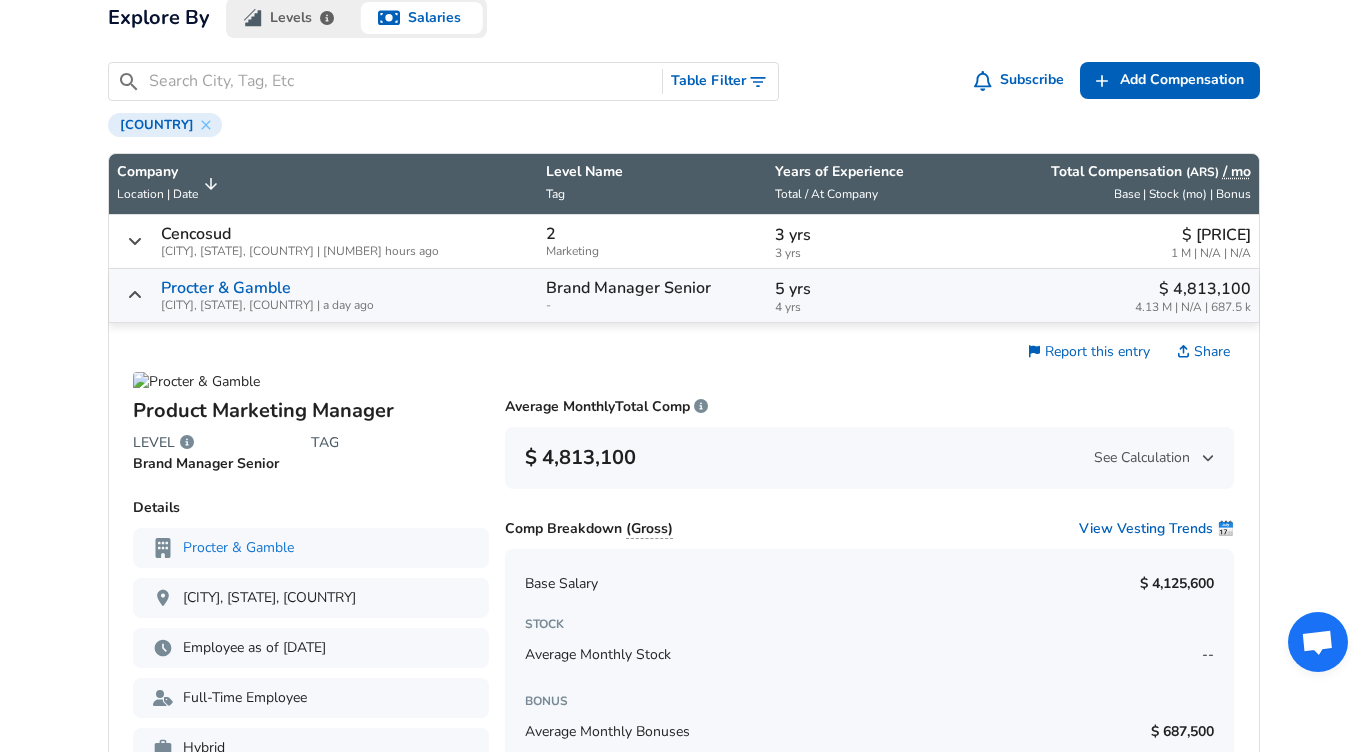 scroll, scrollTop: 618, scrollLeft: 0, axis: vertical 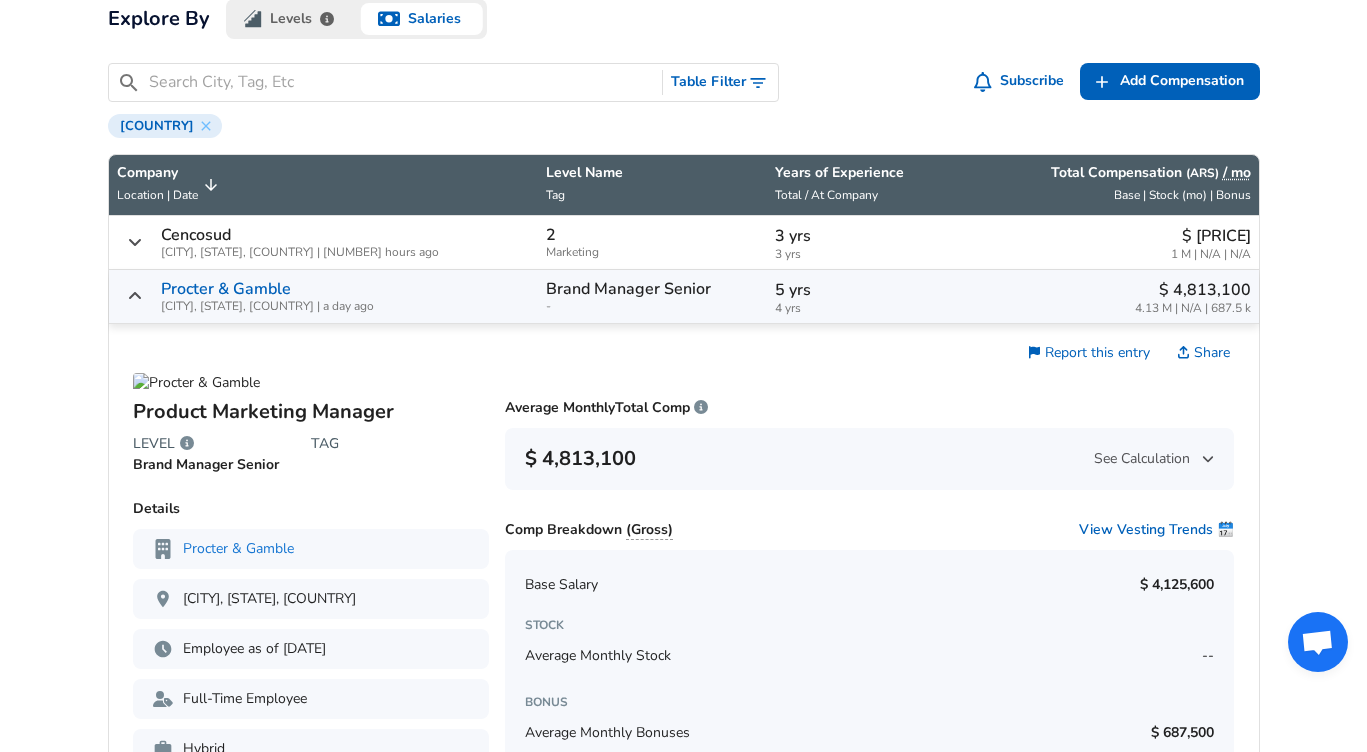 click on "Product Marketing Manager" at bounding box center (311, 412) 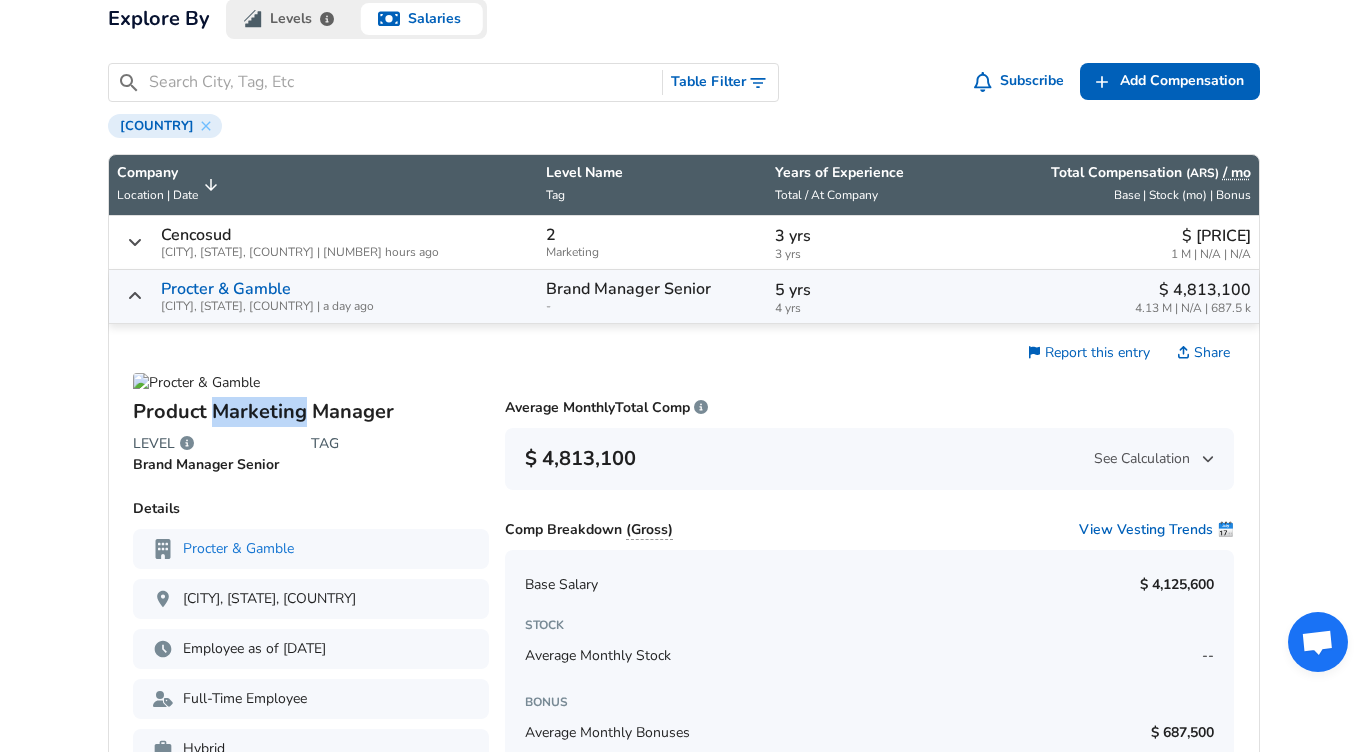 click on "Product Marketing Manager" at bounding box center [311, 412] 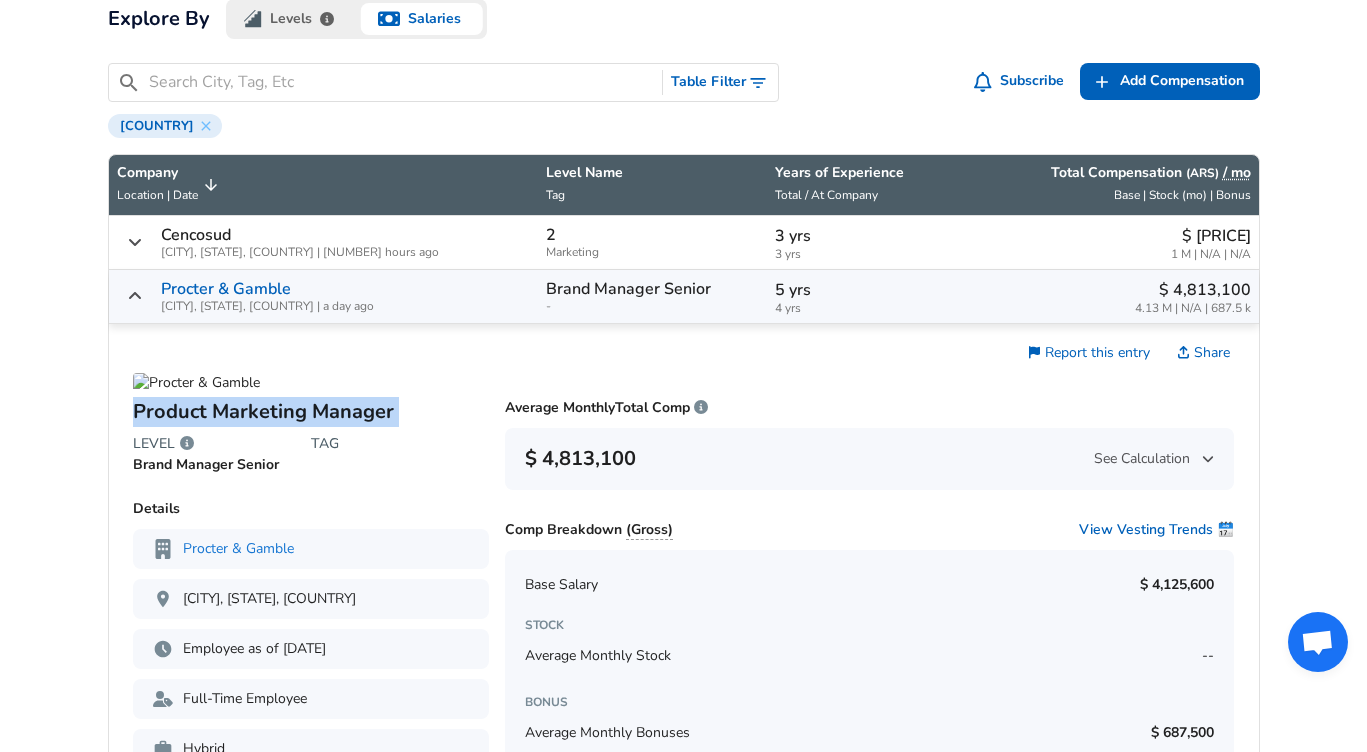 click on "Product Marketing Manager" at bounding box center [311, 412] 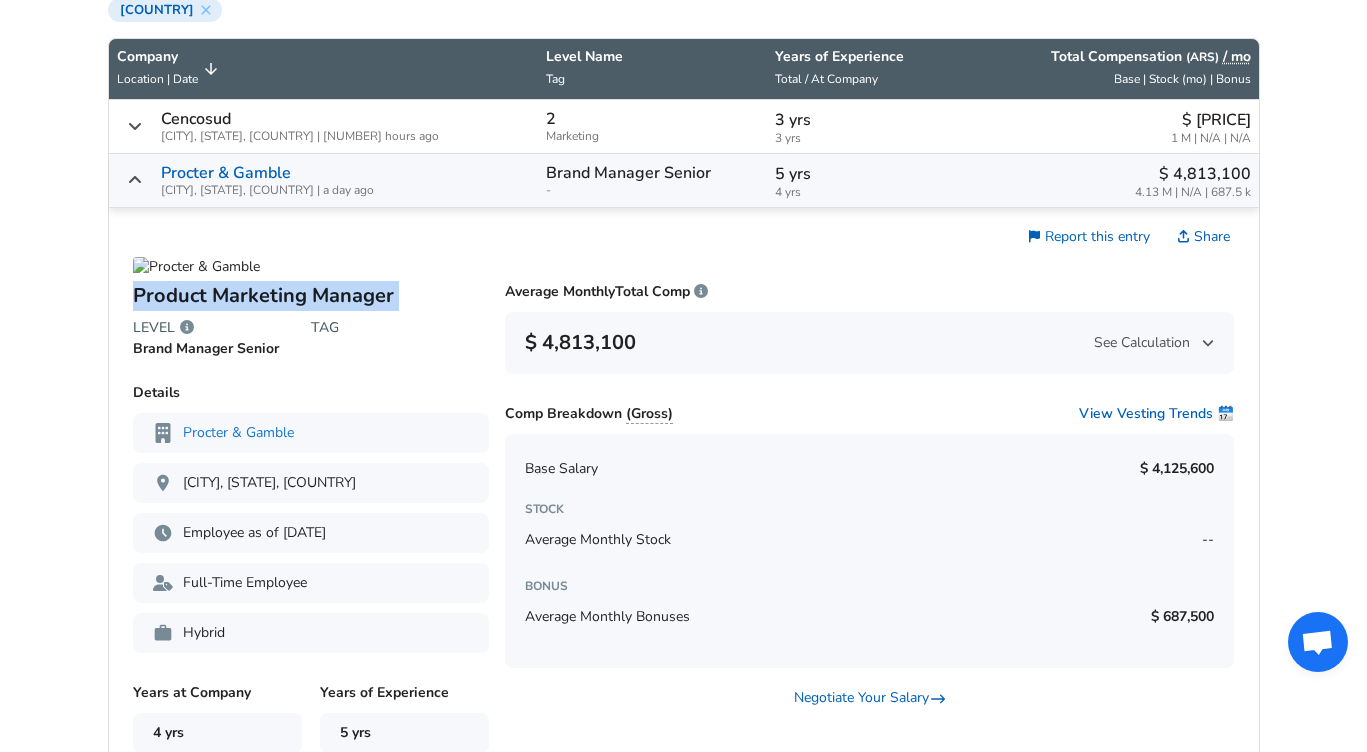 scroll, scrollTop: 741, scrollLeft: 0, axis: vertical 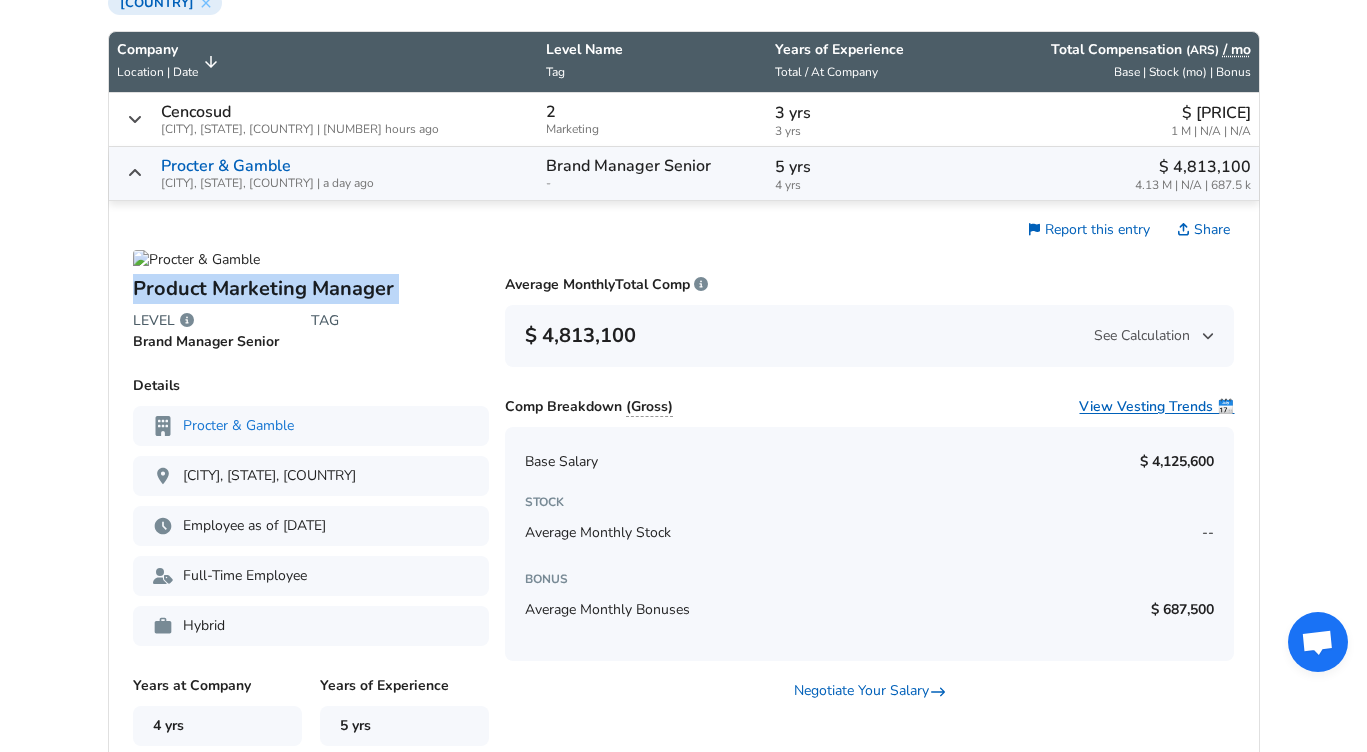 click on "View Vesting Trends 🗓️" at bounding box center [1156, 407] 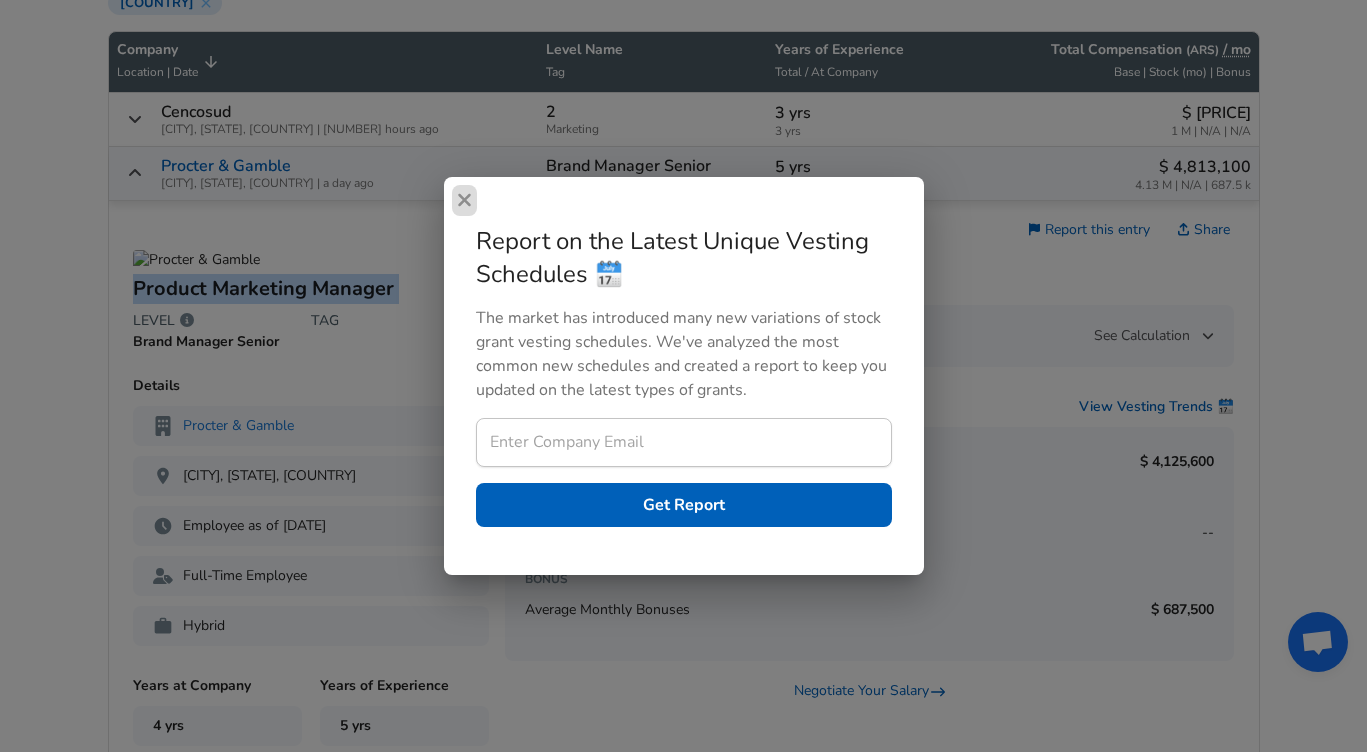 click at bounding box center [465, 200] 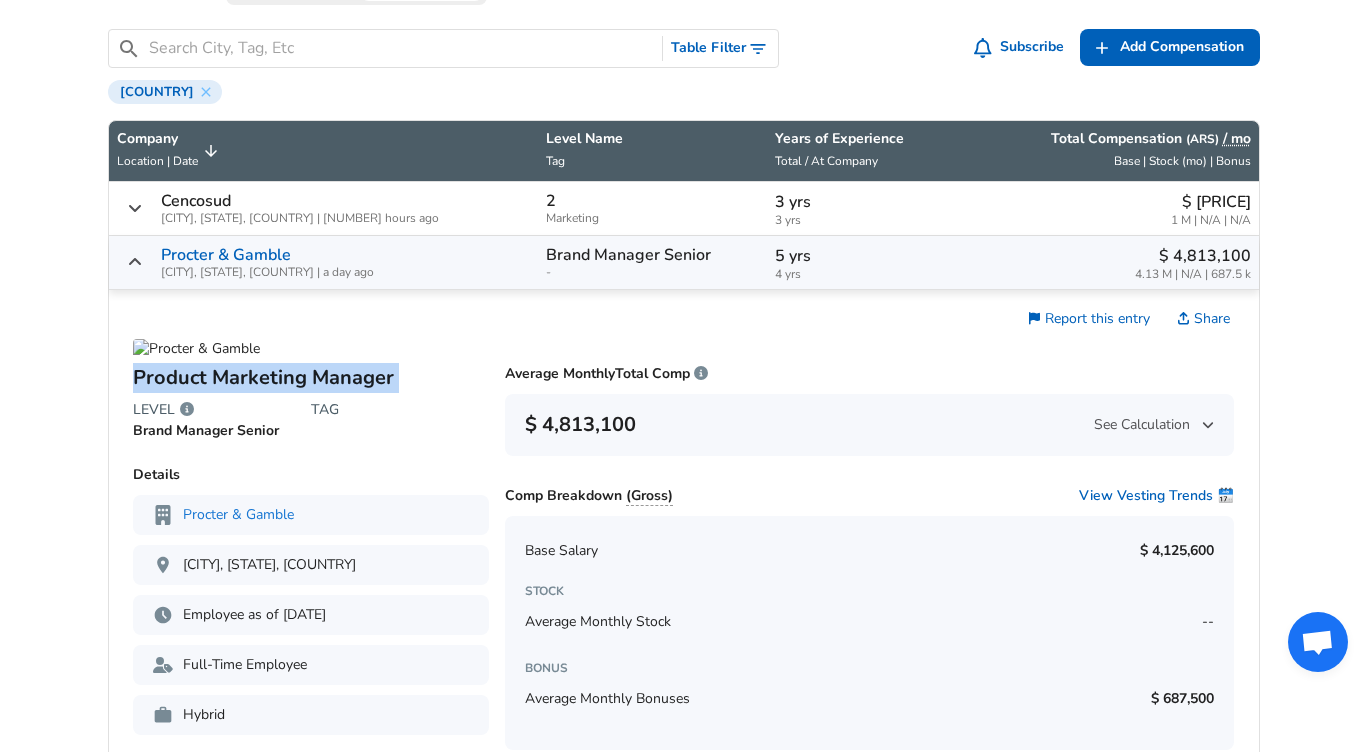 scroll, scrollTop: 638, scrollLeft: 0, axis: vertical 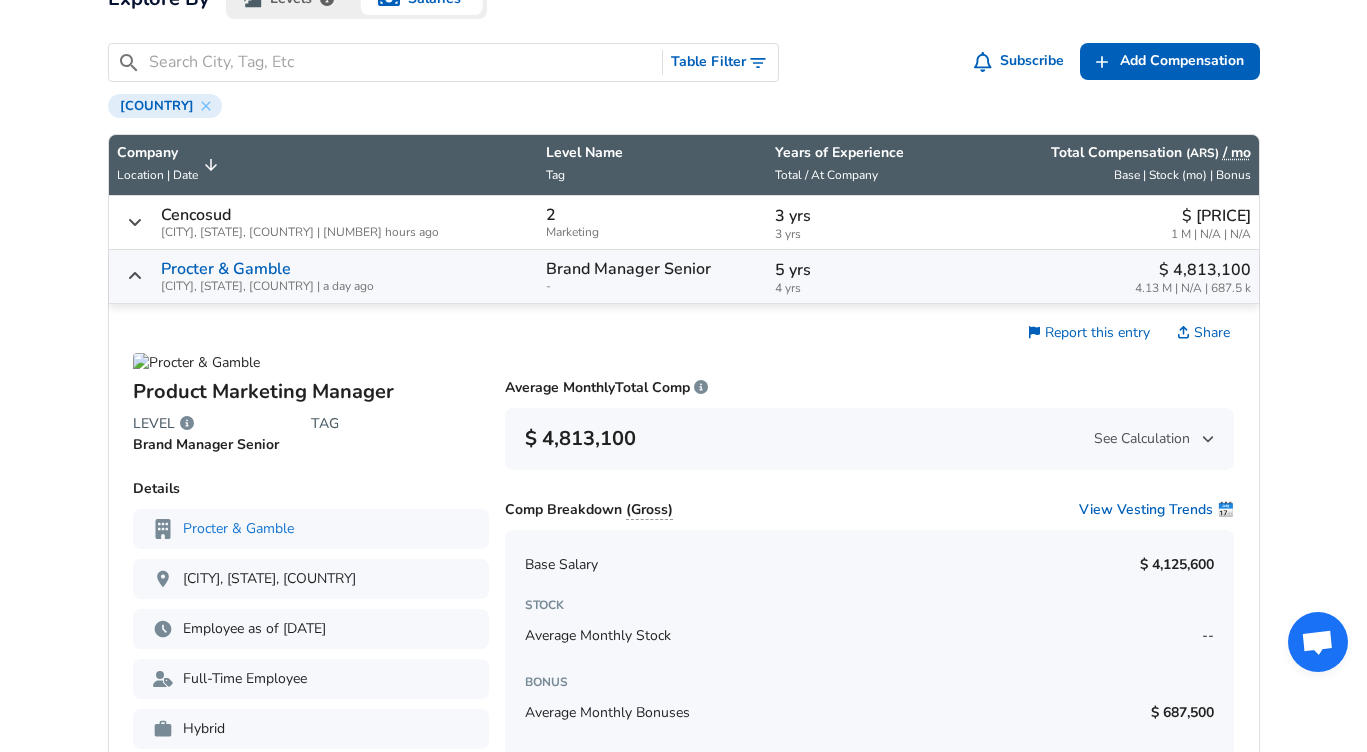 click at bounding box center [135, 276] 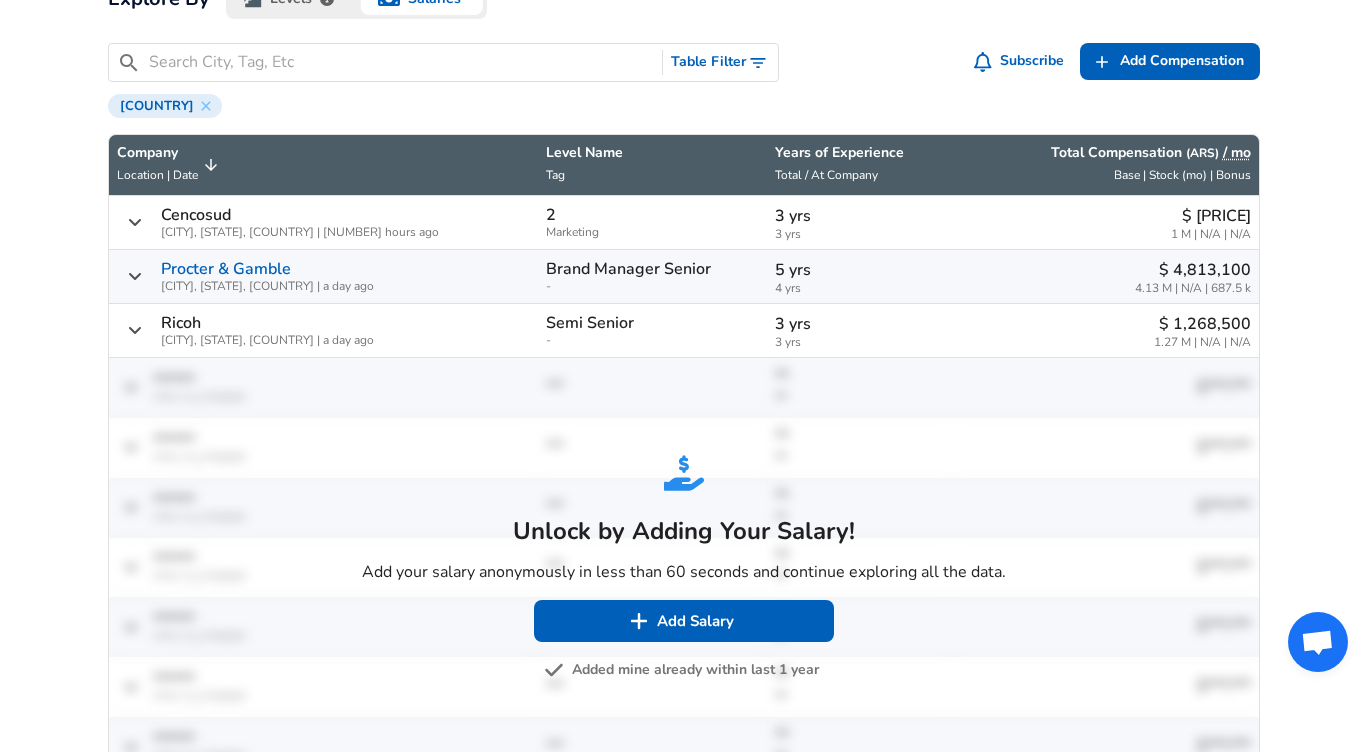 click at bounding box center [135, 222] 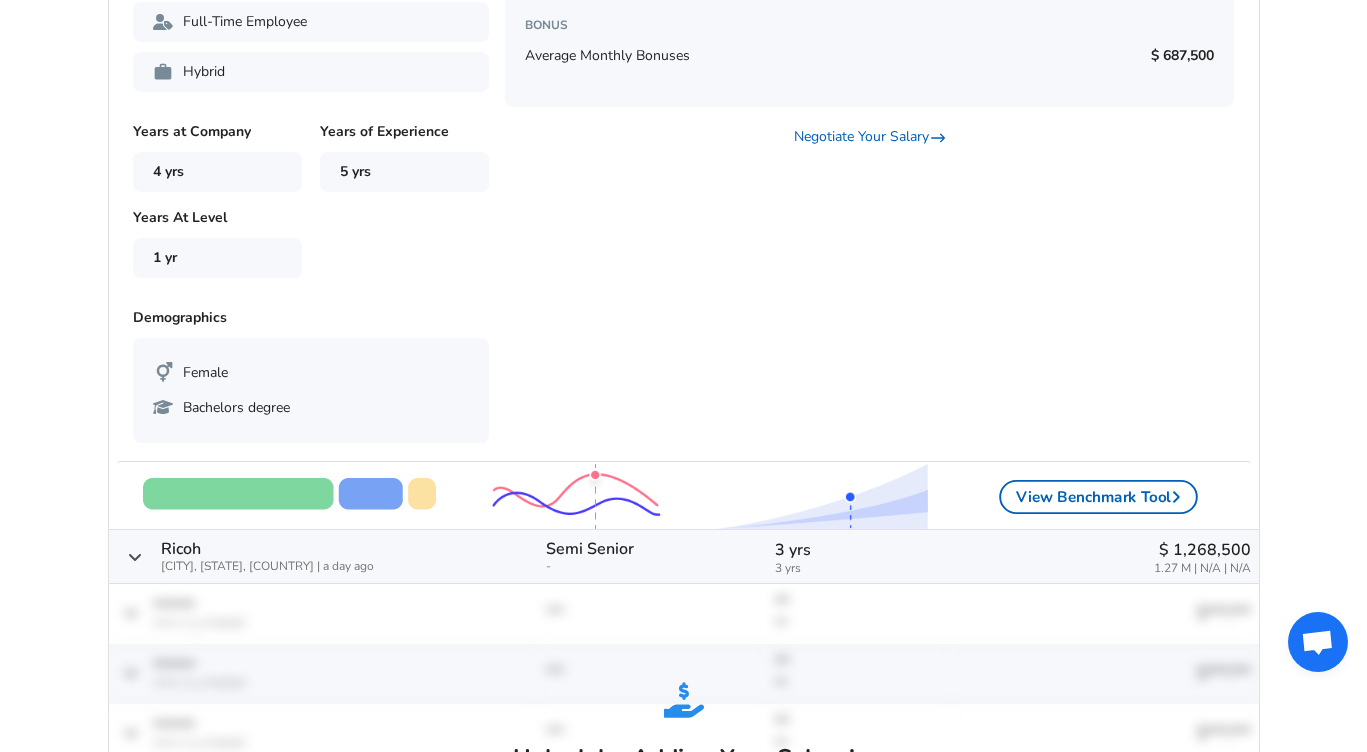 scroll, scrollTop: 1322, scrollLeft: 0, axis: vertical 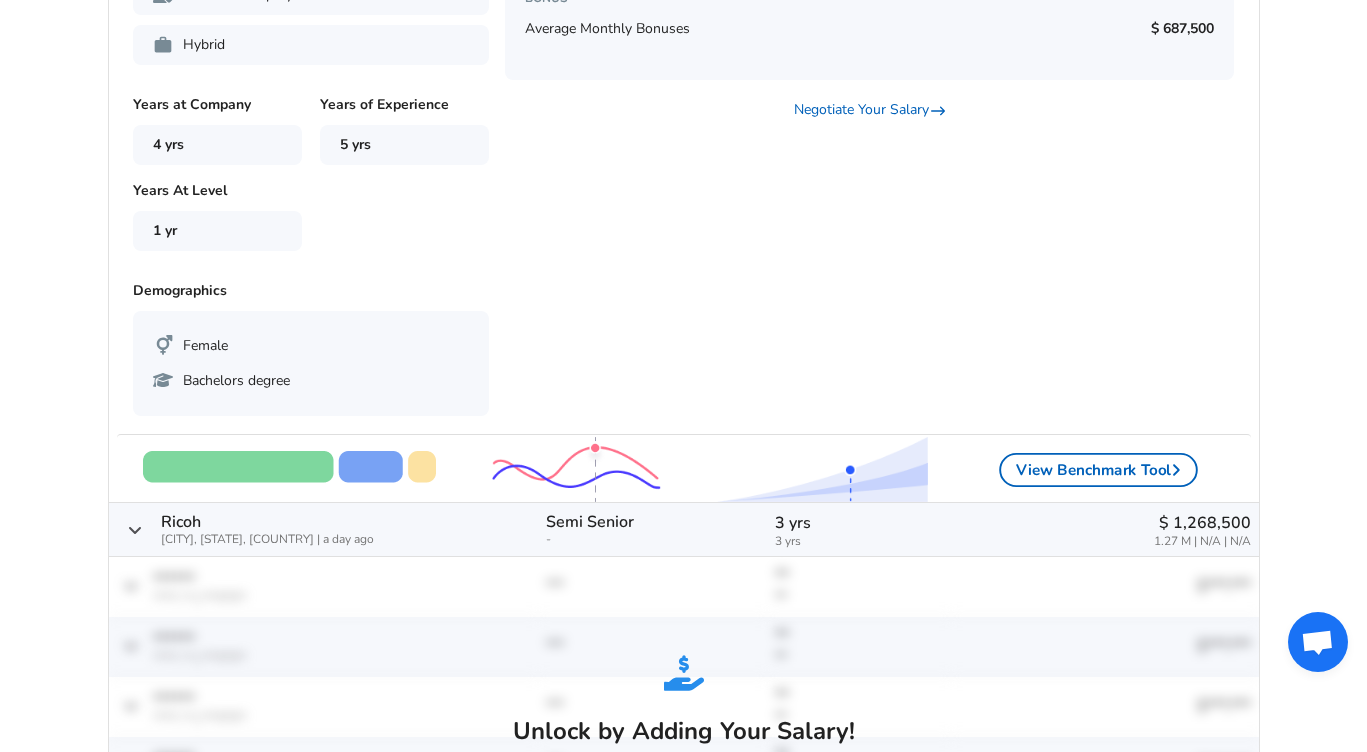 click at bounding box center (822, 469) 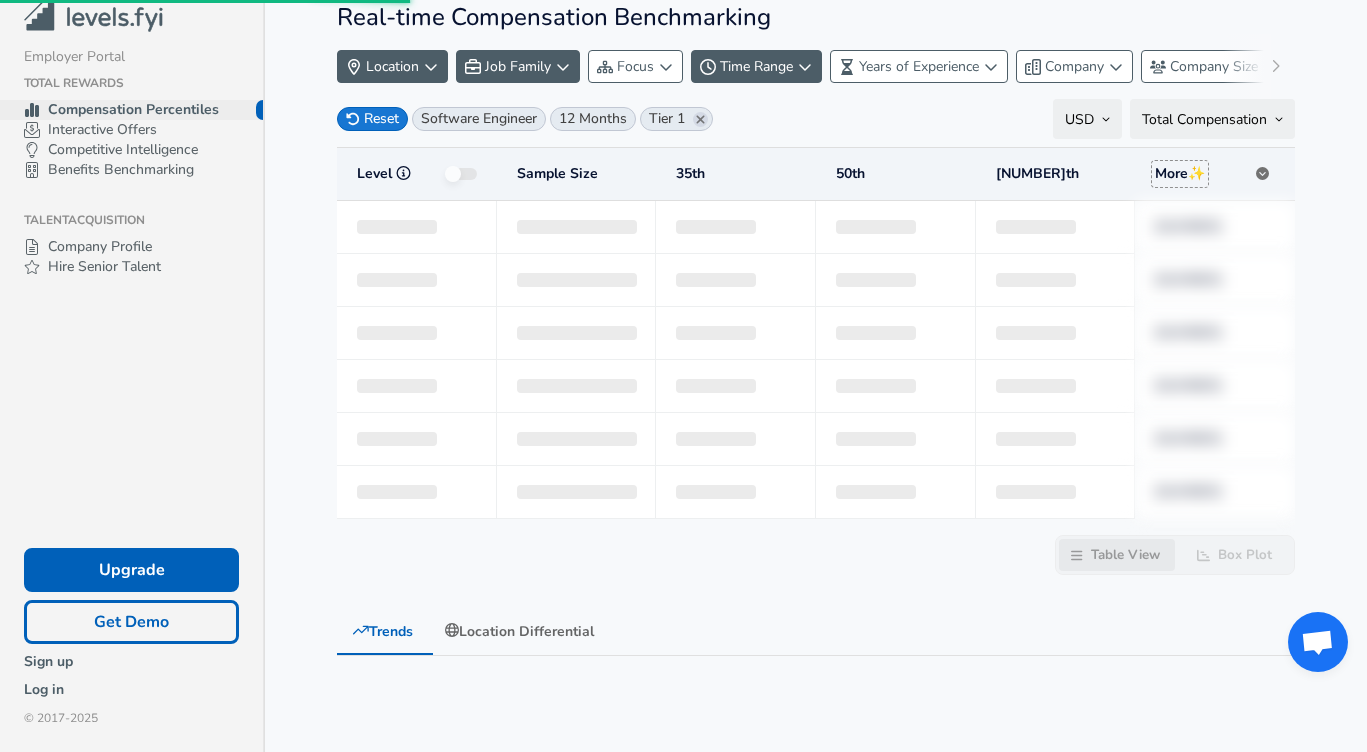 scroll, scrollTop: 0, scrollLeft: 0, axis: both 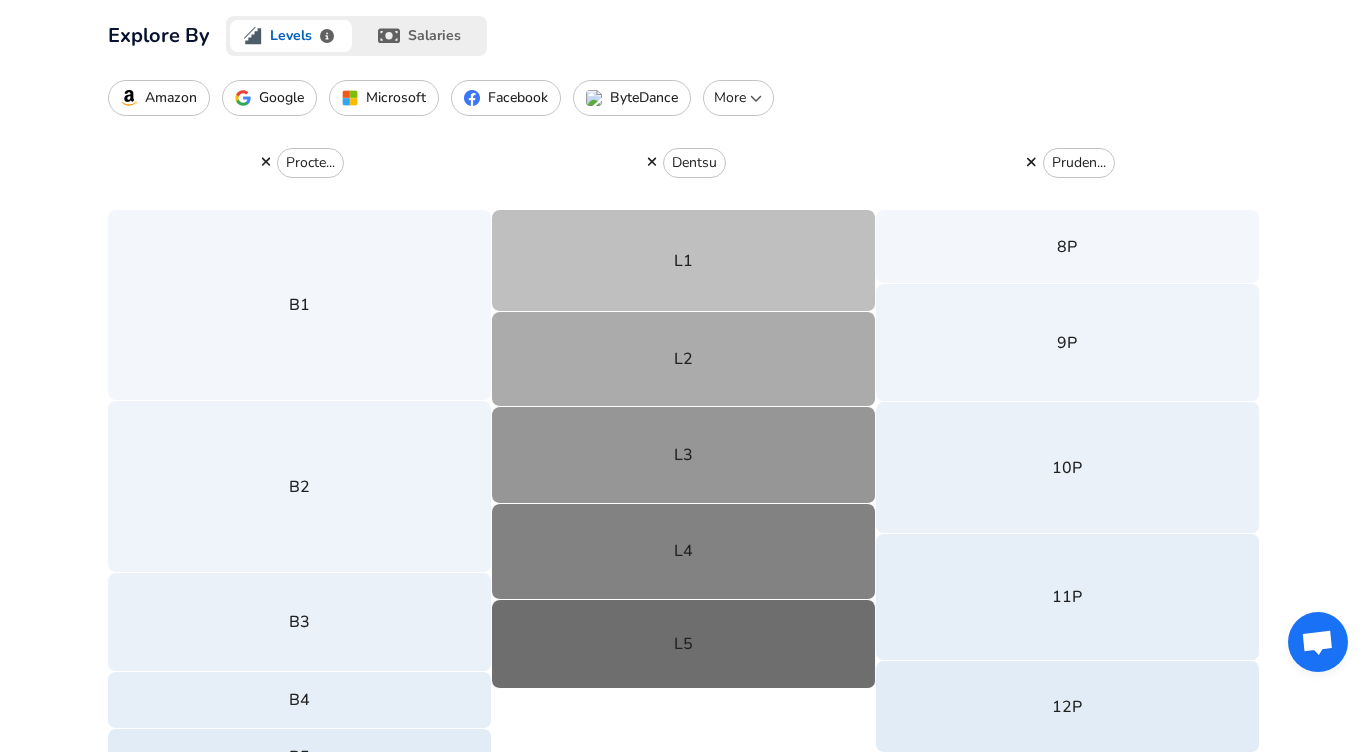 click at bounding box center (756, 98) 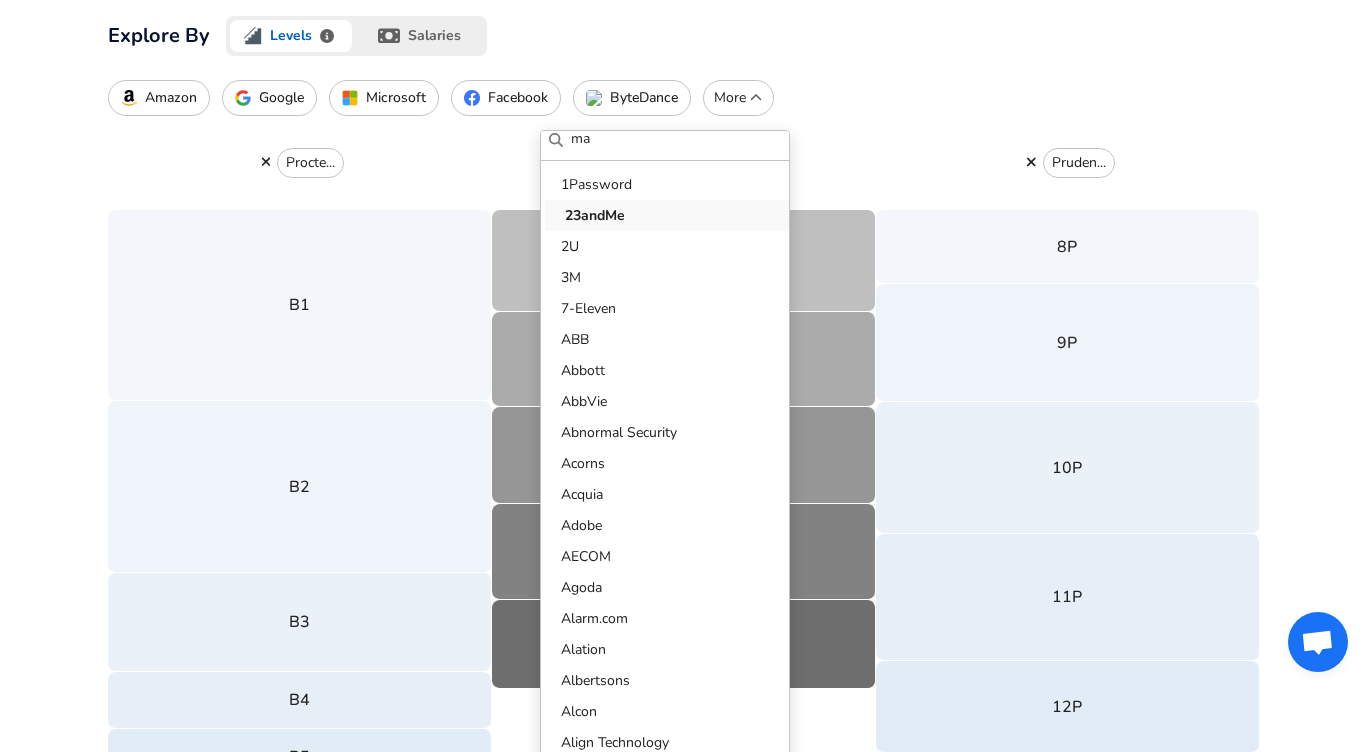 scroll, scrollTop: 0, scrollLeft: 0, axis: both 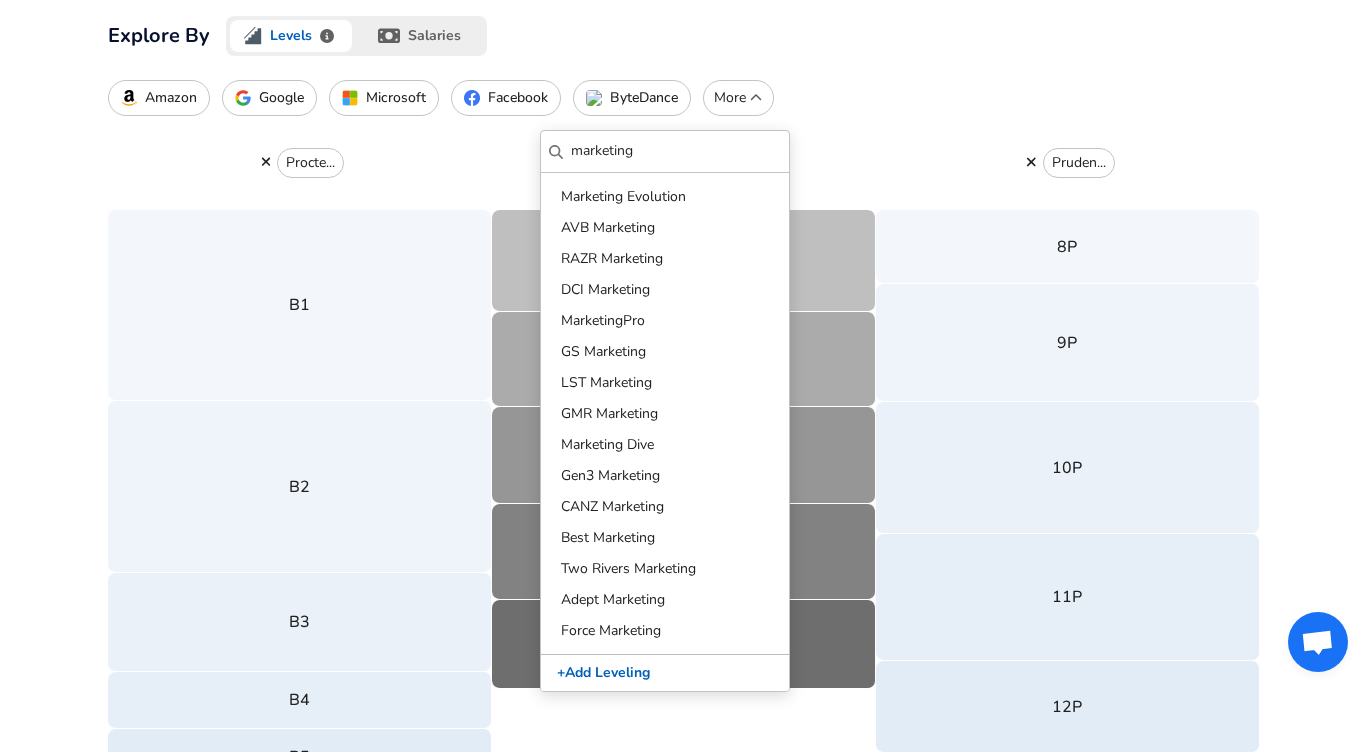 drag, startPoint x: 641, startPoint y: 150, endPoint x: 557, endPoint y: 148, distance: 84.0238 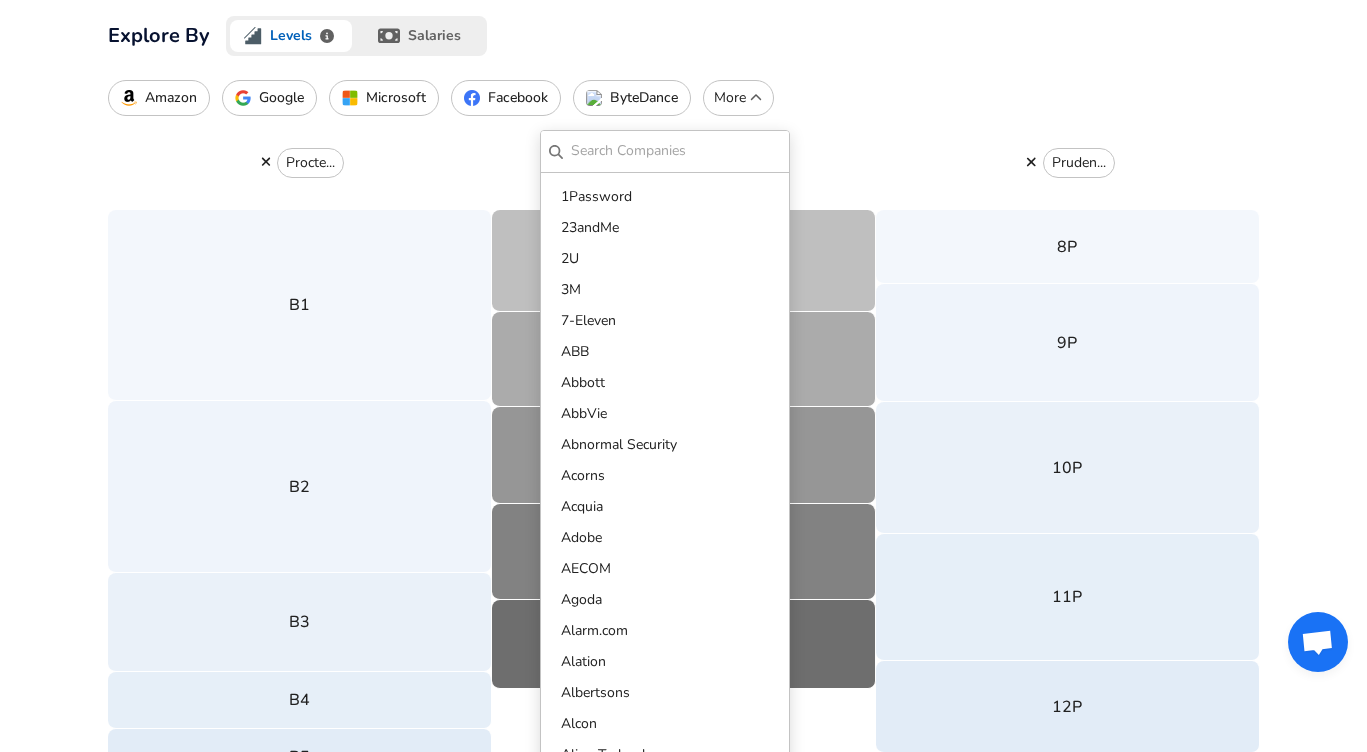 click on "Amazon Google Microsoft Facebook ByteDance More   ​ 1Password 23andMe 2U 3M 7-Eleven ABB Abbott AbbVie Abnormal Security Acorns Acquia Adobe AECOM Agoda Alarm.com Alation Albertsons Alcon Align Technology Ally Alteryx Amazon American Express Amobee Amperity Ansys AppDynamics AppFolio Apple Applied Materials AstraZeneca Atlassian Aurora Automattic AVEVA Avito Basis Technologies Baxter International Bayer Better Mortgage BigCommerce bioMérieux Blackstone Block BMW Group Bolt Braze Brex Bumble Bungie BYJU'S ByteDance Cardinal Health Carta Caterpillar CBRE Celonis Centene Ceridian Chegg Chewy Chime CIBC Circle Cisco Citi Citizens Bank ClickUp Cloudflare Cognizant CommScope Confluent Contentful Costco Wholesale Course Hero Coursera Credit Karma Crunchbase Cummins DailyPay Databricks Datavant Dell Technologies Deloitte Dentsu Desjardins Group Dexcom DigitalOcean DISCO Discovery DISH Network Dolby Laboratories Domo DoorDash Dow Jones Doximity Dropbox Duolingo DXC Technology eBay edX Elsevier Envoy Epic Games Esri" at bounding box center (684, 98) 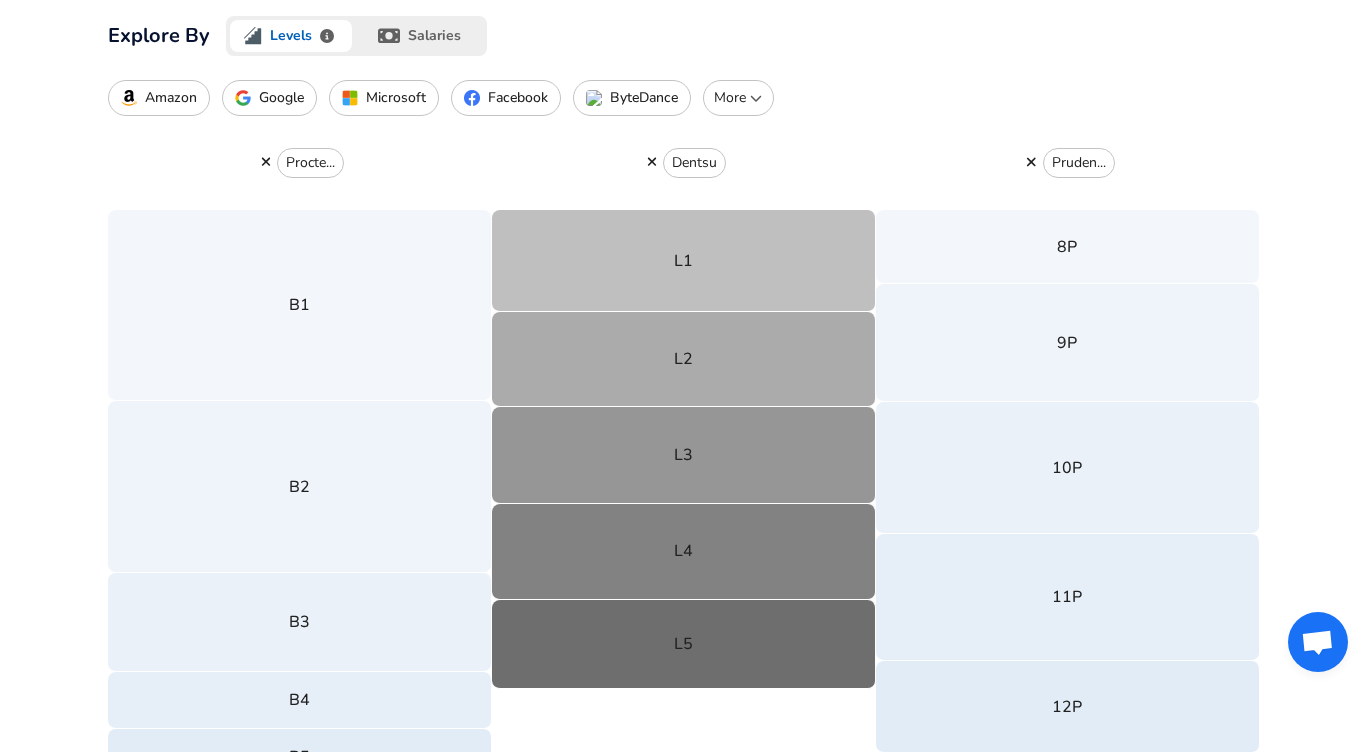 click at bounding box center (756, 98) 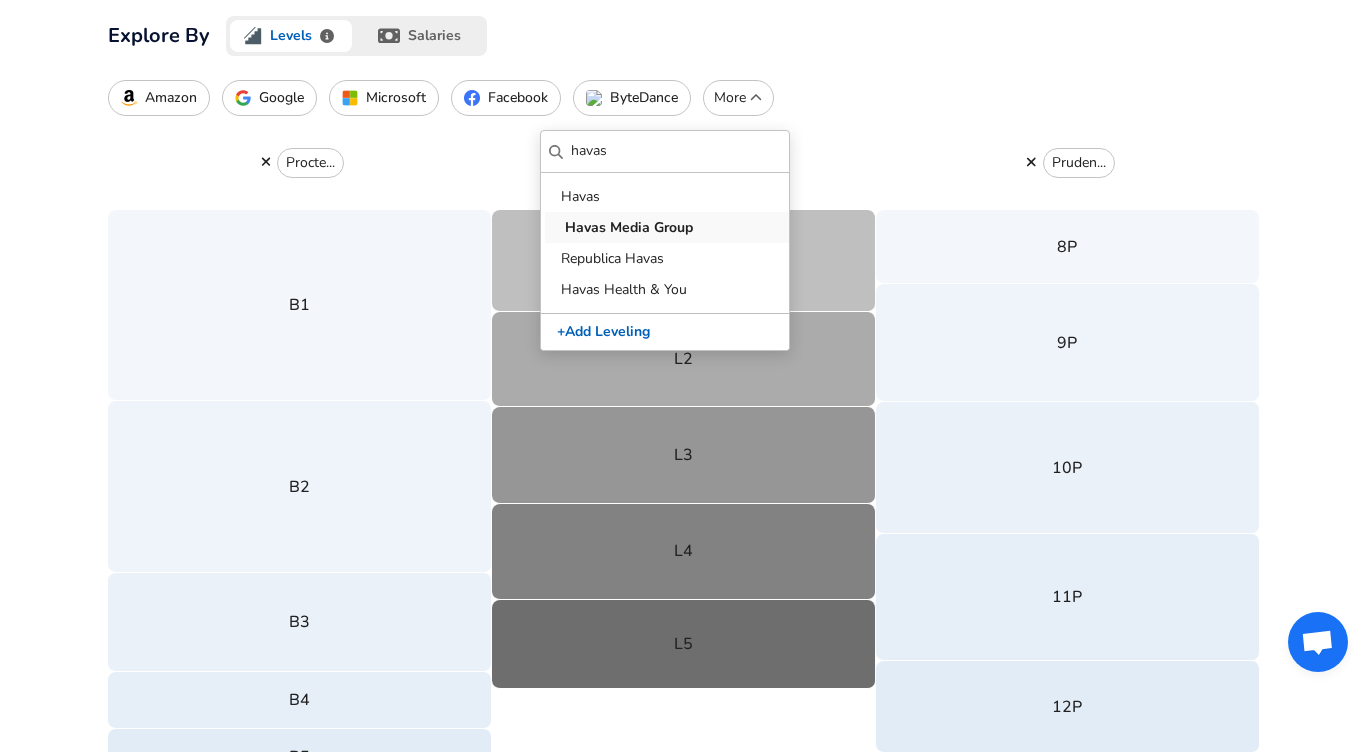type on "havas" 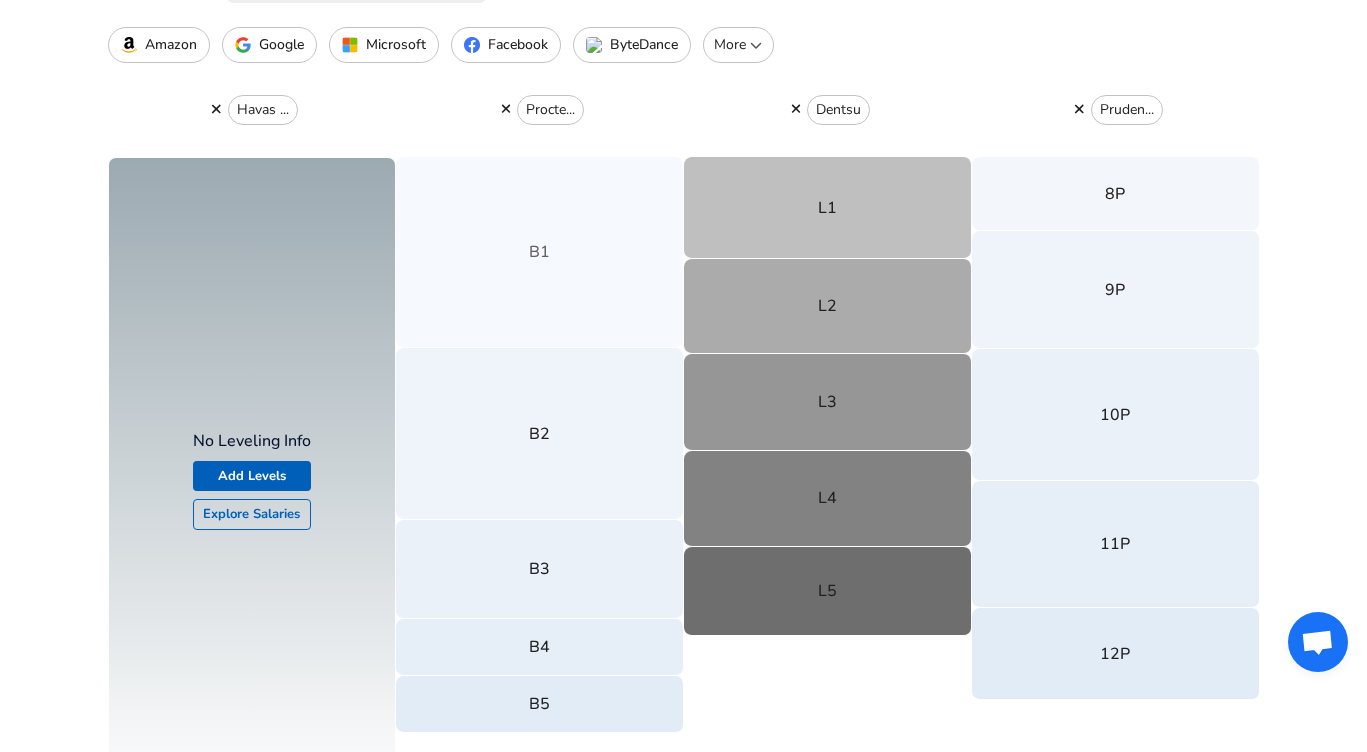 scroll, scrollTop: 652, scrollLeft: 0, axis: vertical 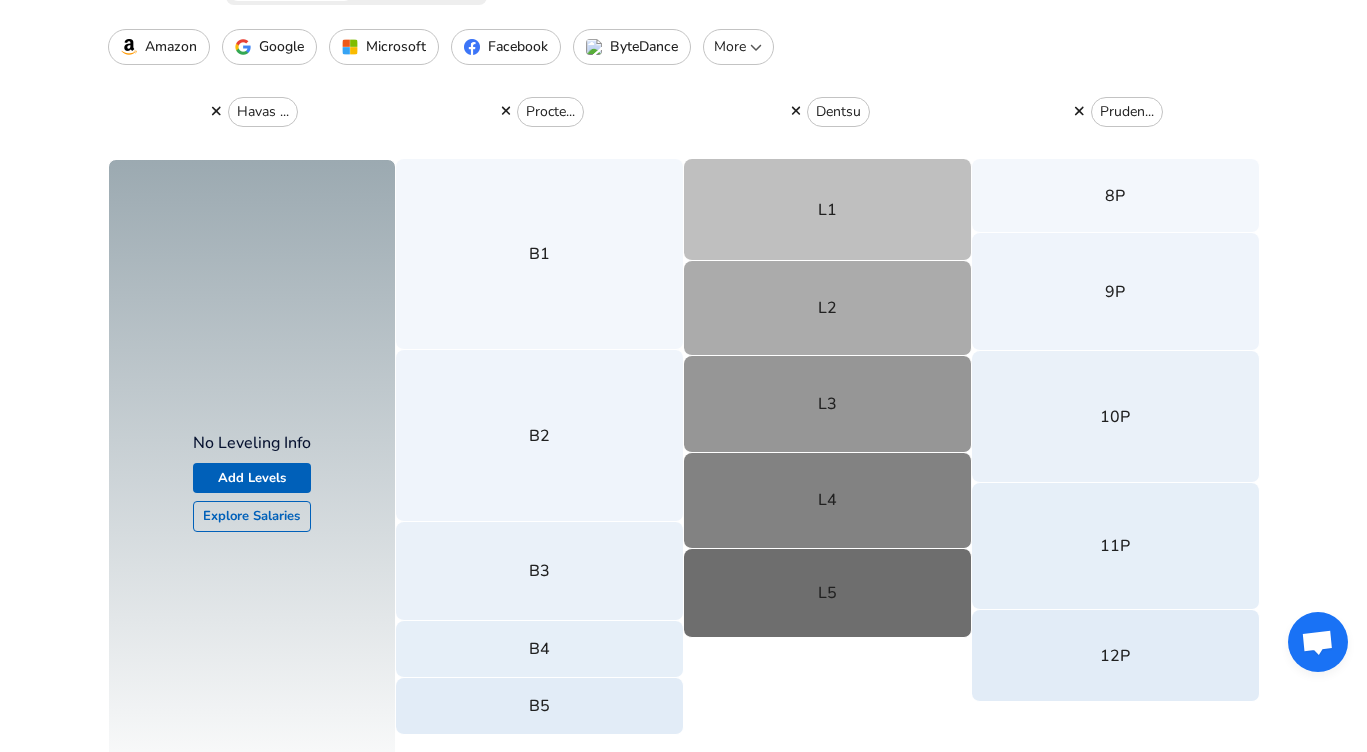 click at bounding box center [216, 111] 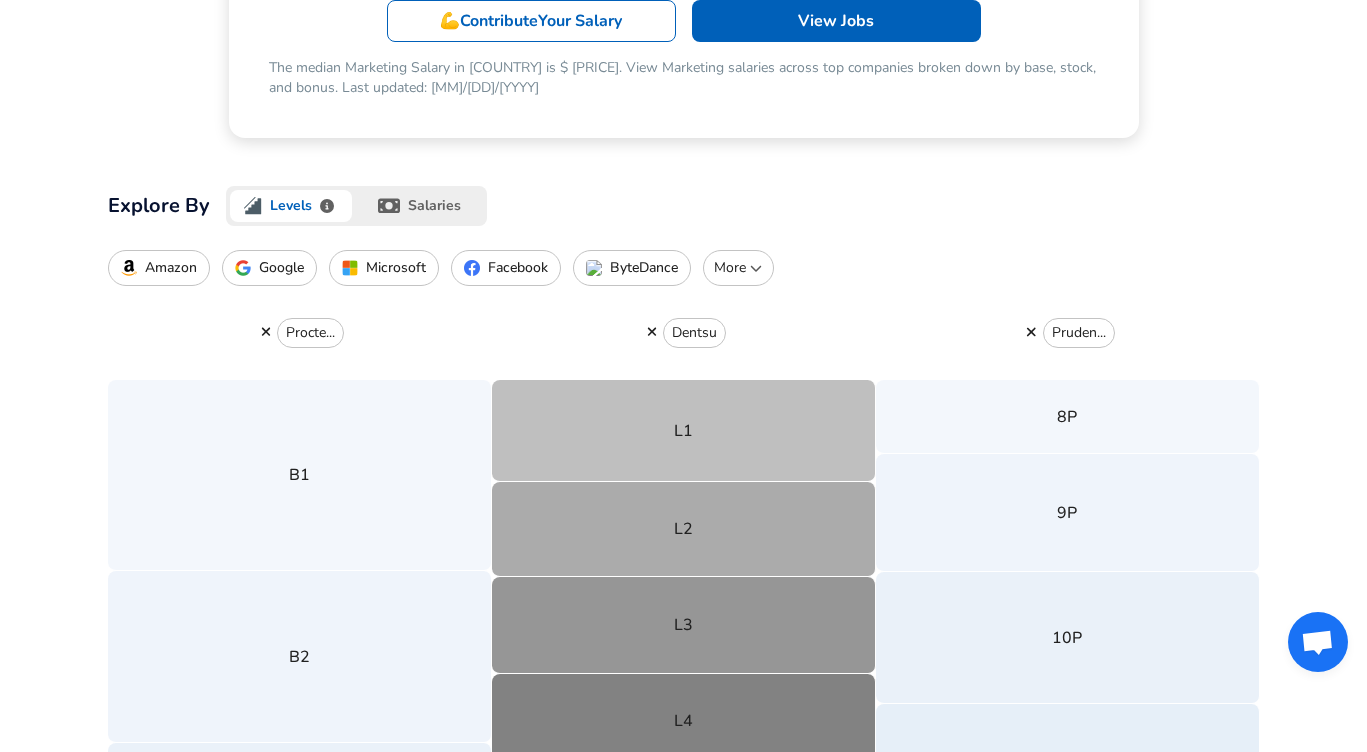 scroll, scrollTop: 430, scrollLeft: 0, axis: vertical 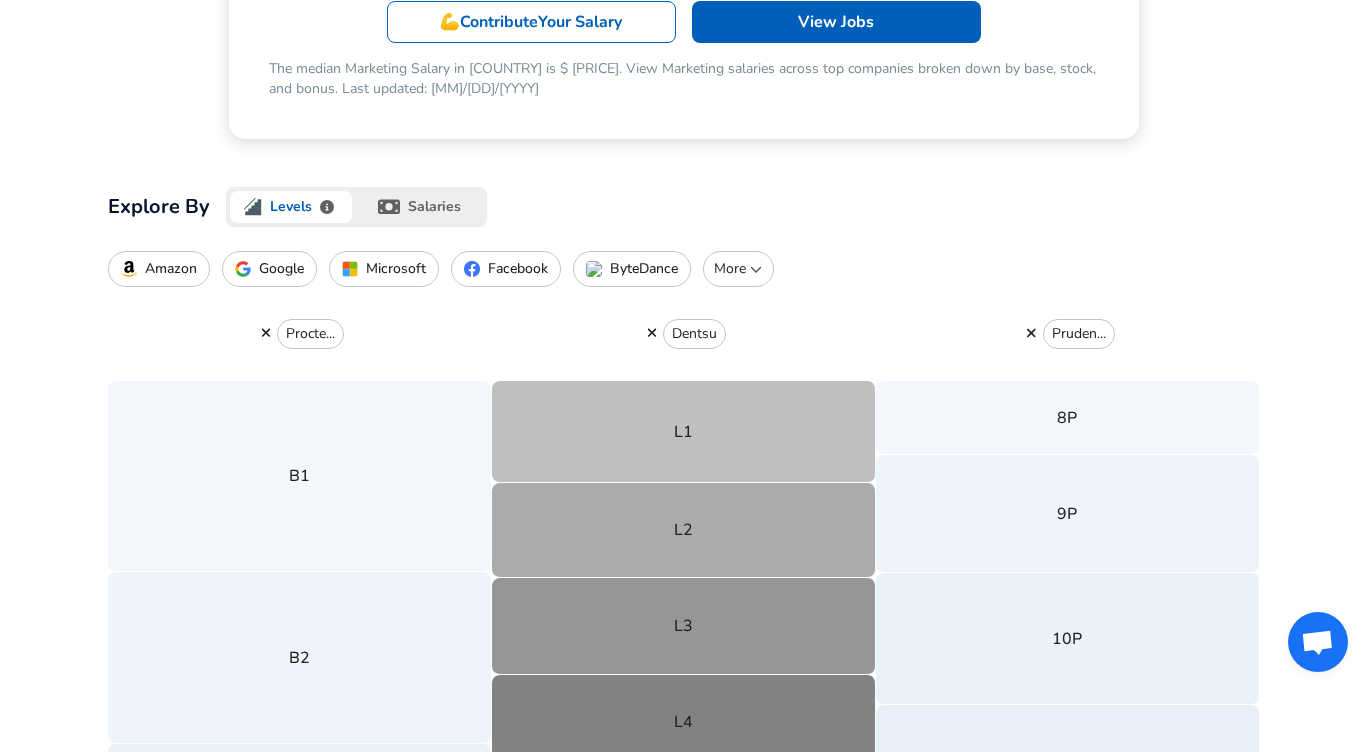 click at bounding box center [756, 269] 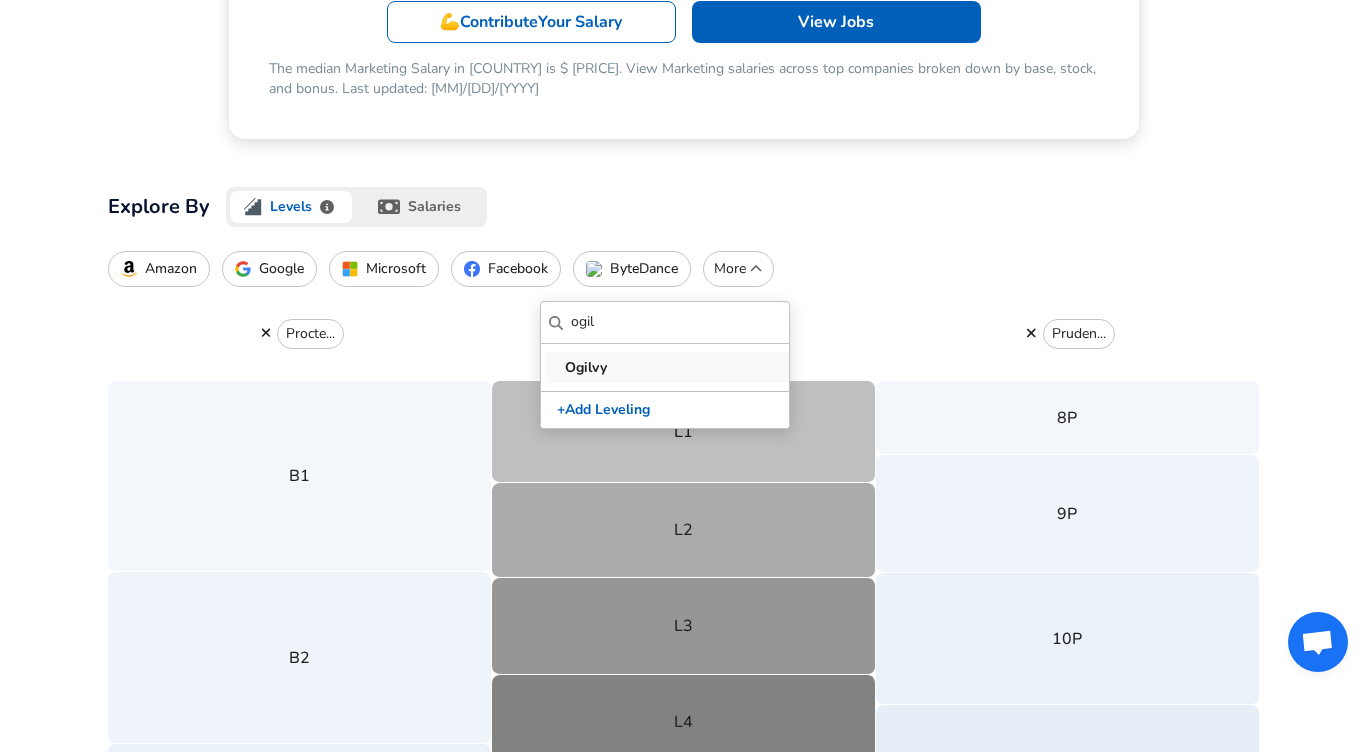 type on "ogil" 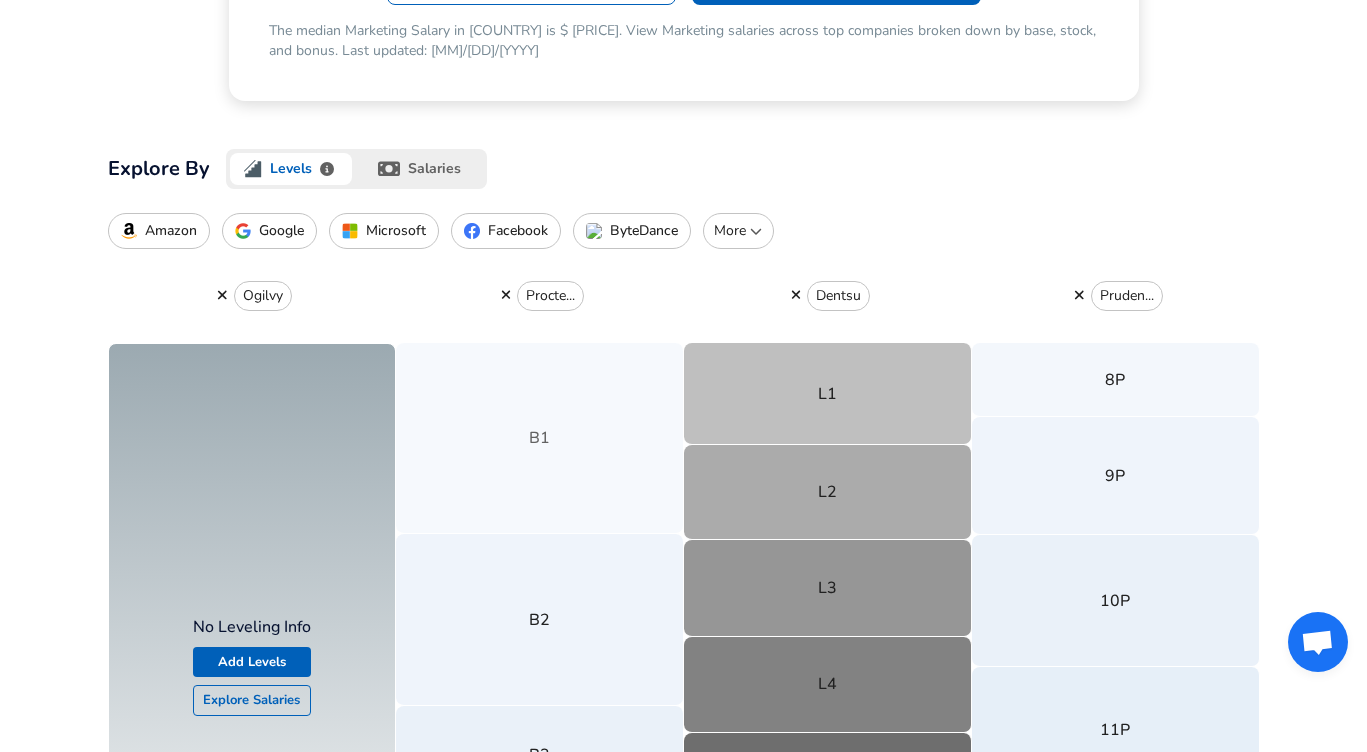 scroll, scrollTop: 483, scrollLeft: 0, axis: vertical 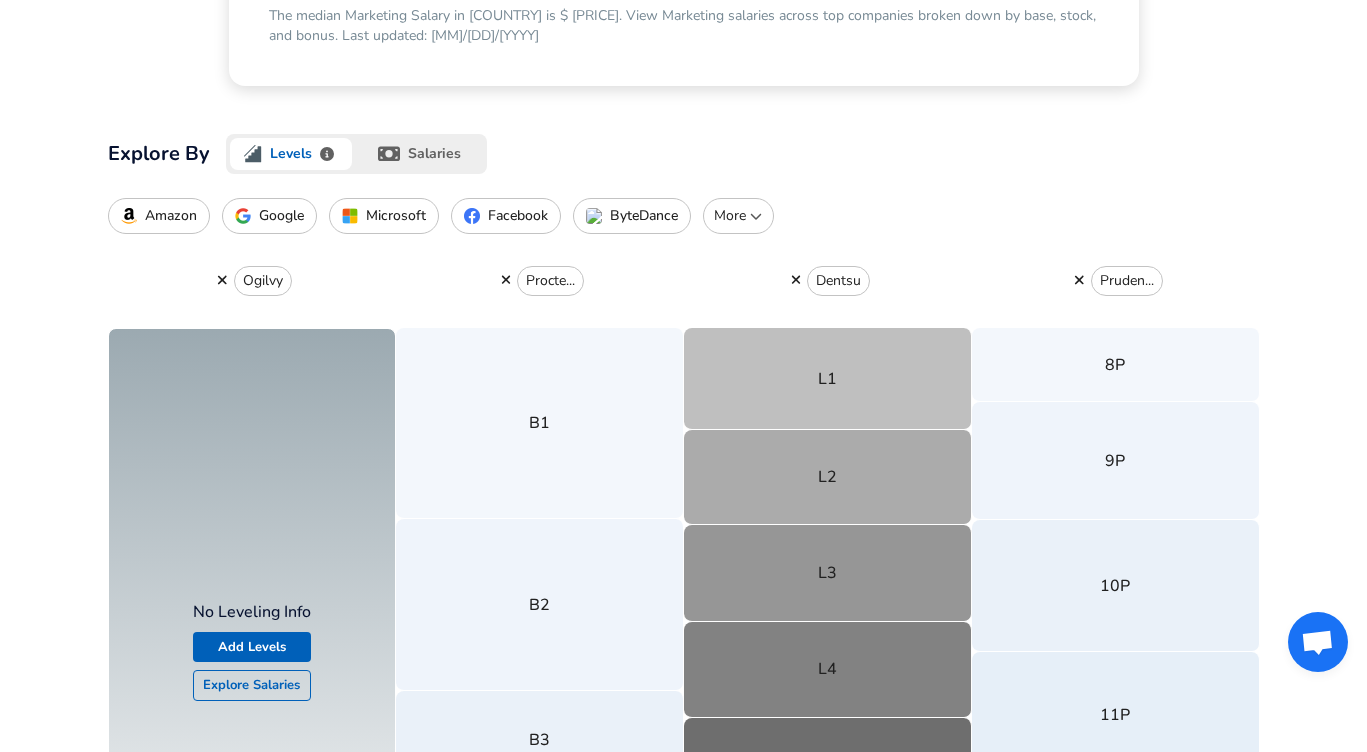 click at bounding box center (222, 280) 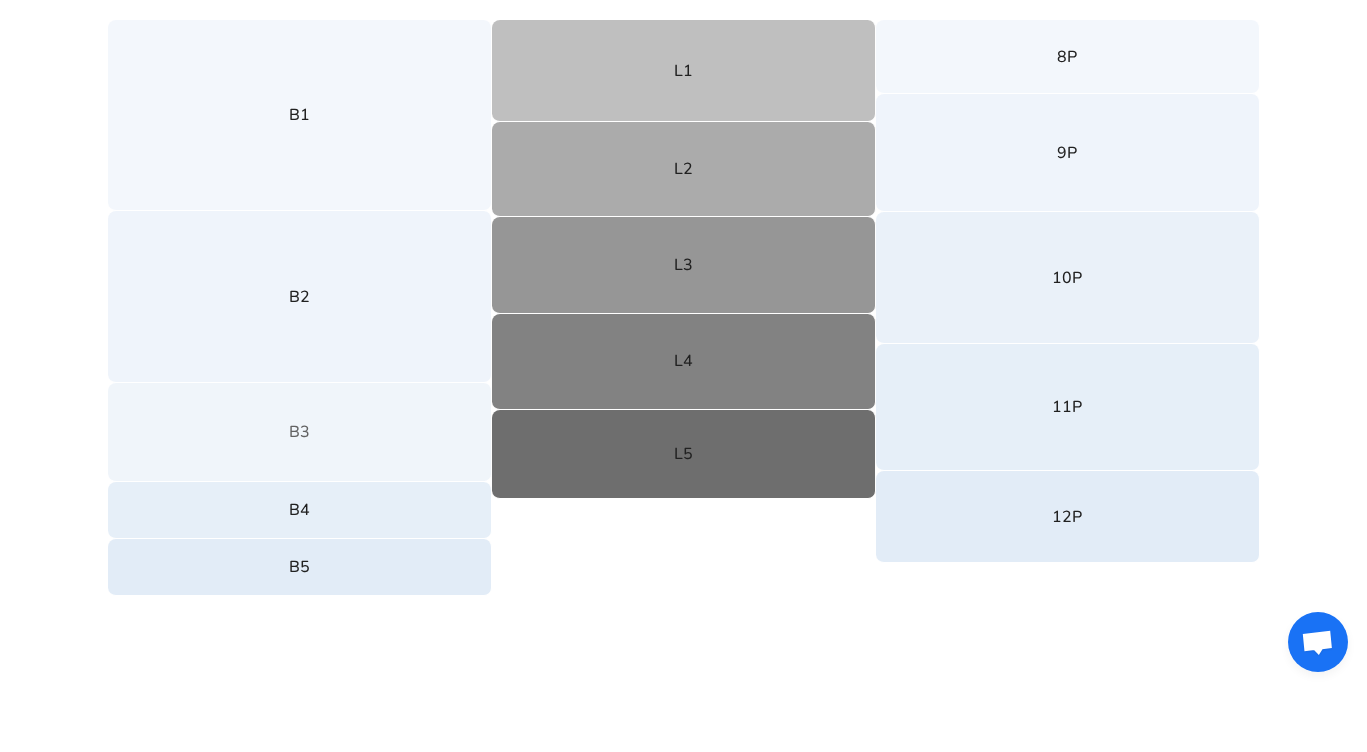 scroll, scrollTop: 795, scrollLeft: 0, axis: vertical 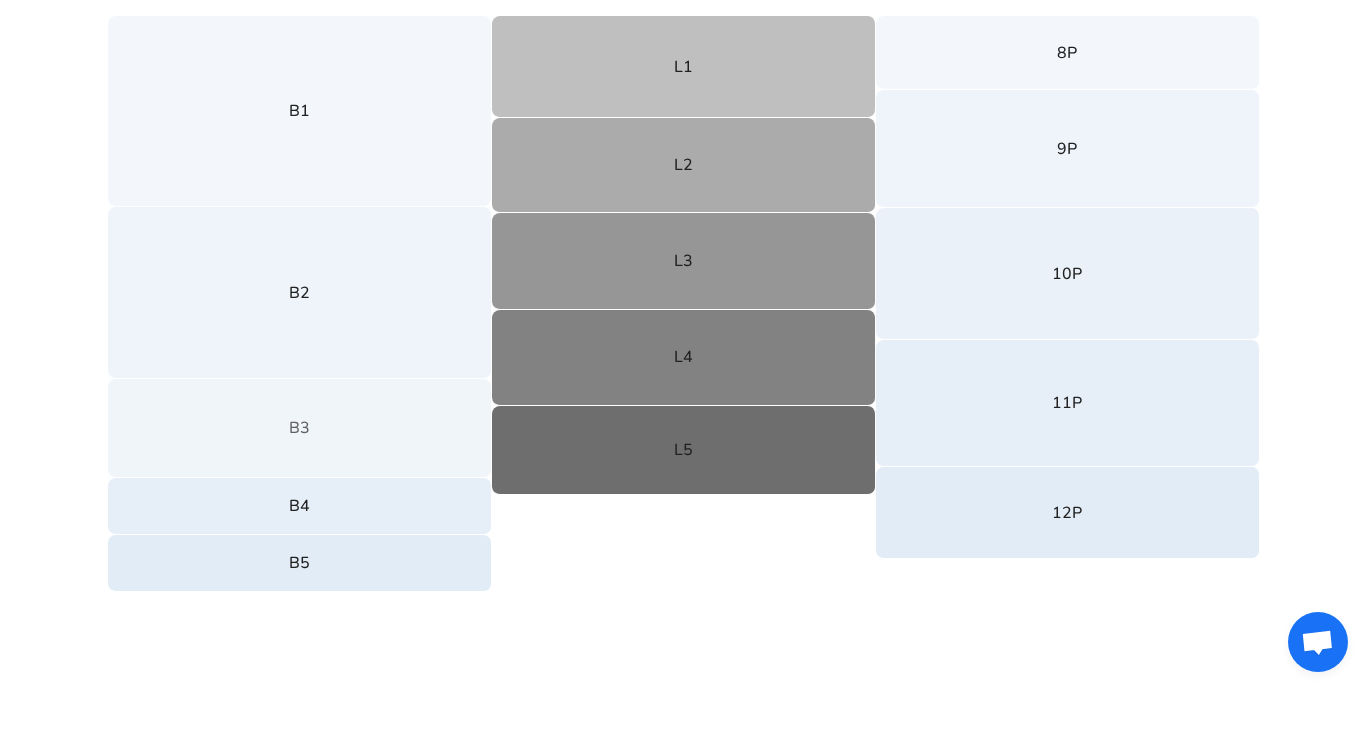 click on "B3" at bounding box center [300, 428] 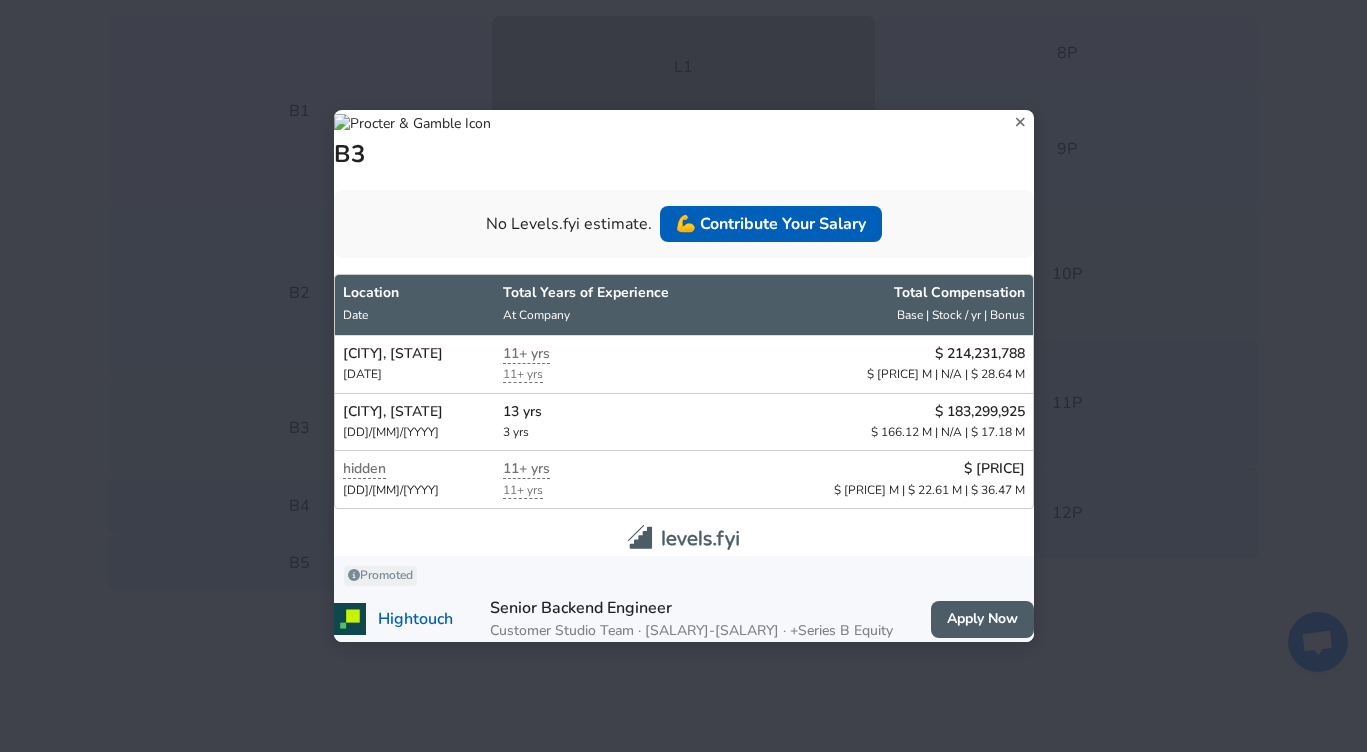 click at bounding box center [1020, 121] 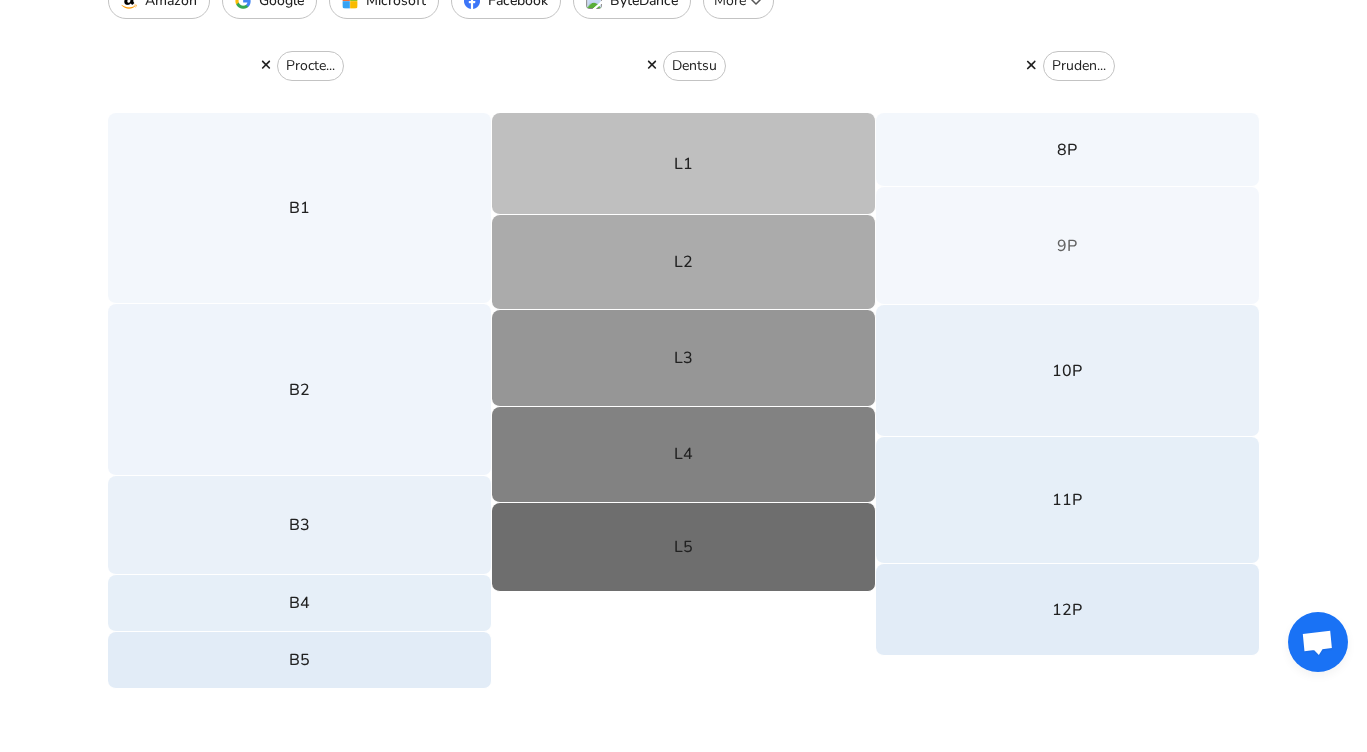 scroll, scrollTop: 721, scrollLeft: 0, axis: vertical 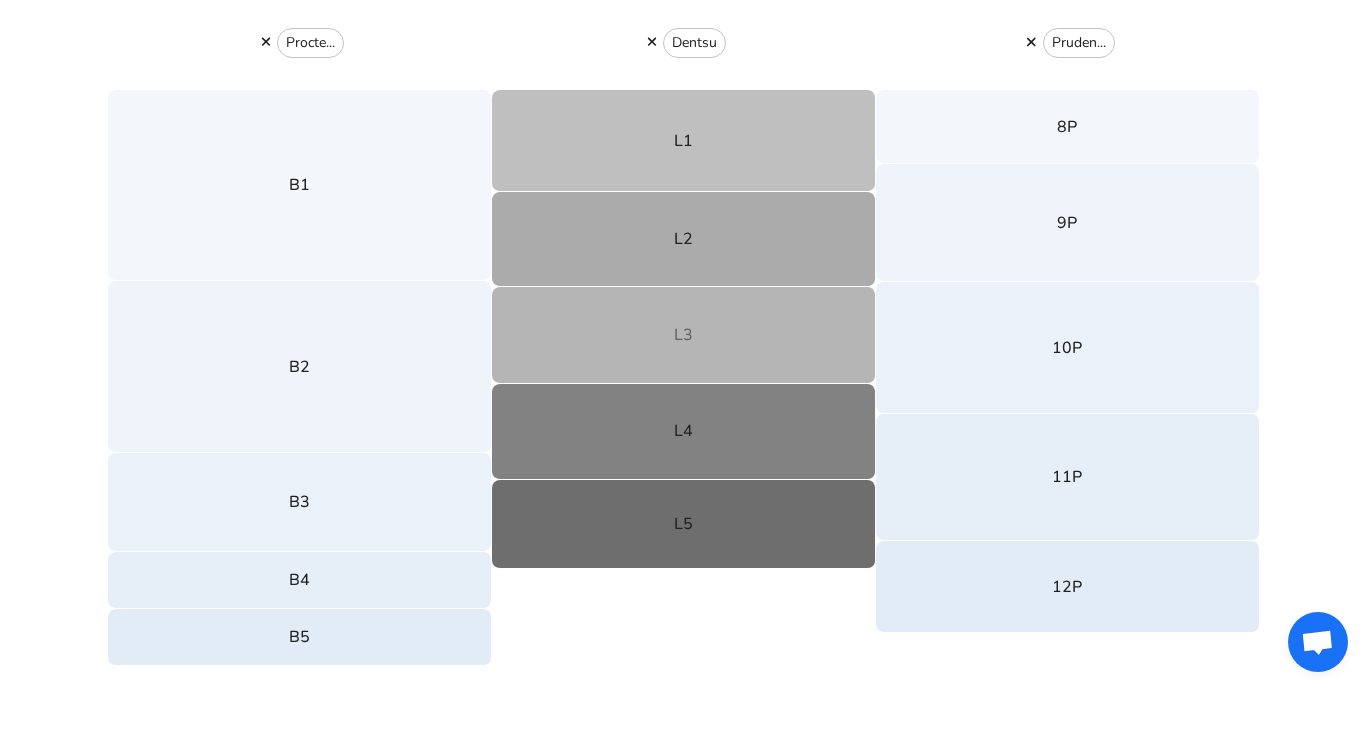 click on "L3" at bounding box center (684, 335) 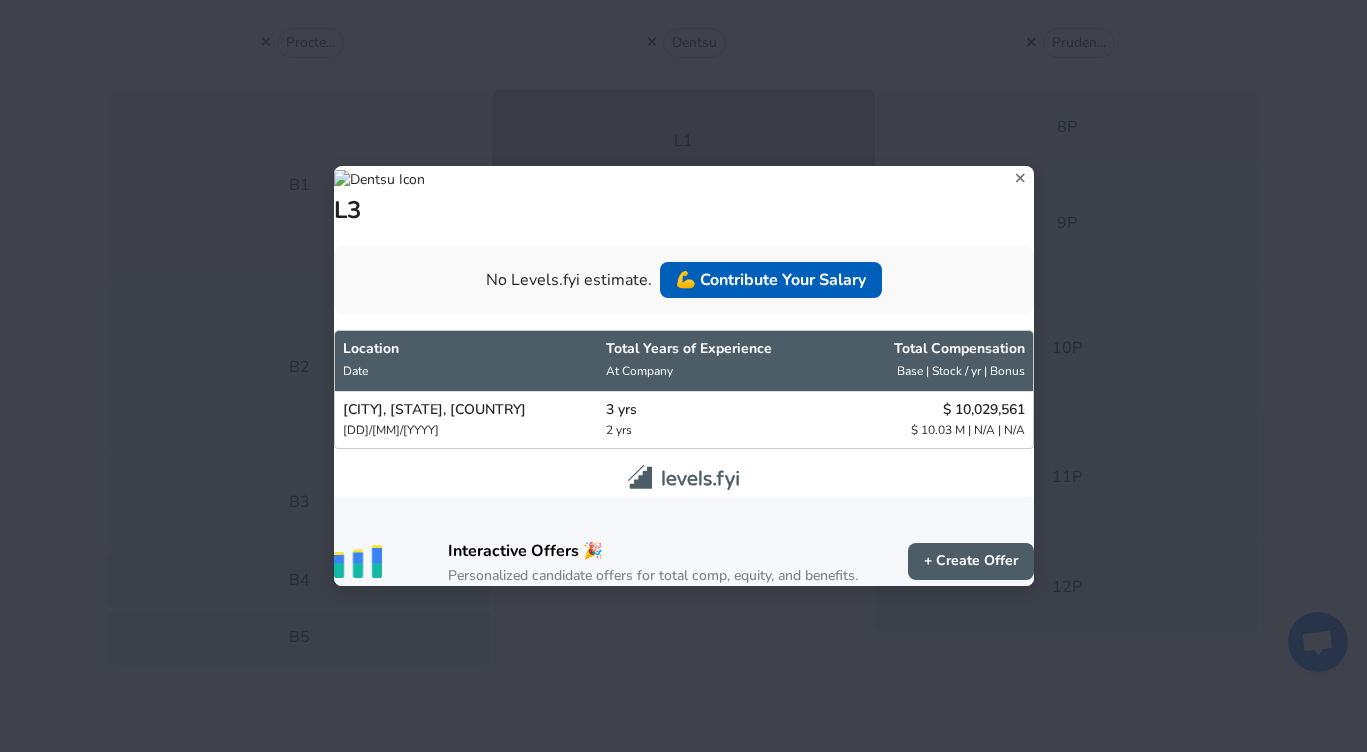 click at bounding box center (1020, 178) 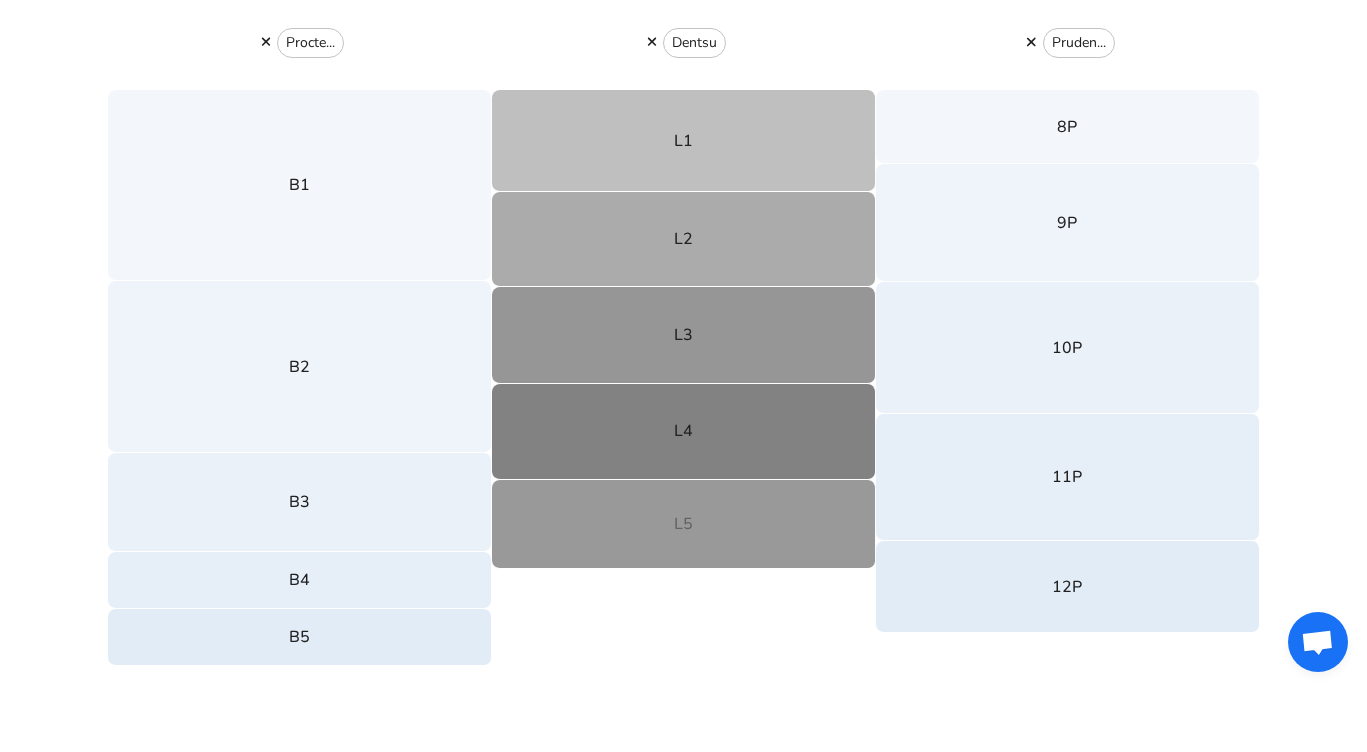 click on "L5" at bounding box center (684, 524) 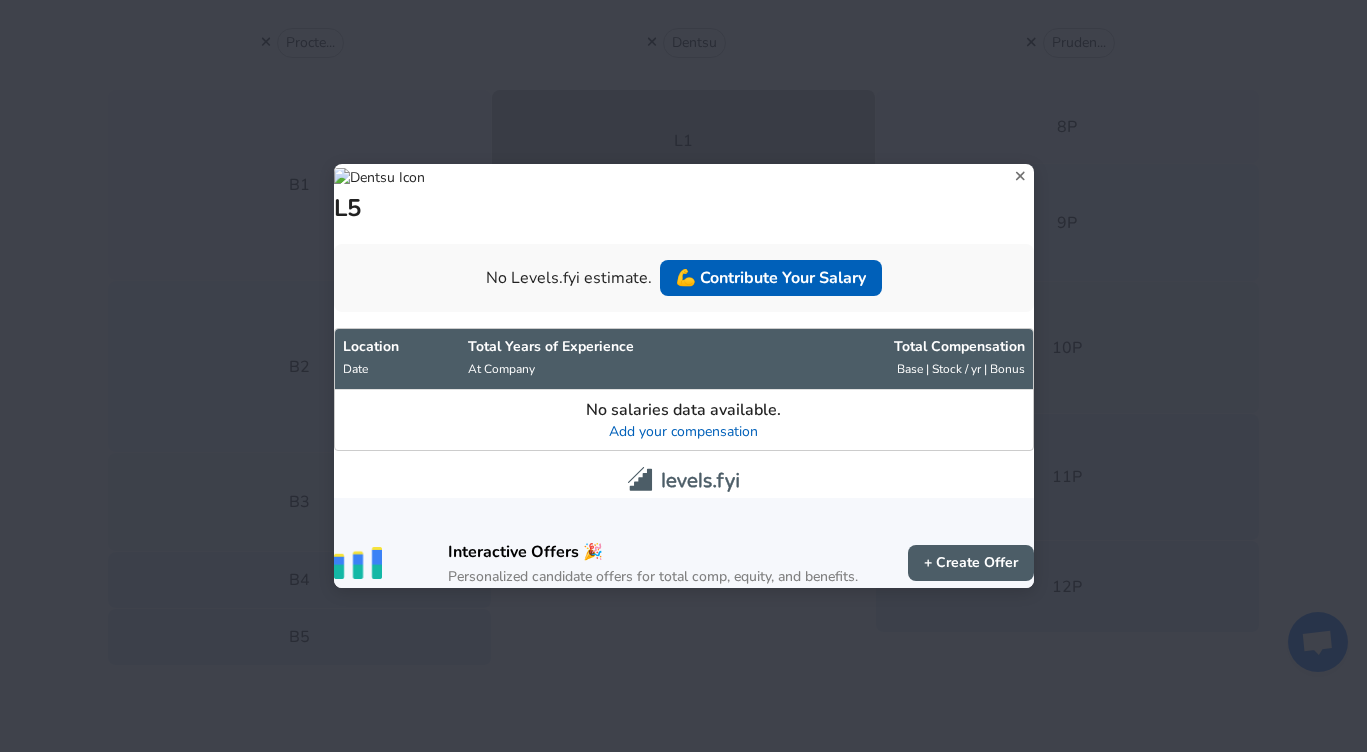 click at bounding box center (1020, 176) 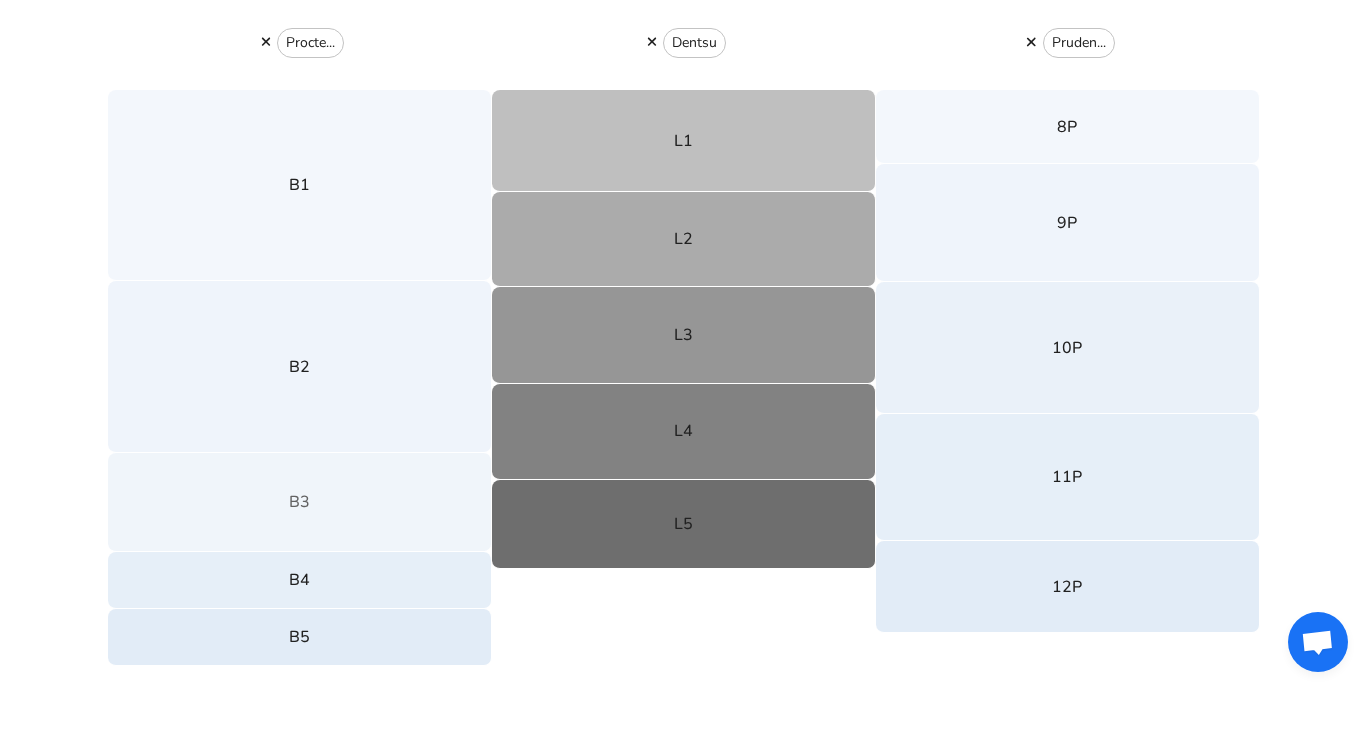 click on "B3" at bounding box center [300, 502] 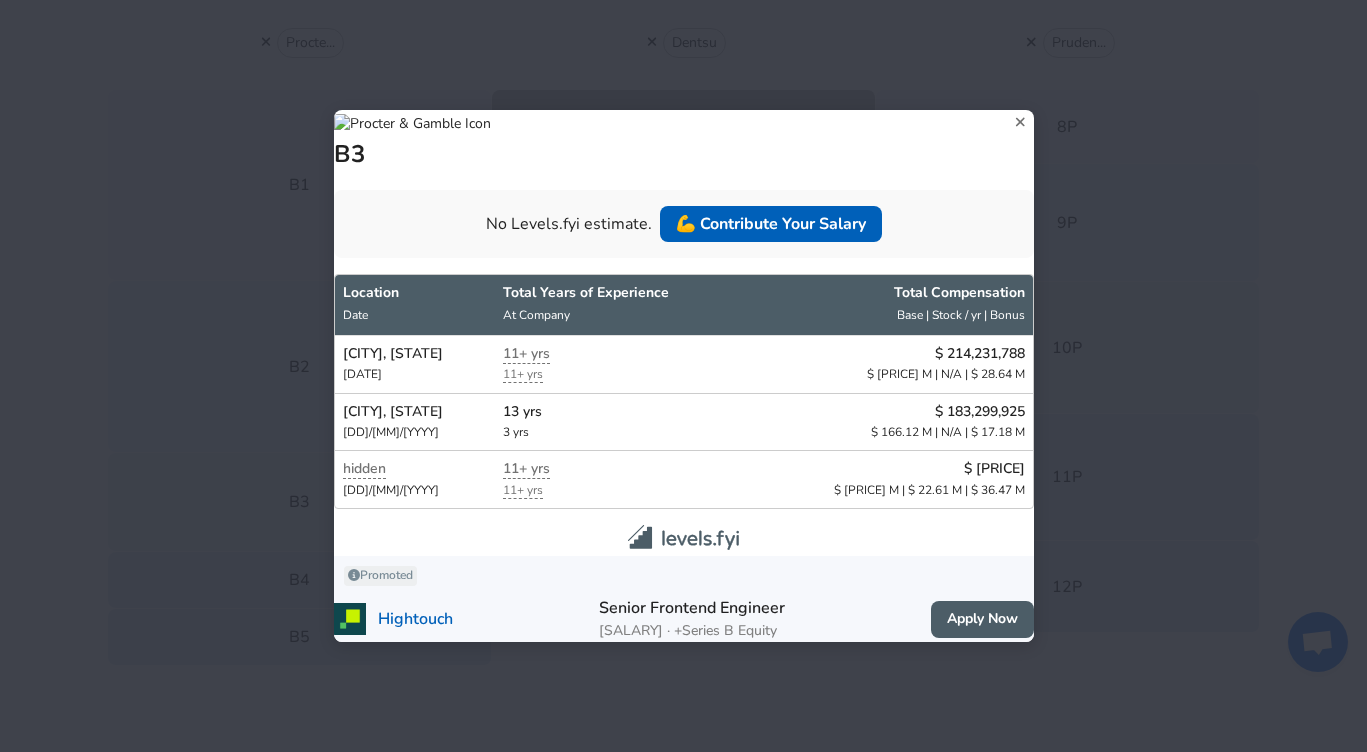 click at bounding box center (1020, 121) 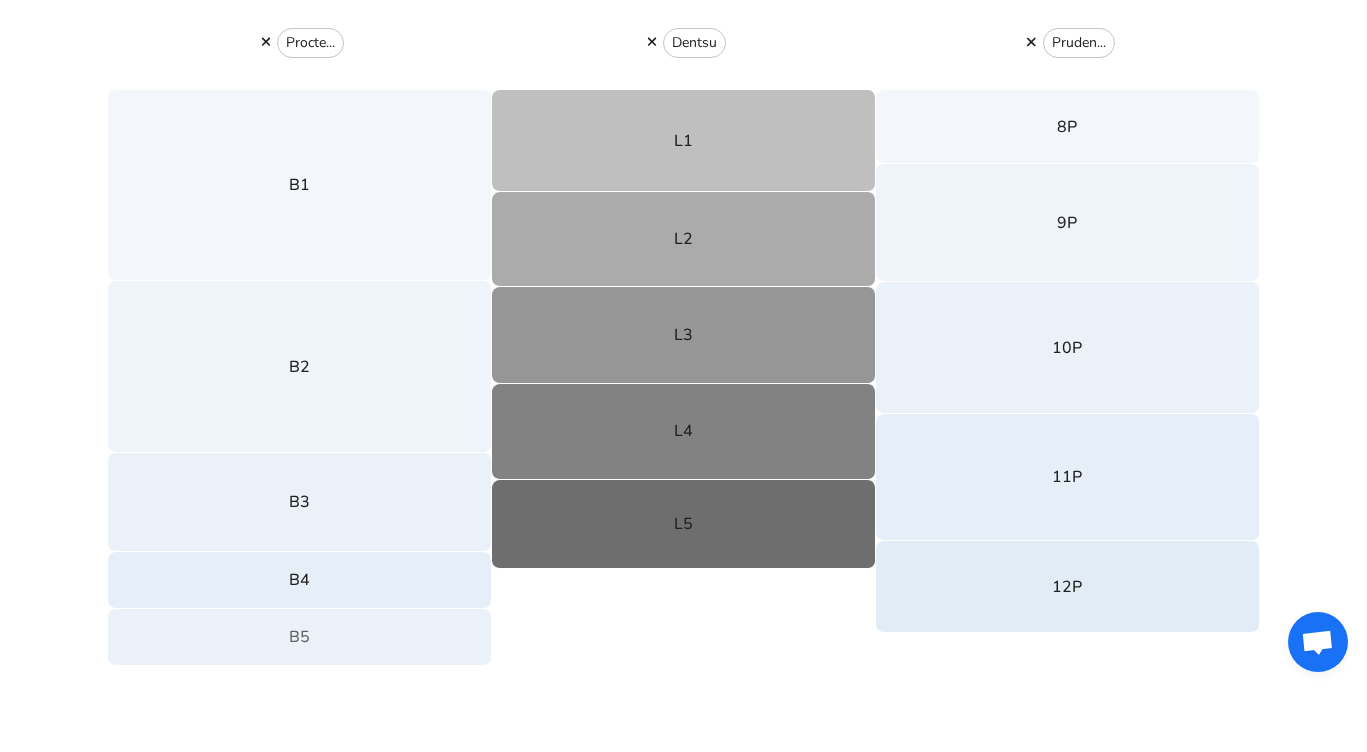 click on "B5" at bounding box center [300, 637] 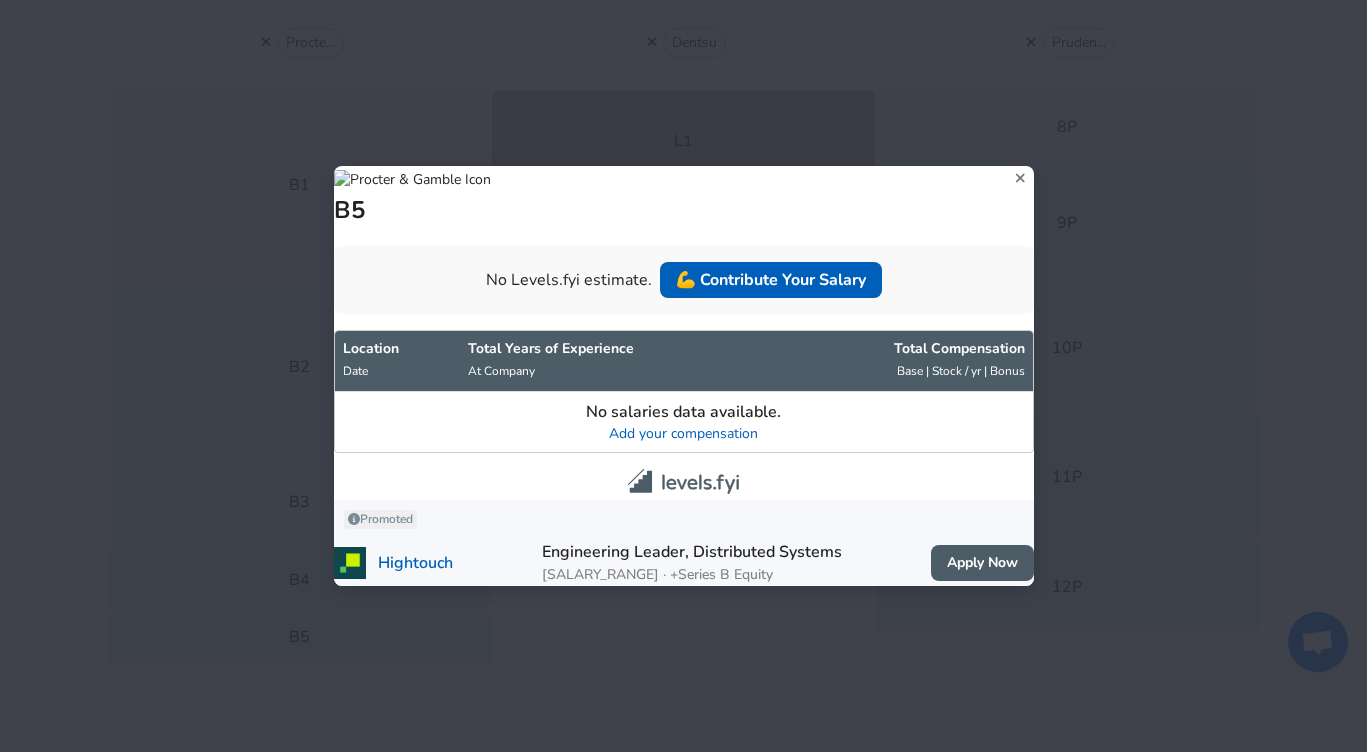 click at bounding box center (1020, 178) 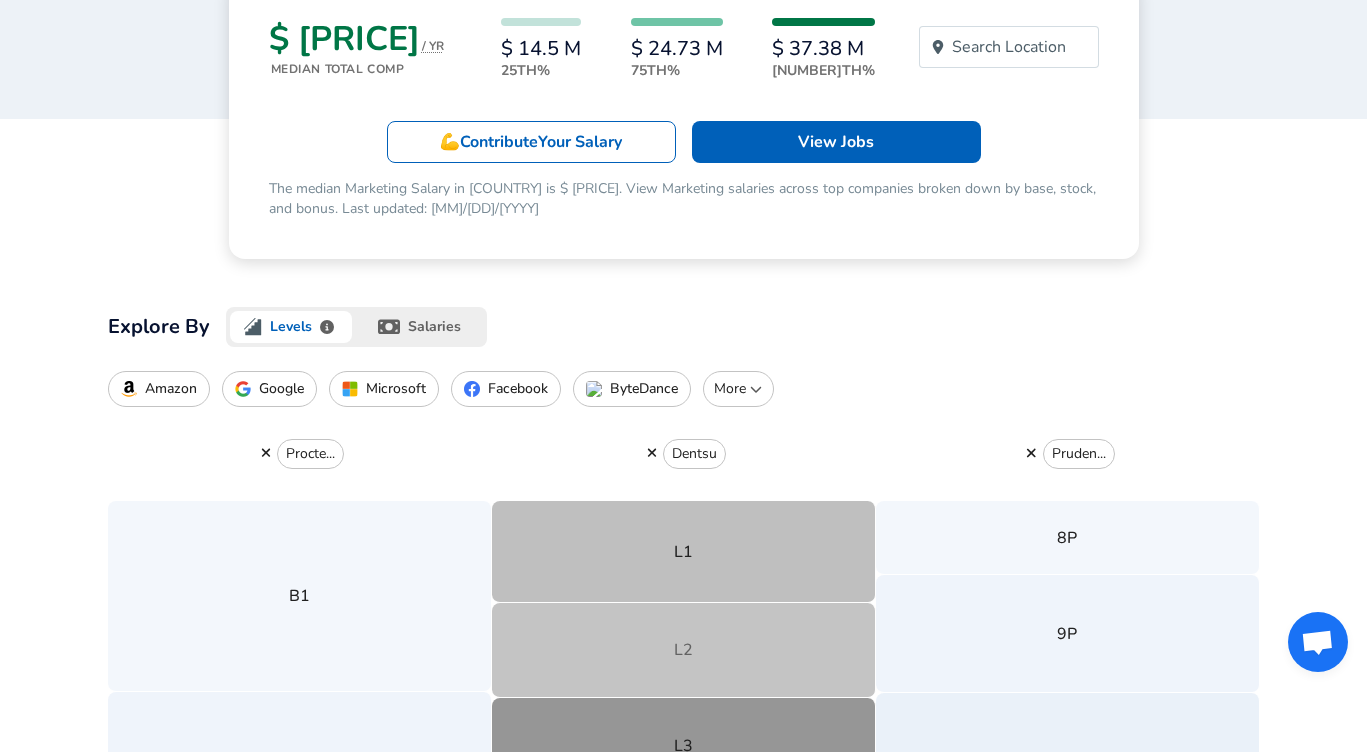 scroll, scrollTop: 312, scrollLeft: 0, axis: vertical 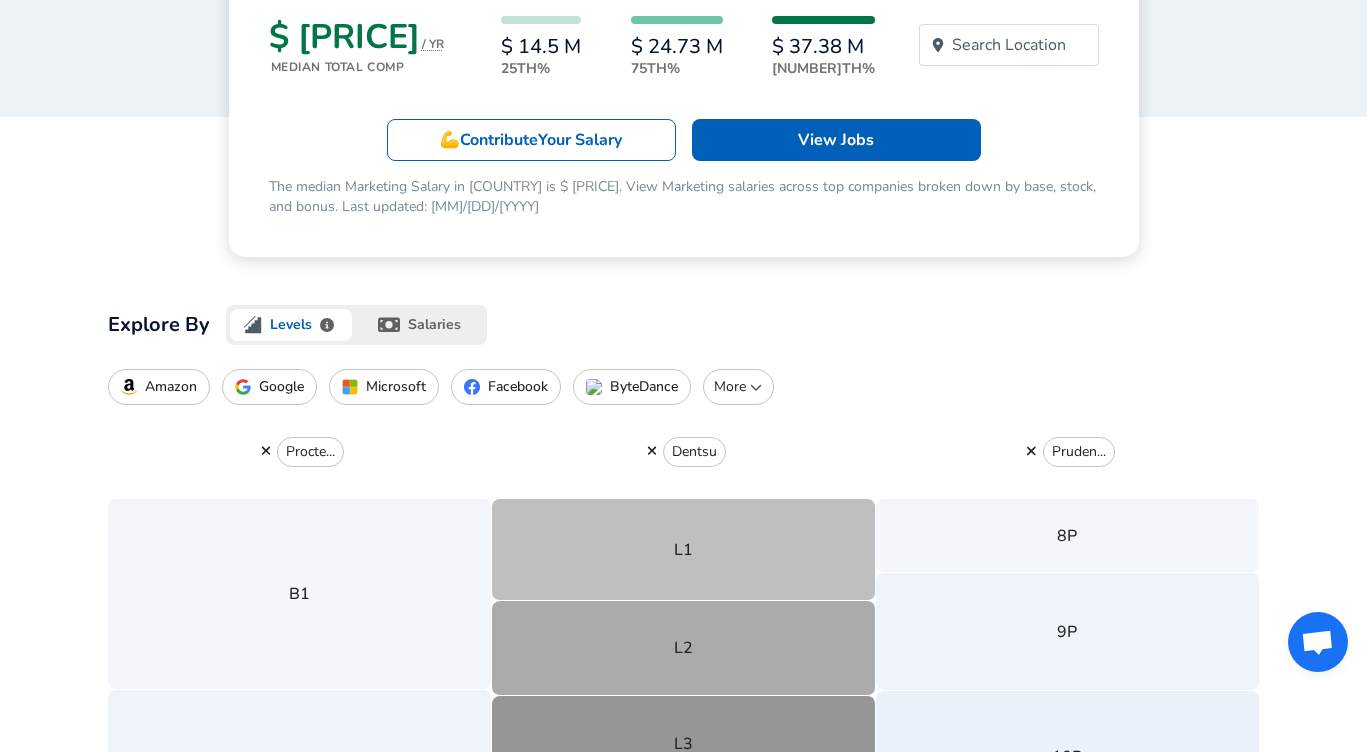 click on "salaries" at bounding box center [421, 325] 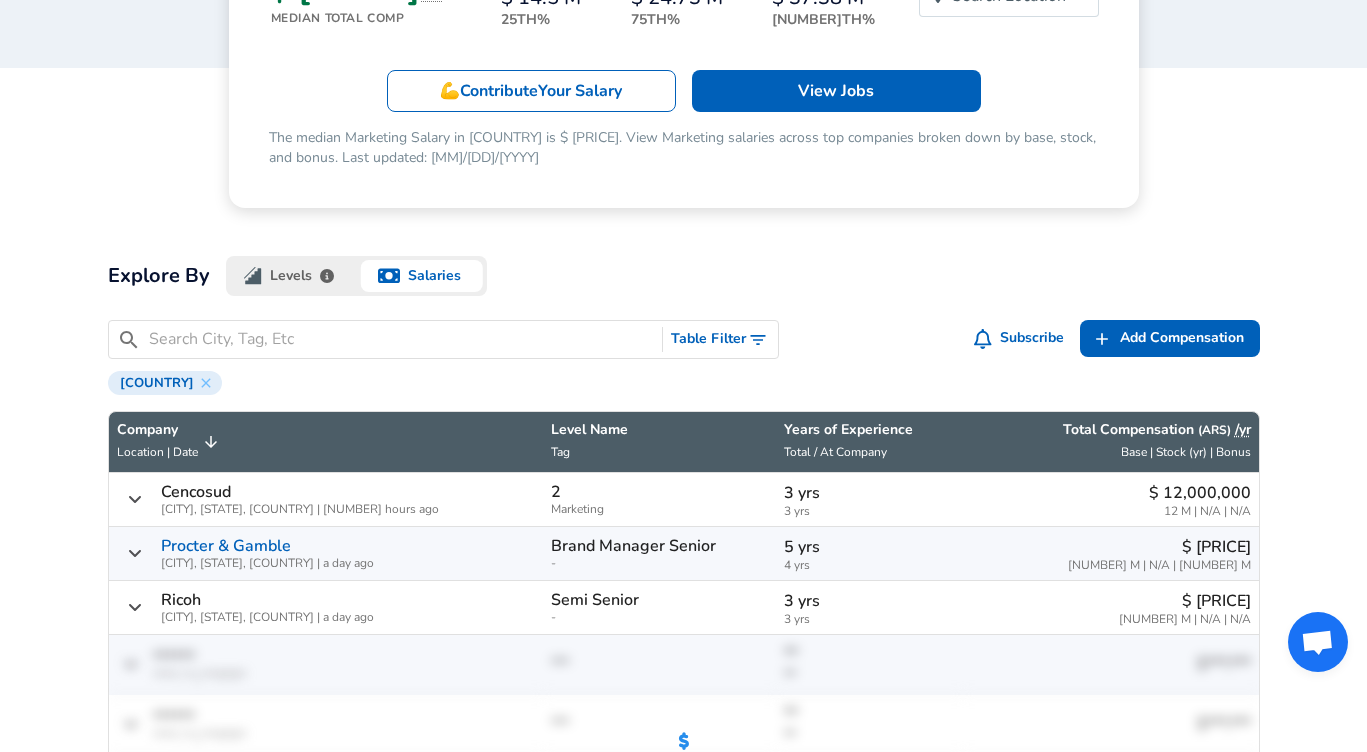 scroll, scrollTop: 362, scrollLeft: 0, axis: vertical 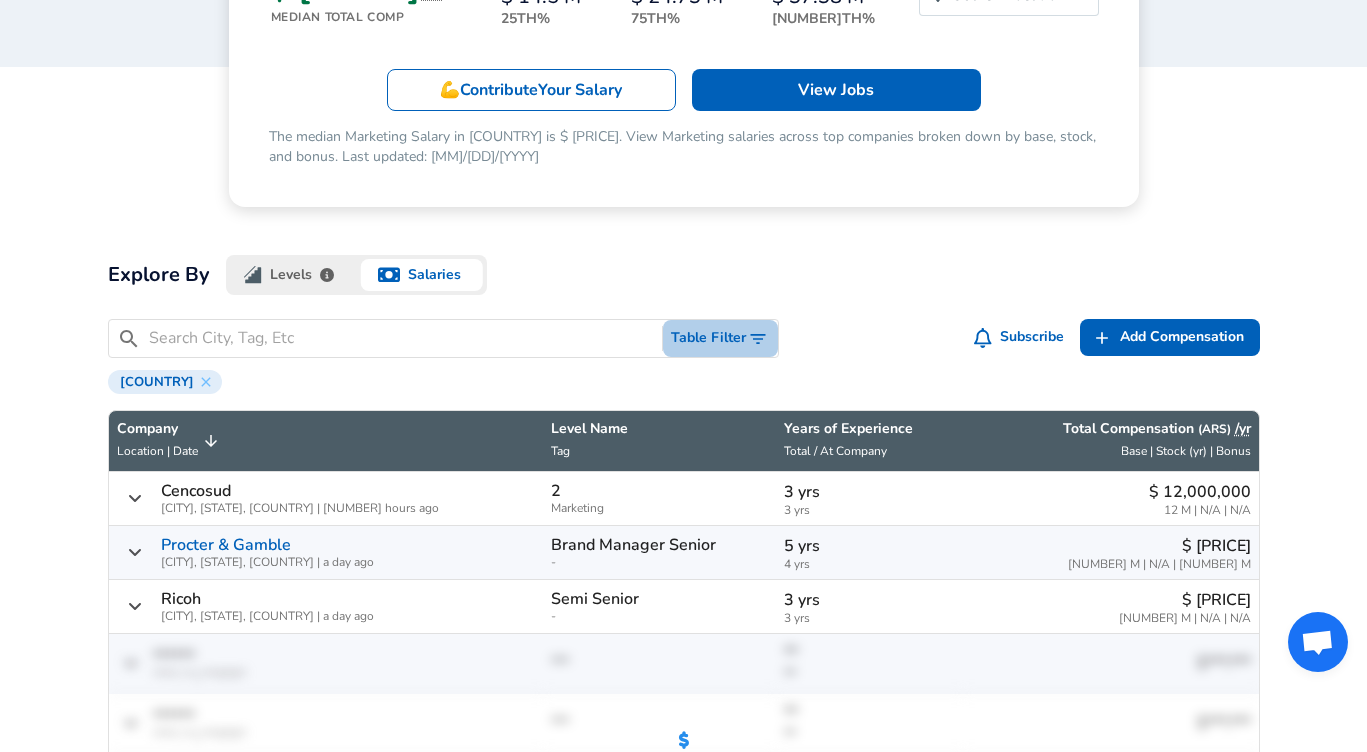 click at bounding box center (758, 339) 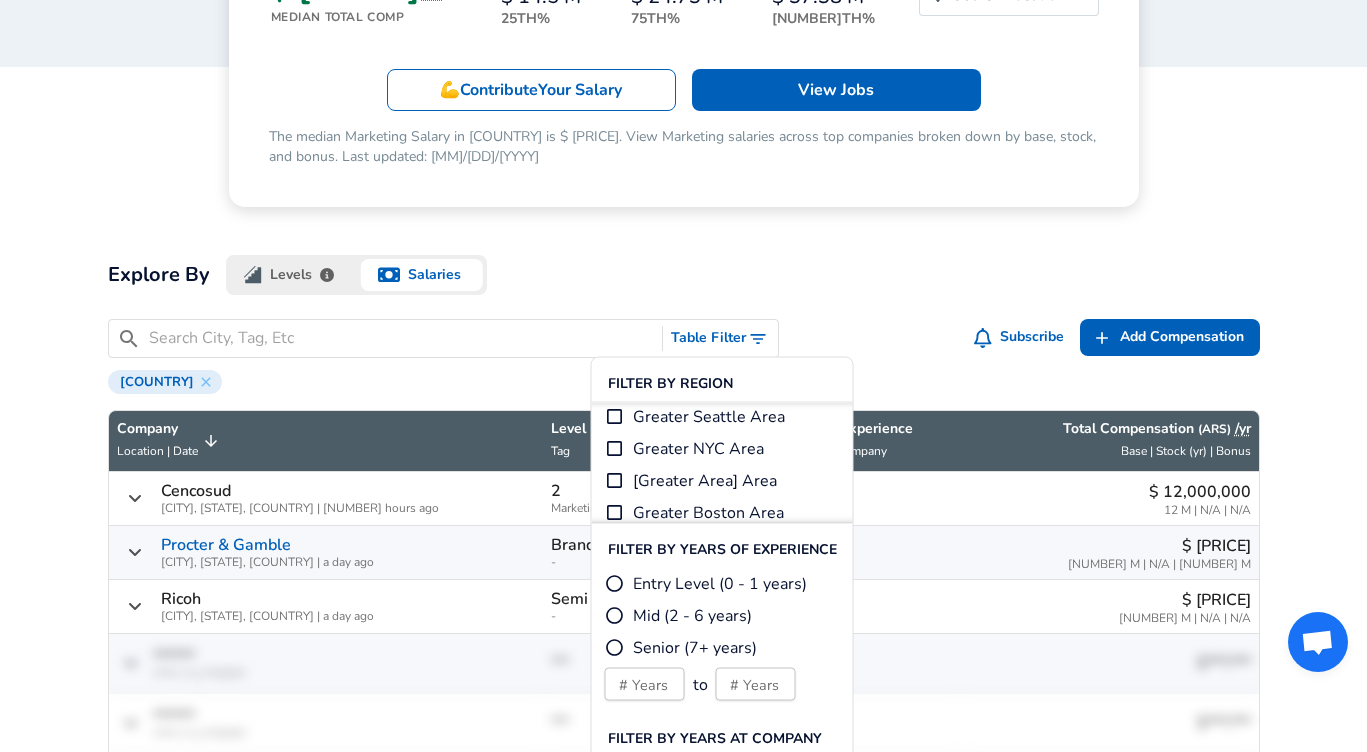scroll, scrollTop: 92, scrollLeft: 0, axis: vertical 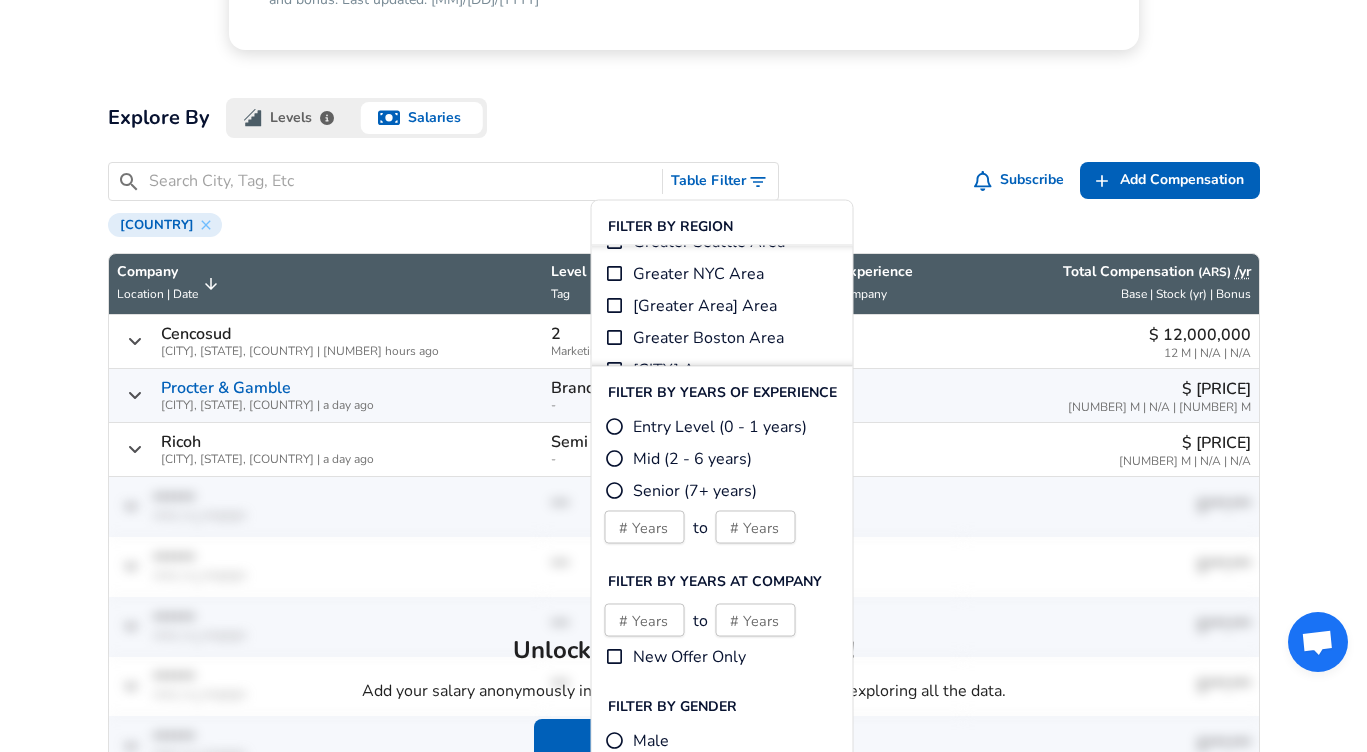 click on "Senior (7+ years)" at bounding box center (615, 427) 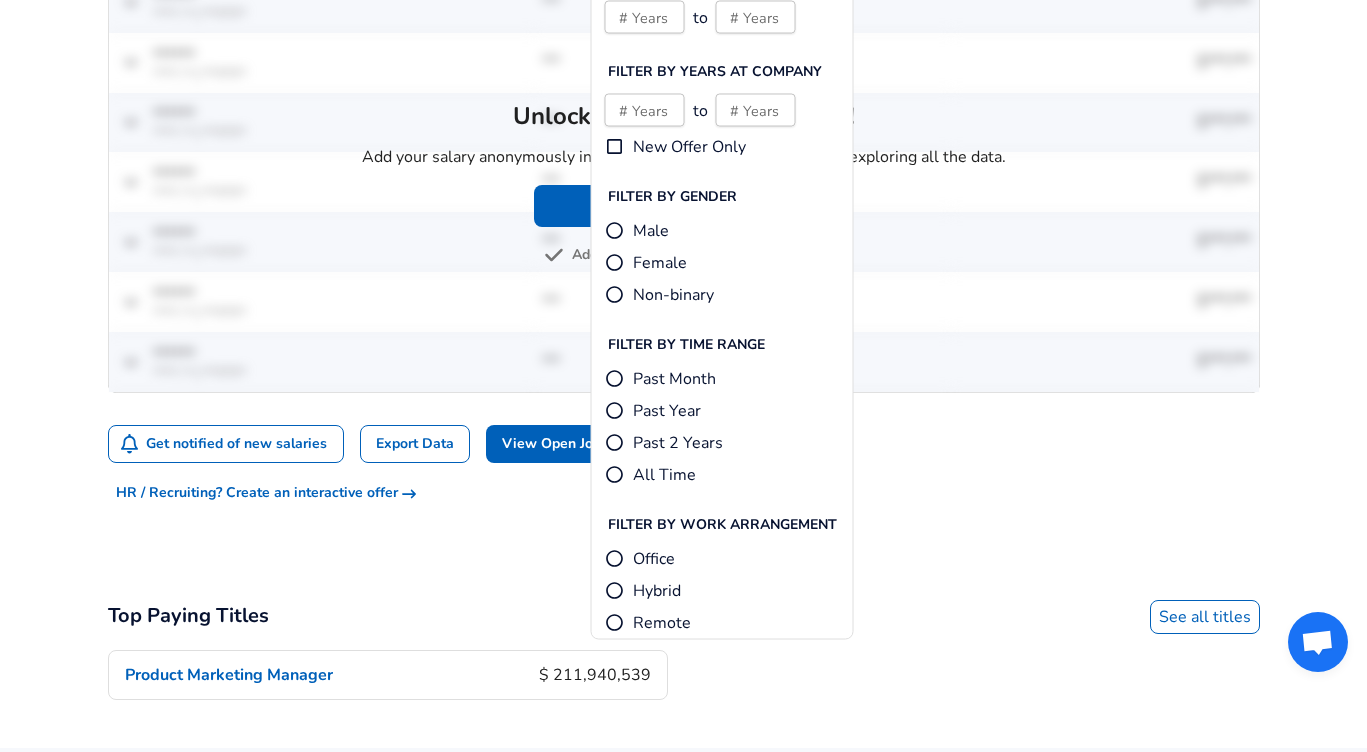 scroll, scrollTop: 1032, scrollLeft: 0, axis: vertical 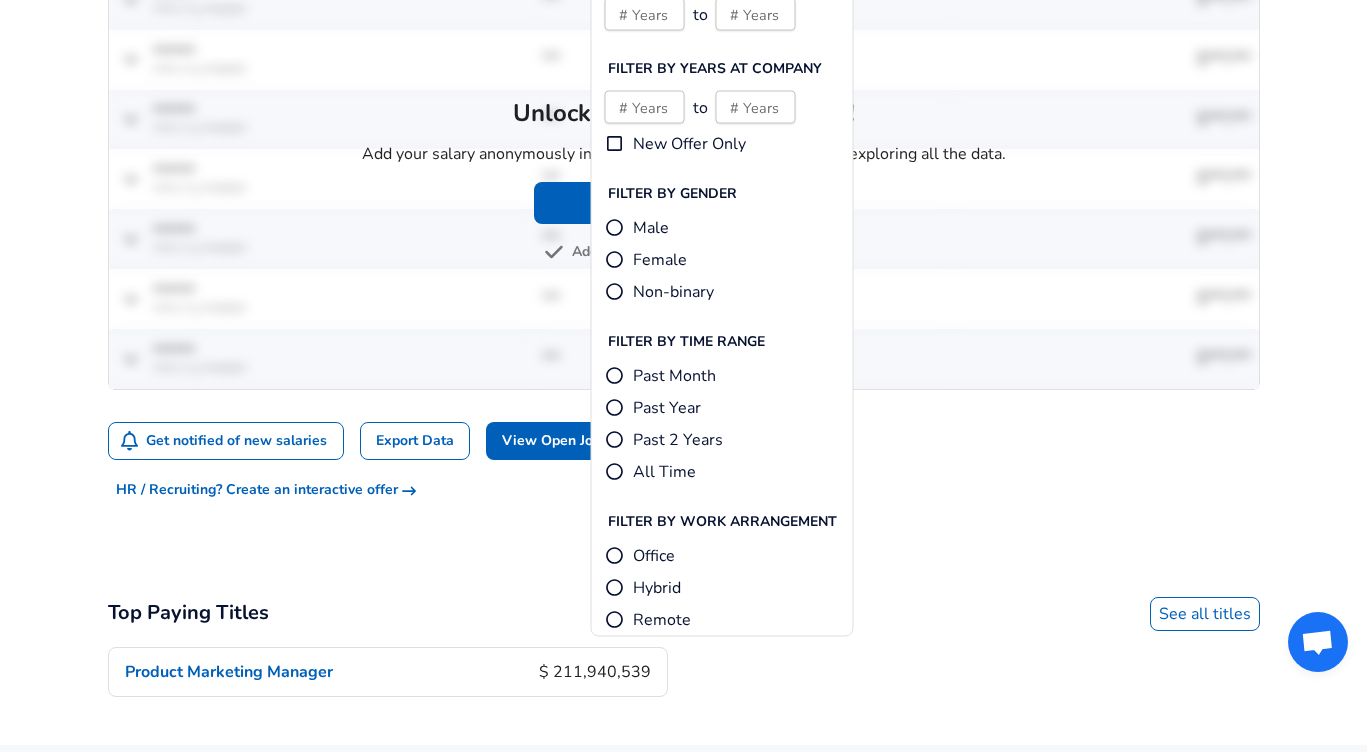 click on "Office" at bounding box center (615, 556) 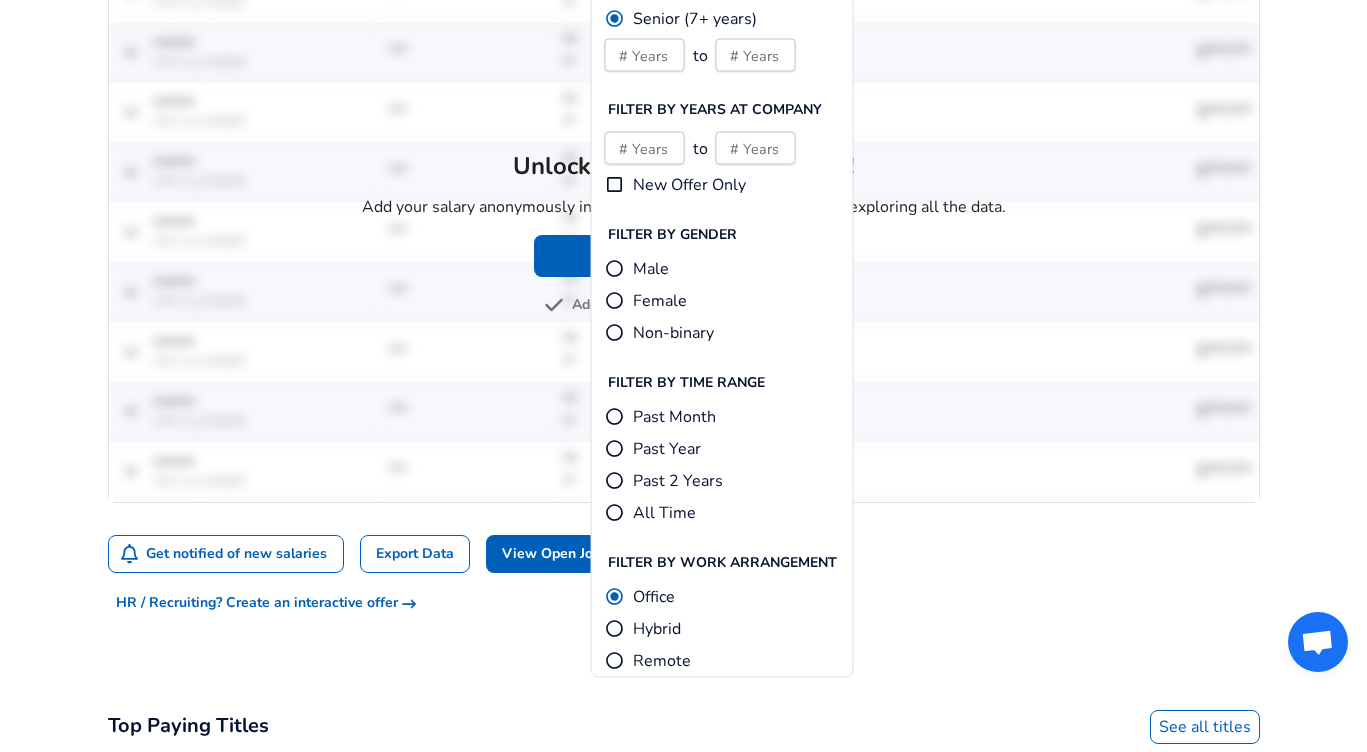 scroll, scrollTop: 992, scrollLeft: 0, axis: vertical 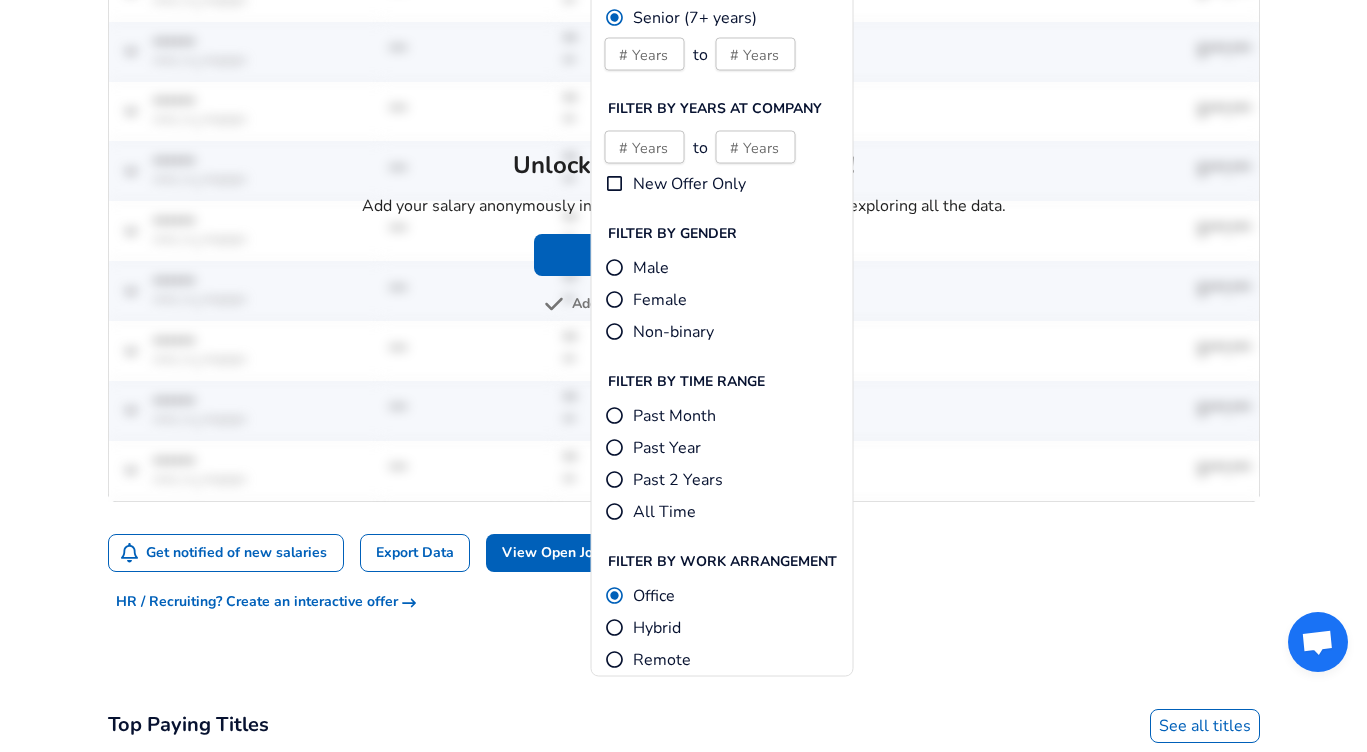 click on "Office" at bounding box center [615, 596] 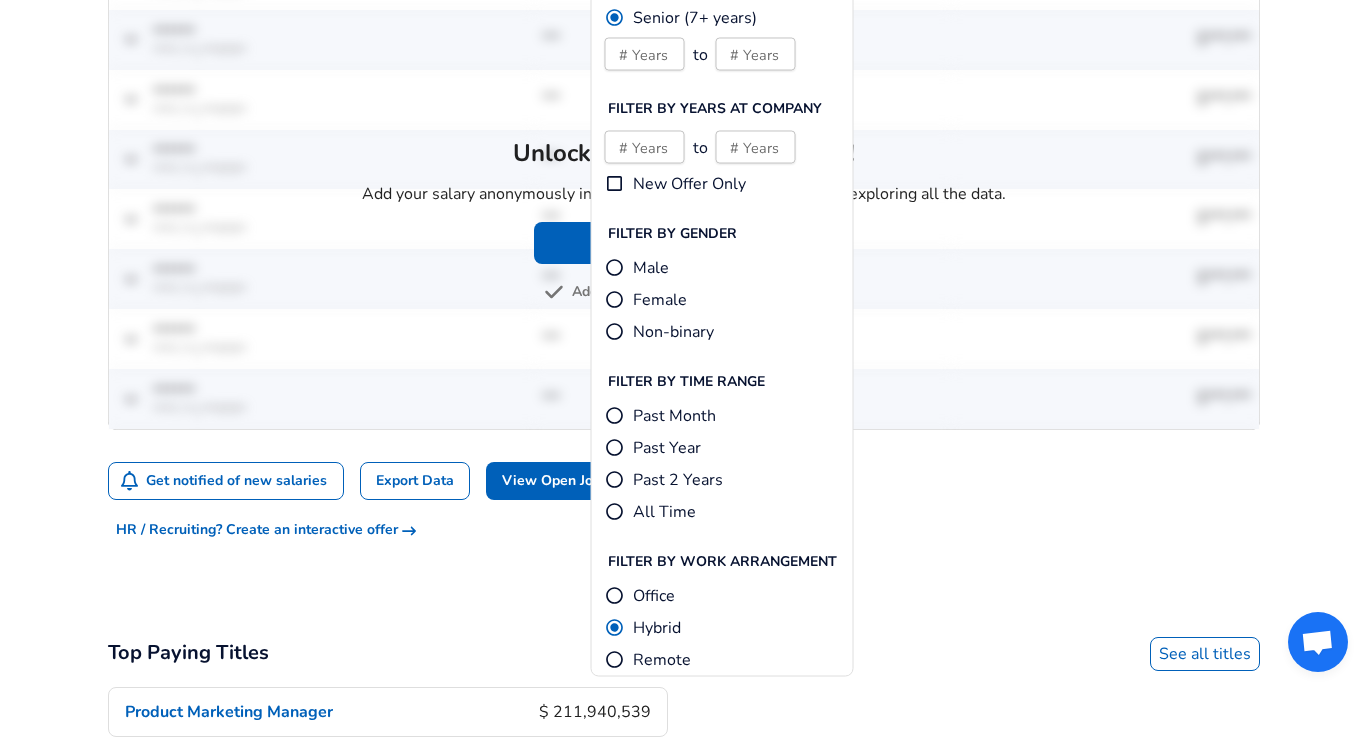 click on "Hybrid" at bounding box center [615, 628] 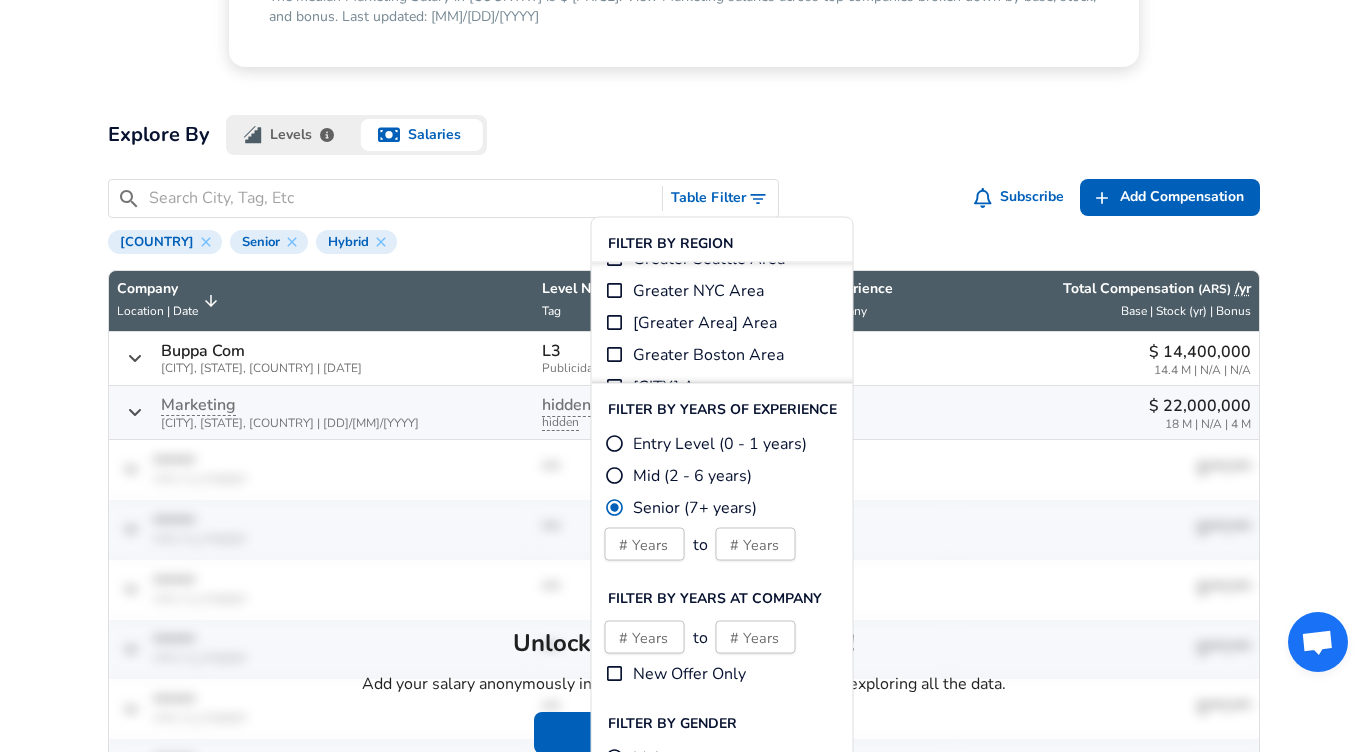 scroll, scrollTop: 498, scrollLeft: 0, axis: vertical 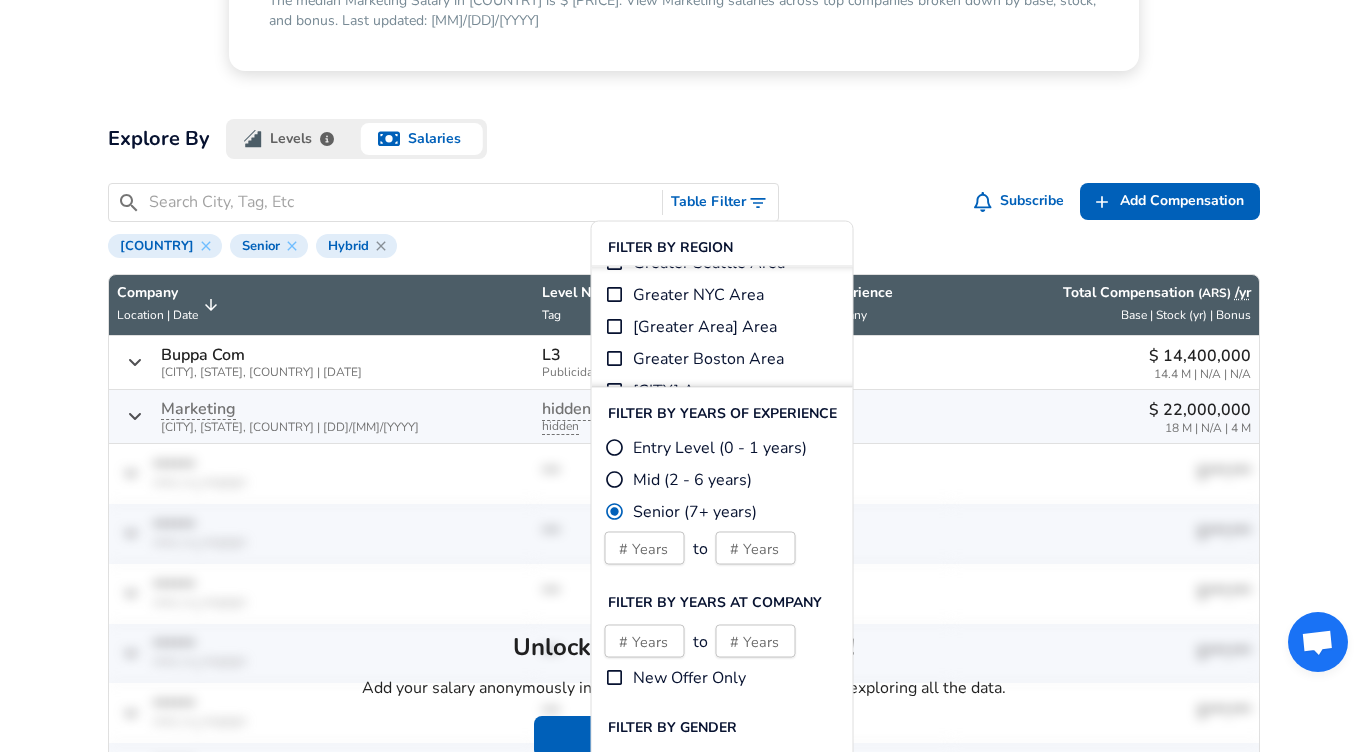 click at bounding box center (205, 245) 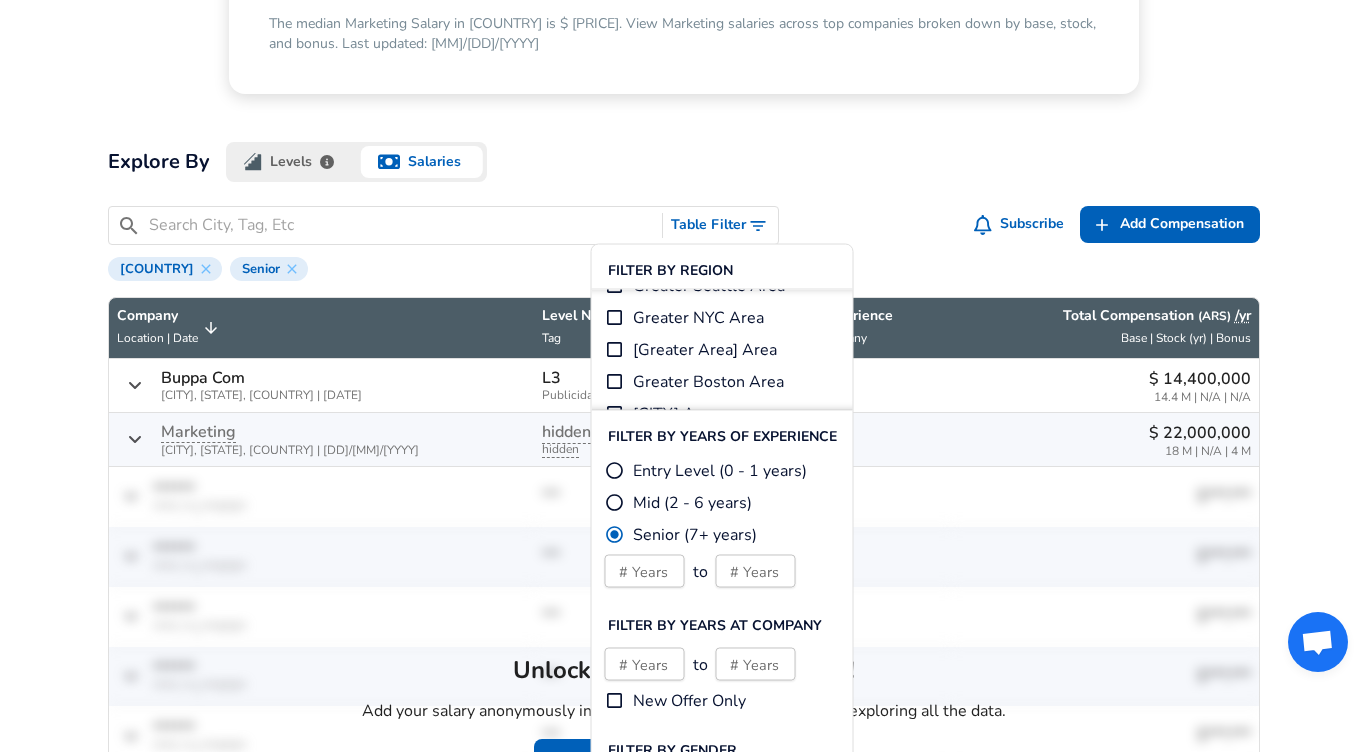 scroll, scrollTop: 394, scrollLeft: 0, axis: vertical 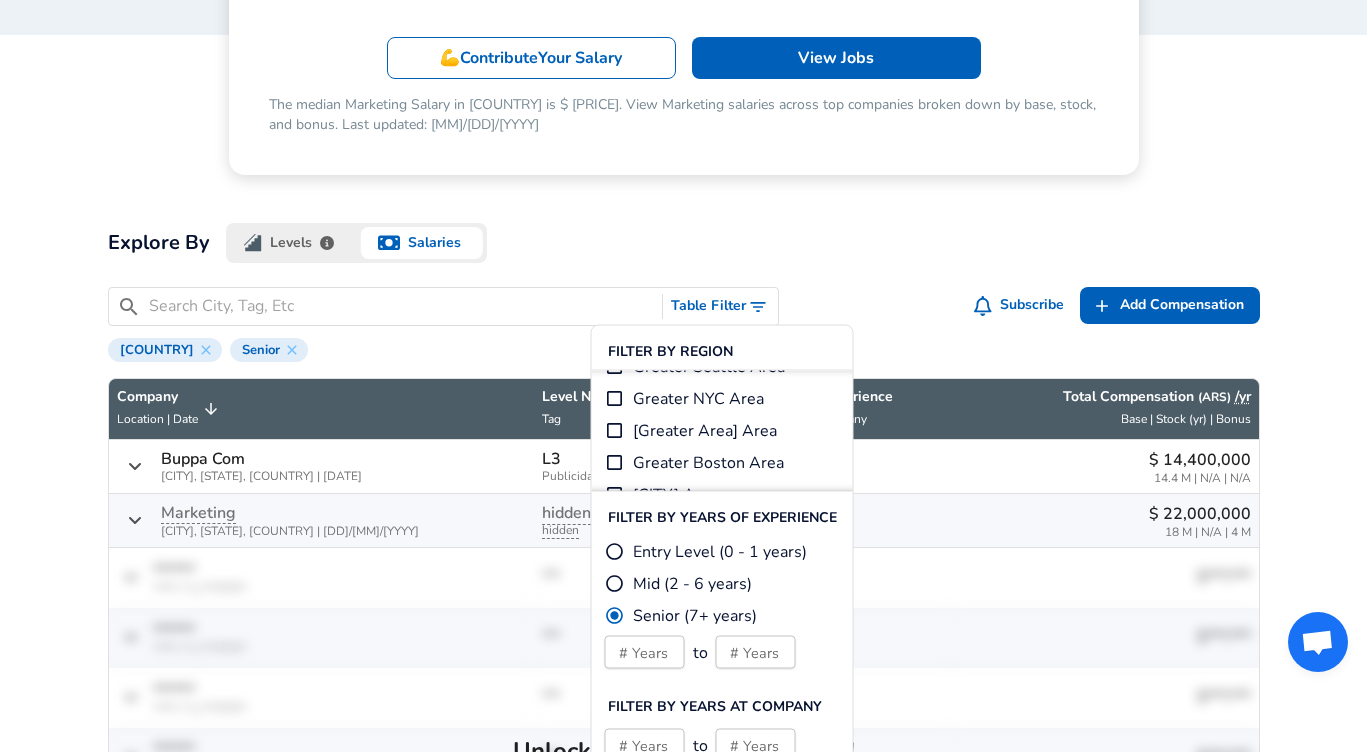 click on "Table Filter Subscribe Add Add Comp Add Compensation [COUNTRY] Senior" at bounding box center [676, 316] 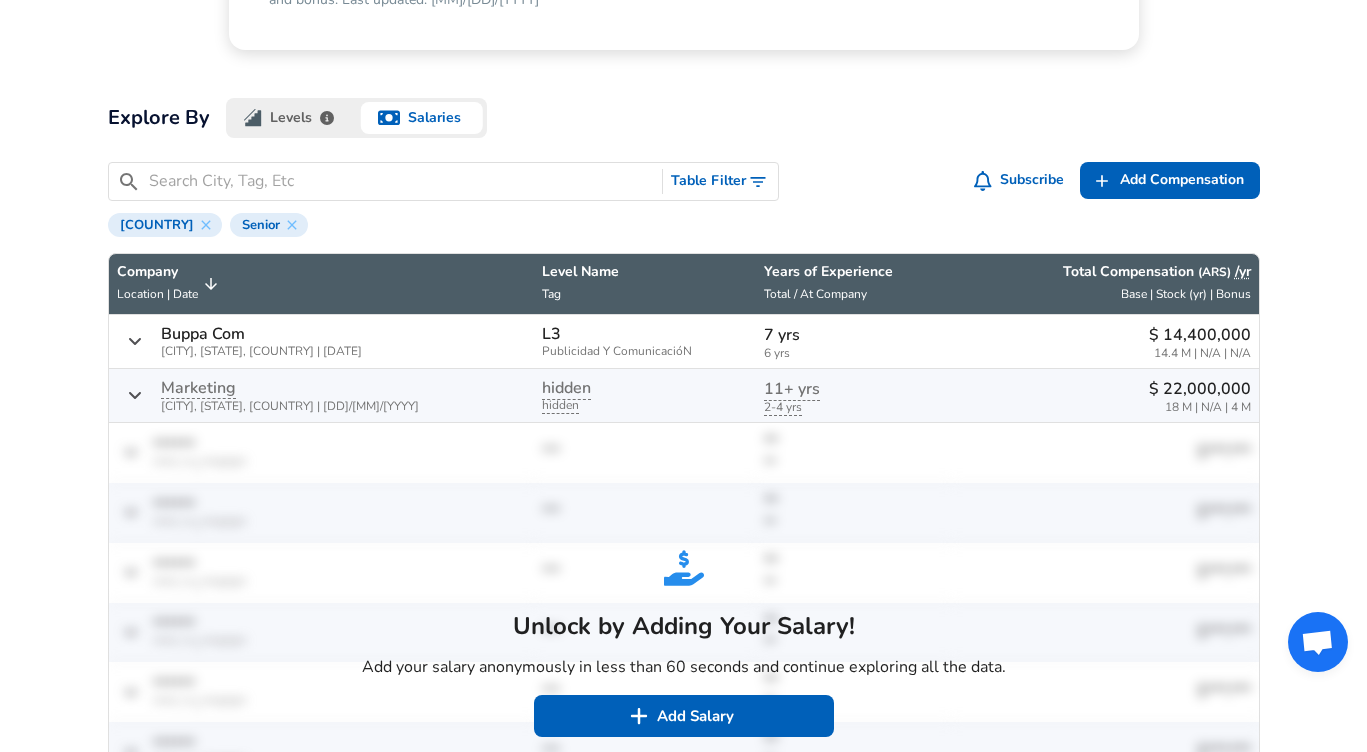 scroll, scrollTop: 523, scrollLeft: 0, axis: vertical 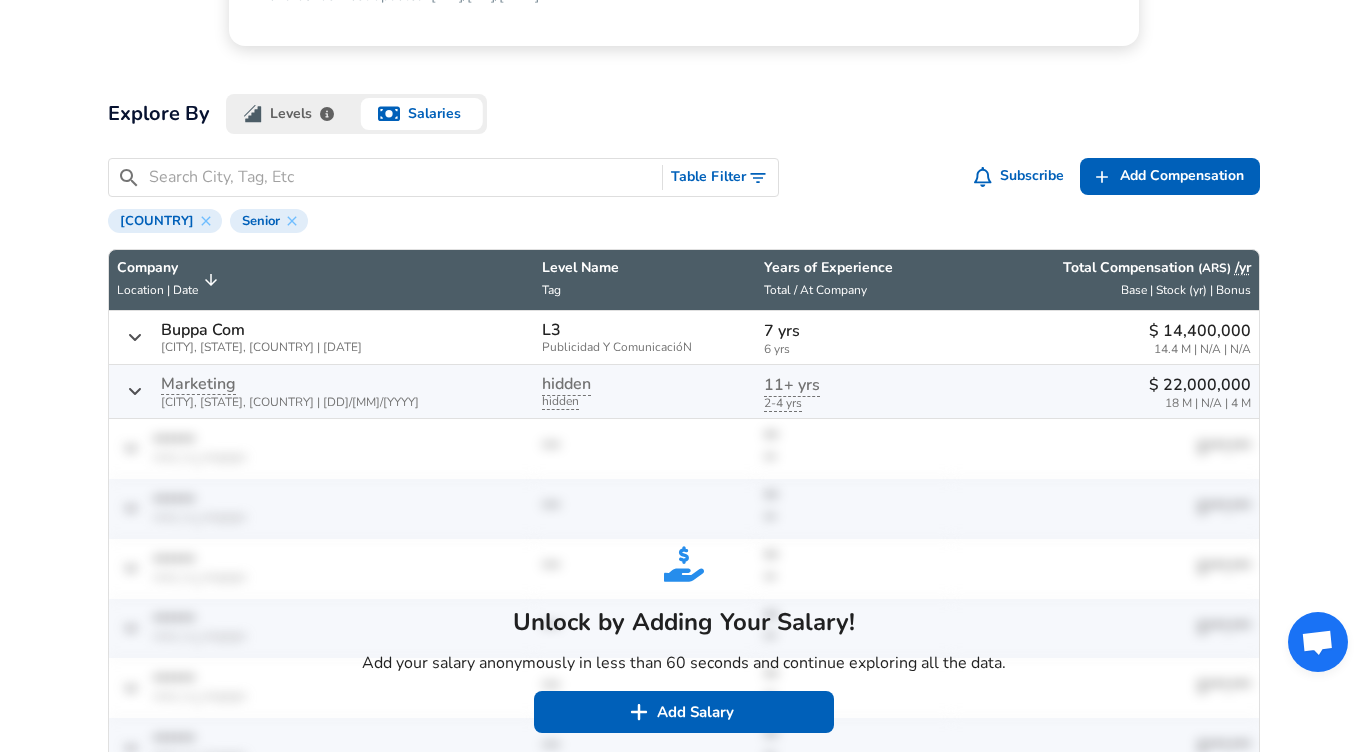 click at bounding box center (135, 337) 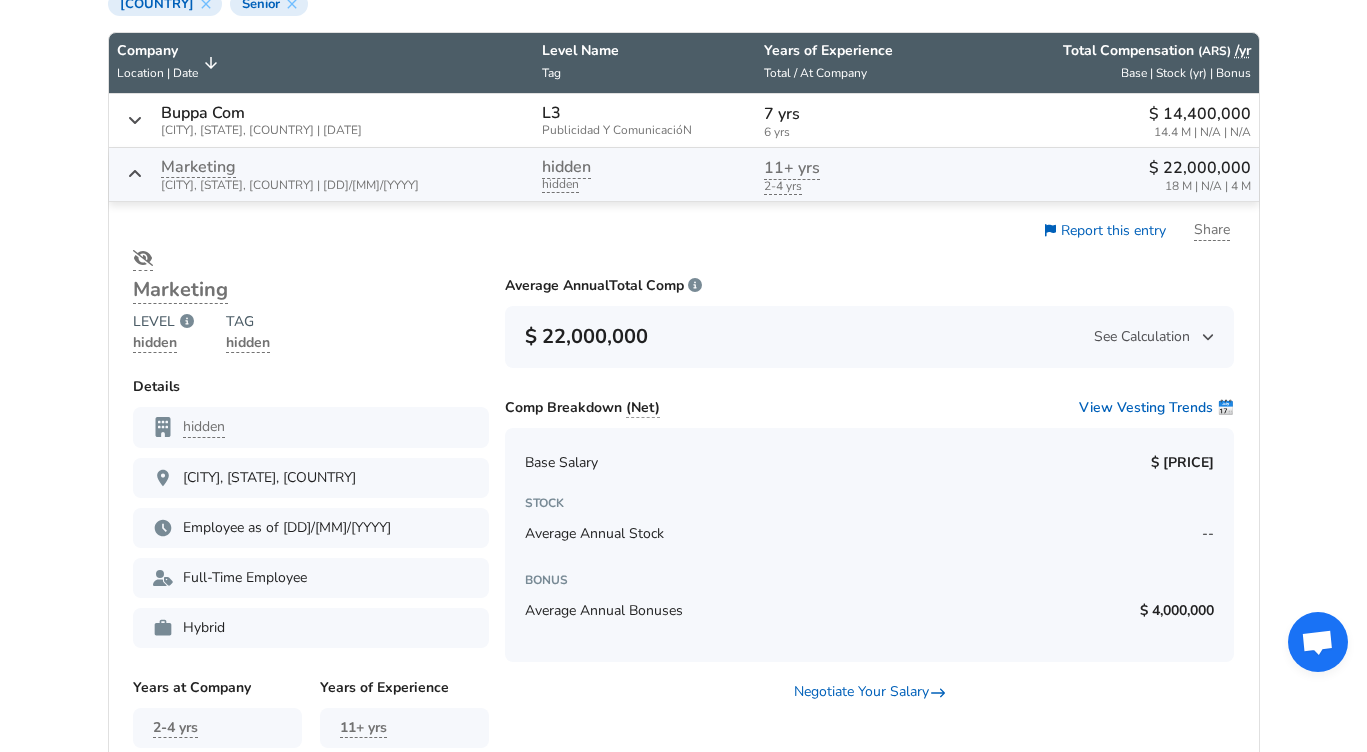 scroll, scrollTop: 742, scrollLeft: 0, axis: vertical 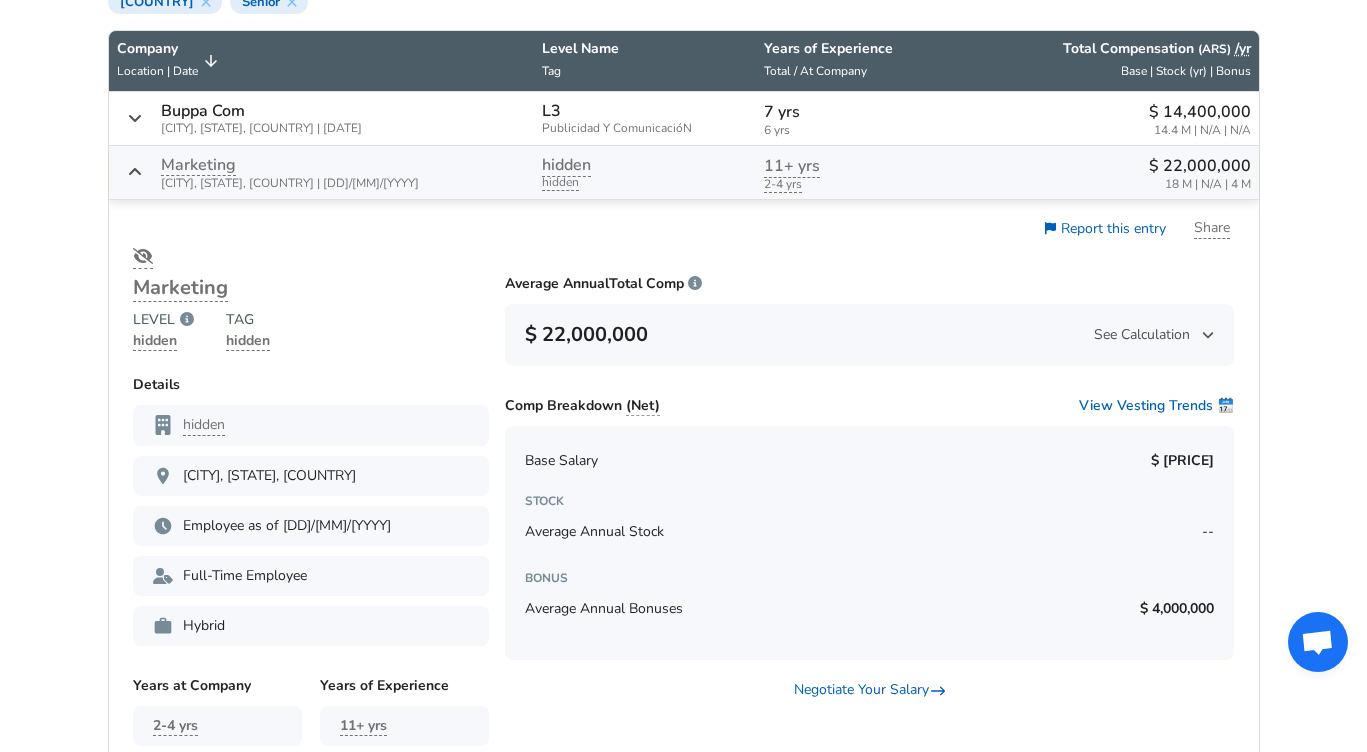 click on "$ 22,000,000 See Calculation" at bounding box center [869, 335] 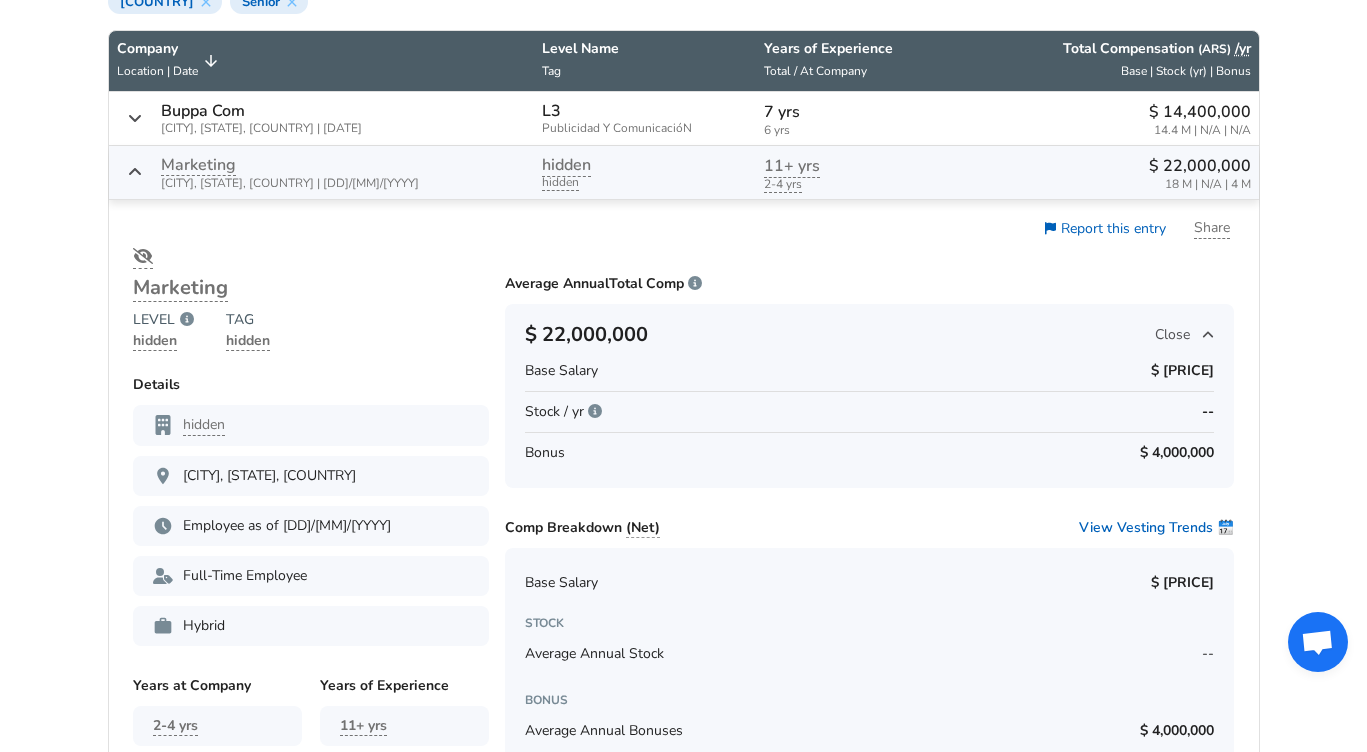 click at bounding box center (1208, 334) 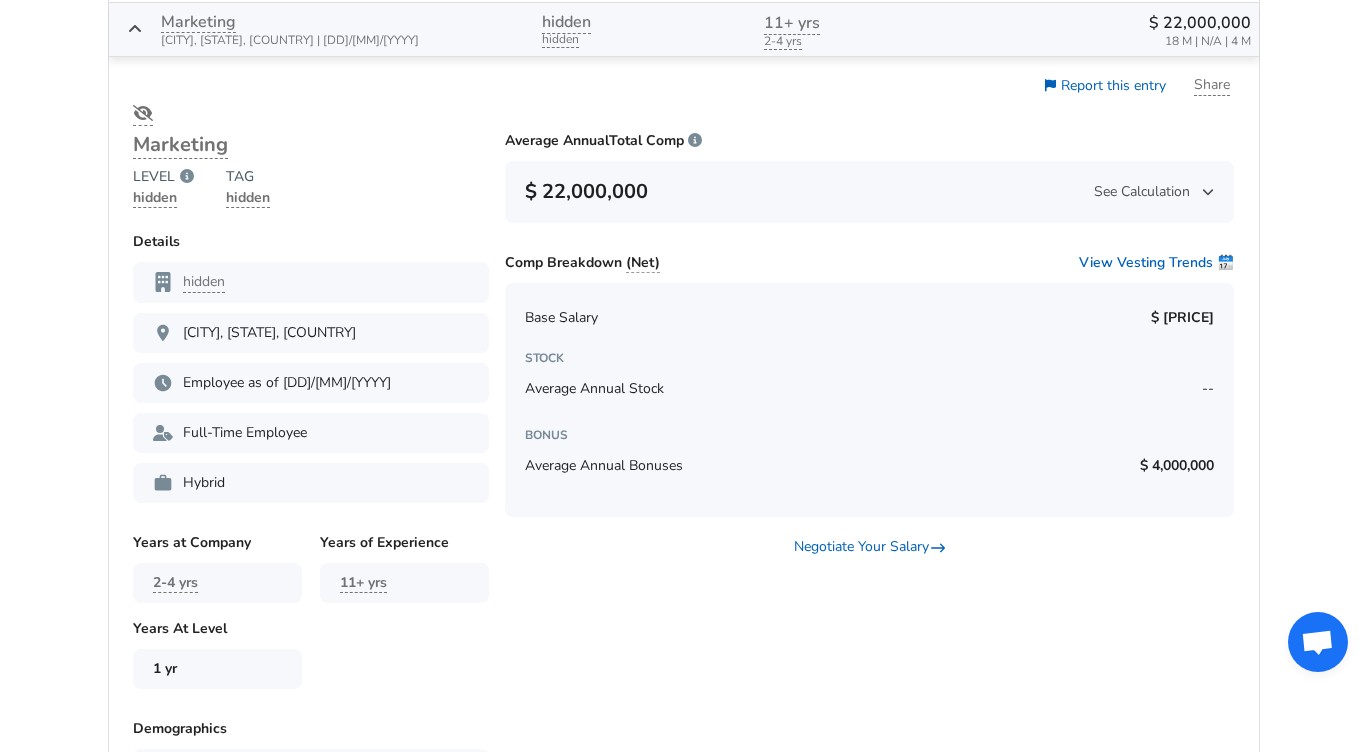 scroll, scrollTop: 911, scrollLeft: 0, axis: vertical 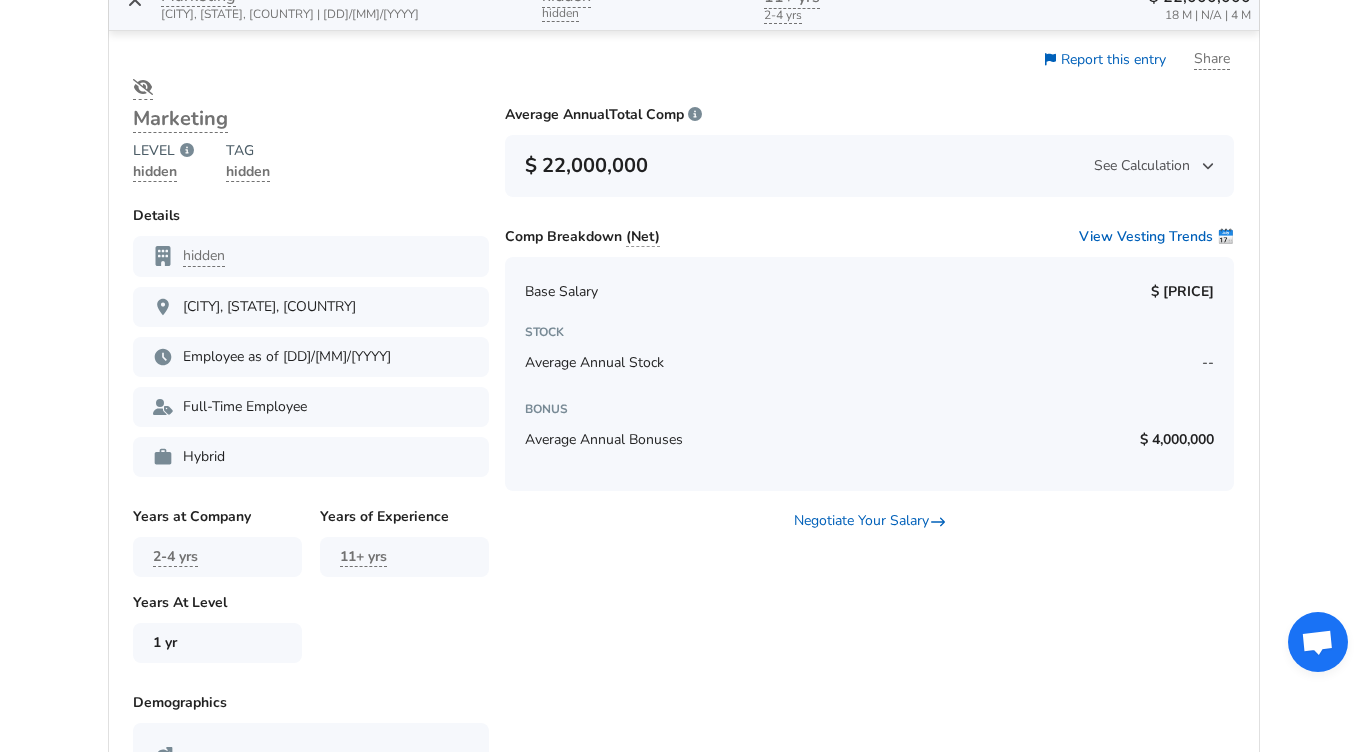 click on "$ 22,000,000 See Calculation" at bounding box center [869, 166] 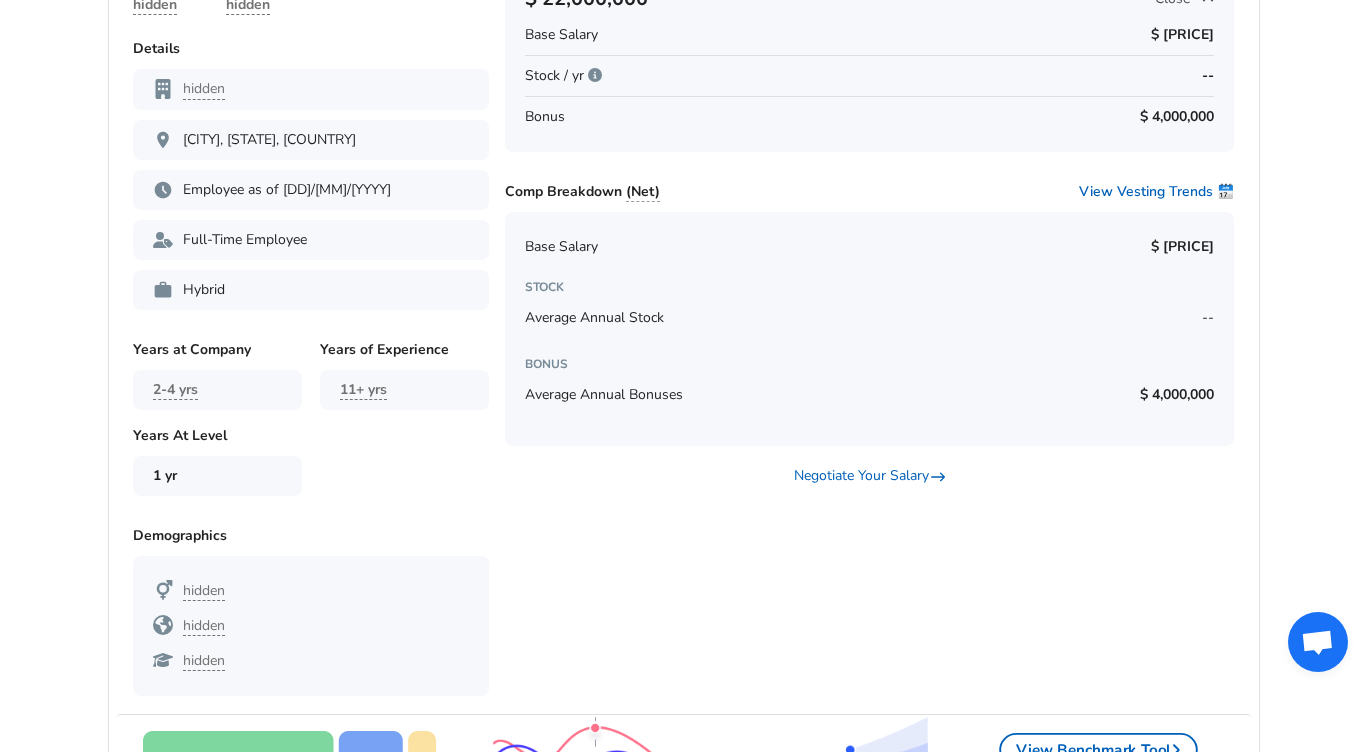 scroll, scrollTop: 1084, scrollLeft: 0, axis: vertical 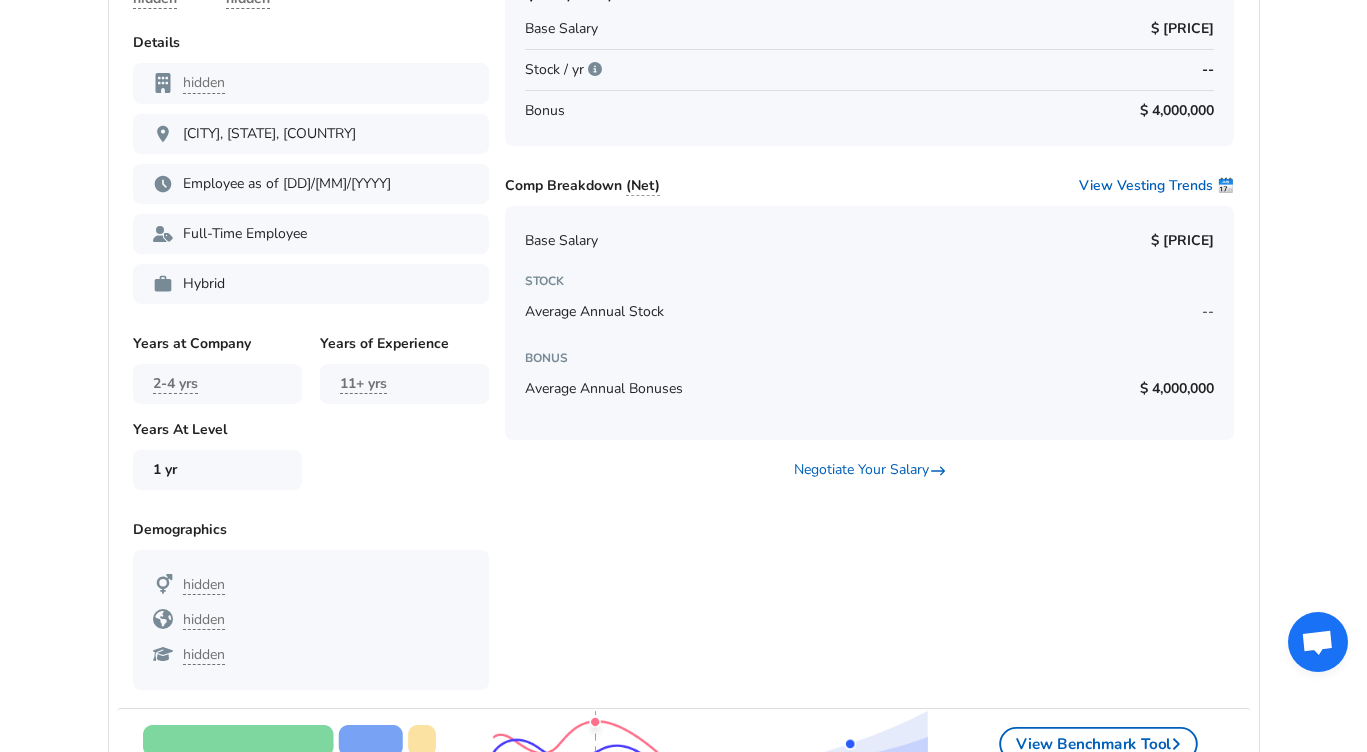 click on "11+    yrs" at bounding box center (404, 384) 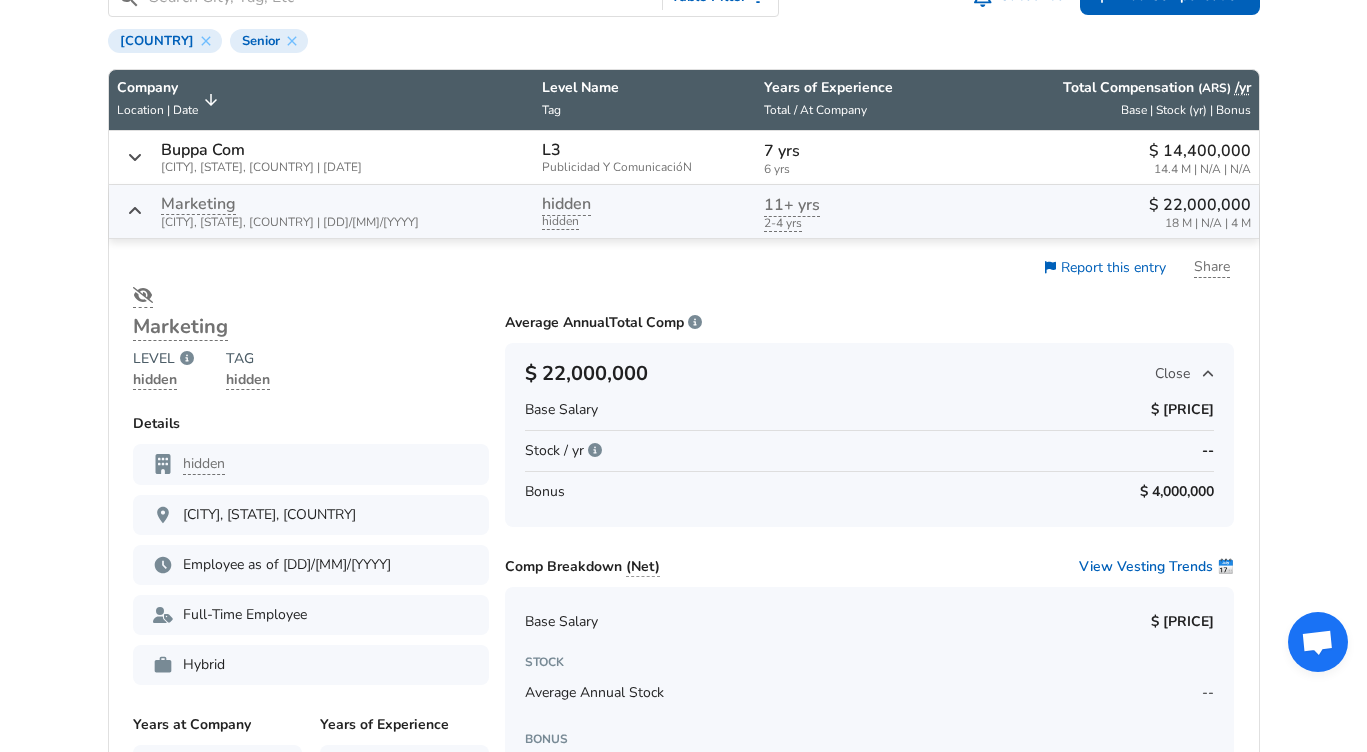 scroll, scrollTop: 693, scrollLeft: 0, axis: vertical 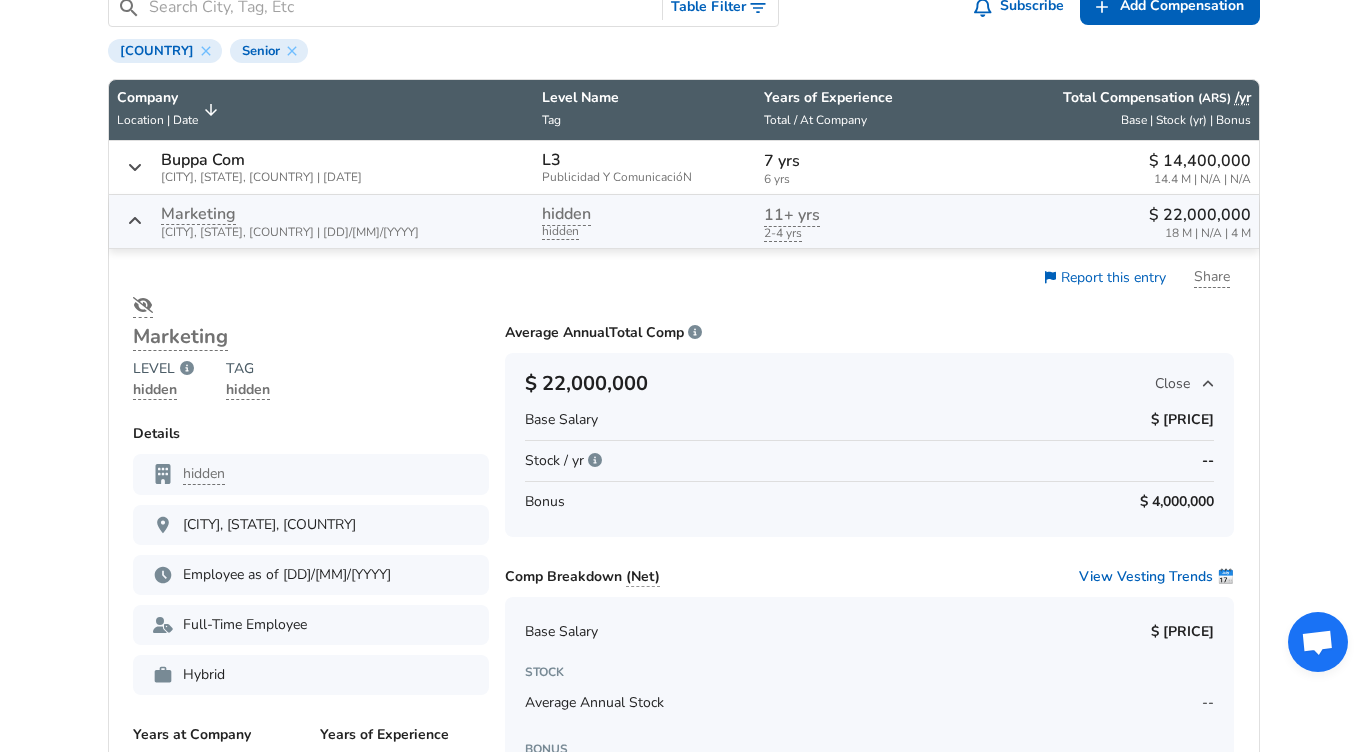 click on "L3 Publicidad Y ComunicacióN" at bounding box center (645, 168) 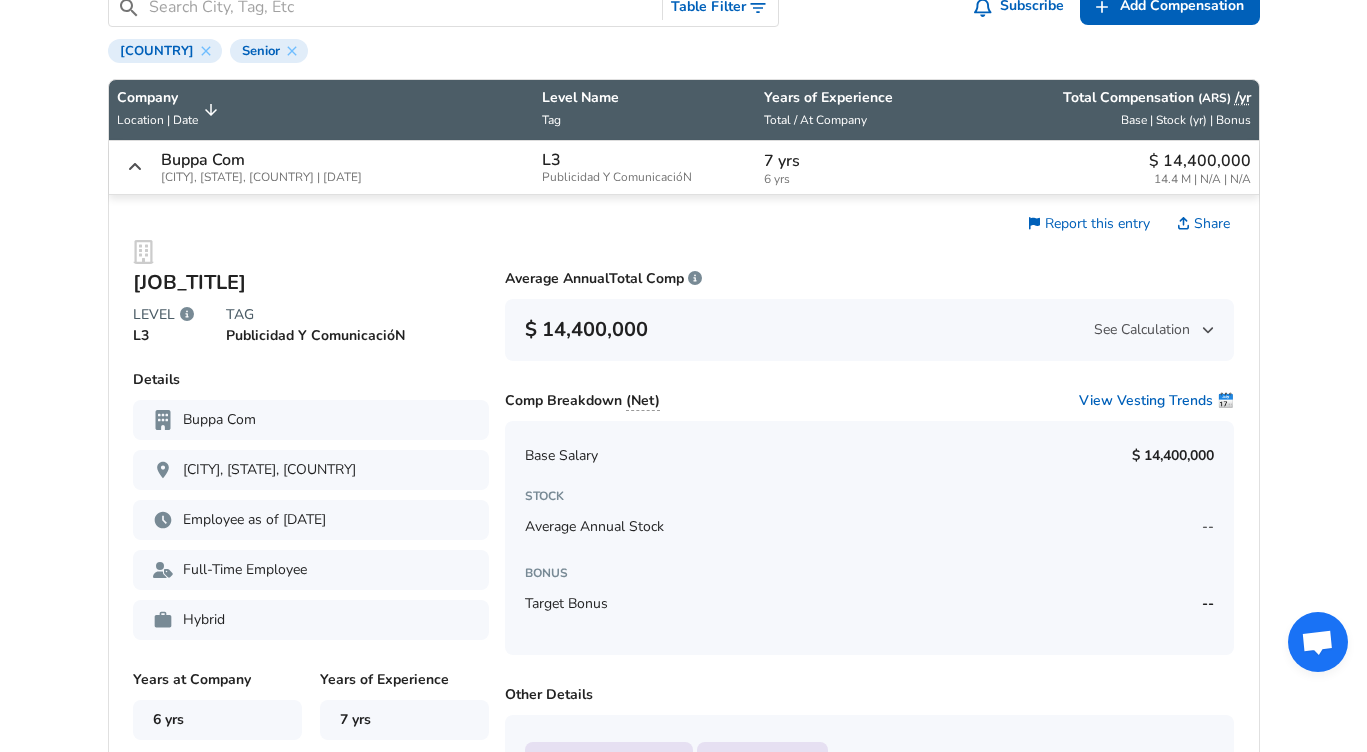 click at bounding box center (135, 167) 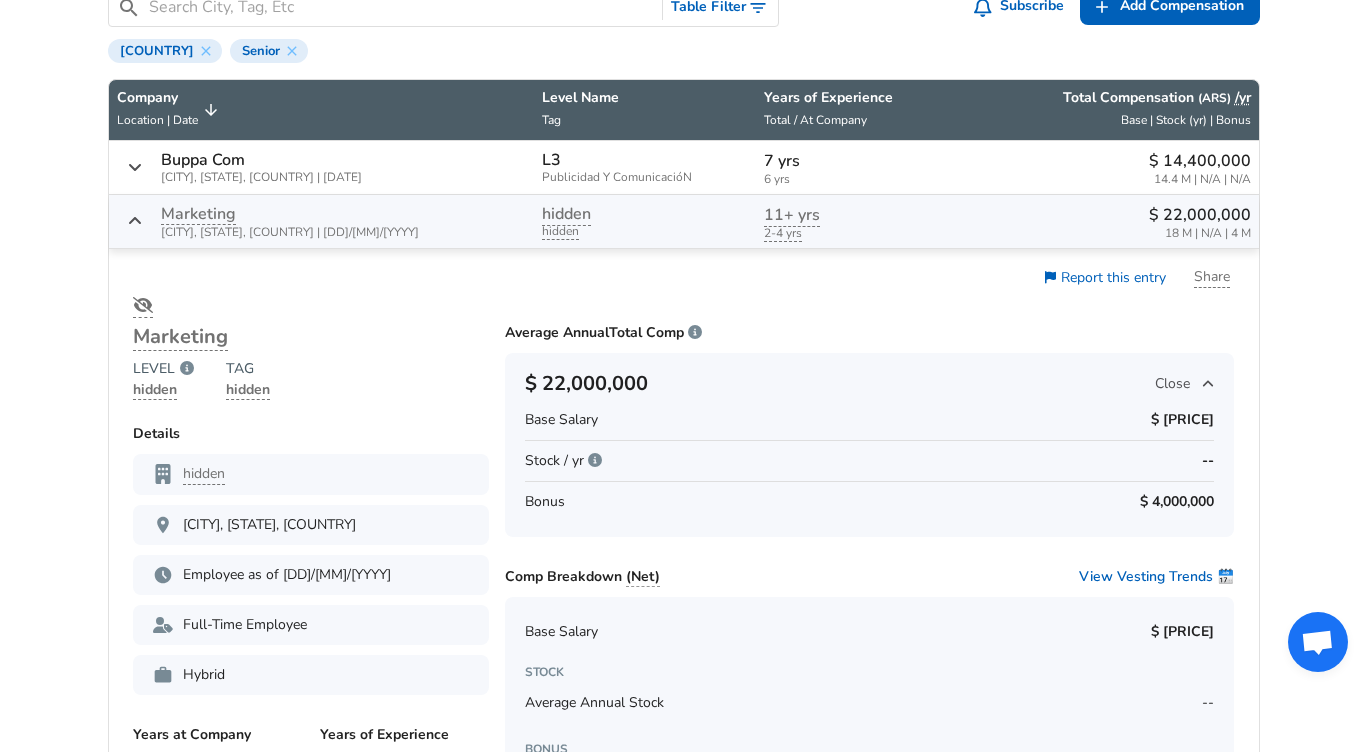 click at bounding box center (135, 167) 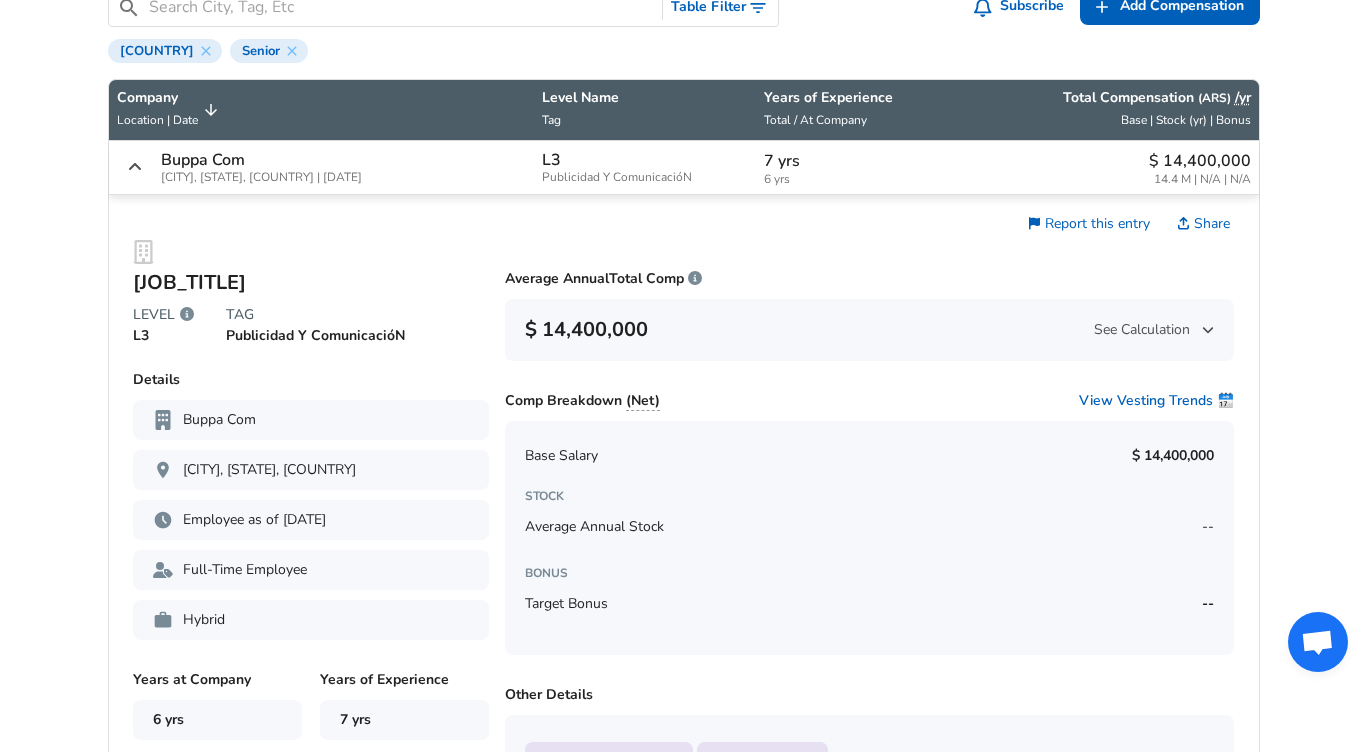 click at bounding box center (135, 167) 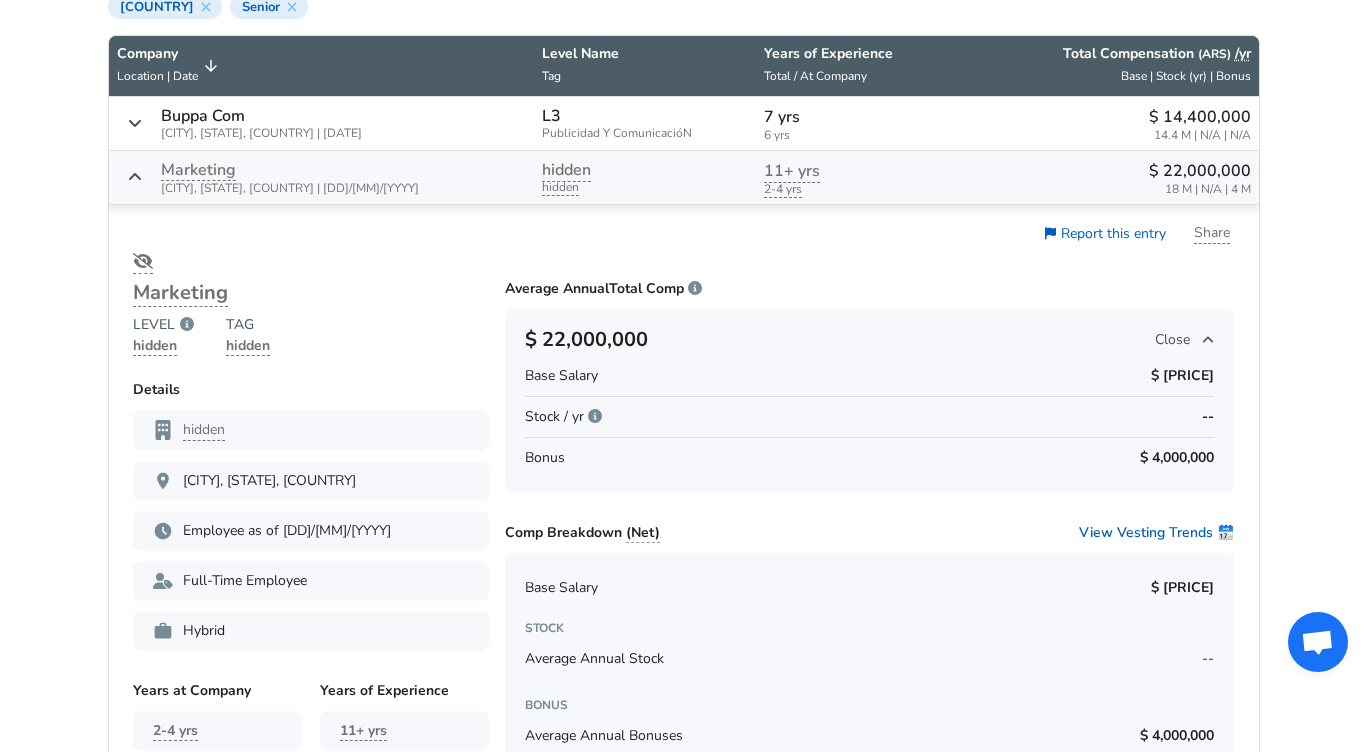 scroll, scrollTop: 727, scrollLeft: 0, axis: vertical 